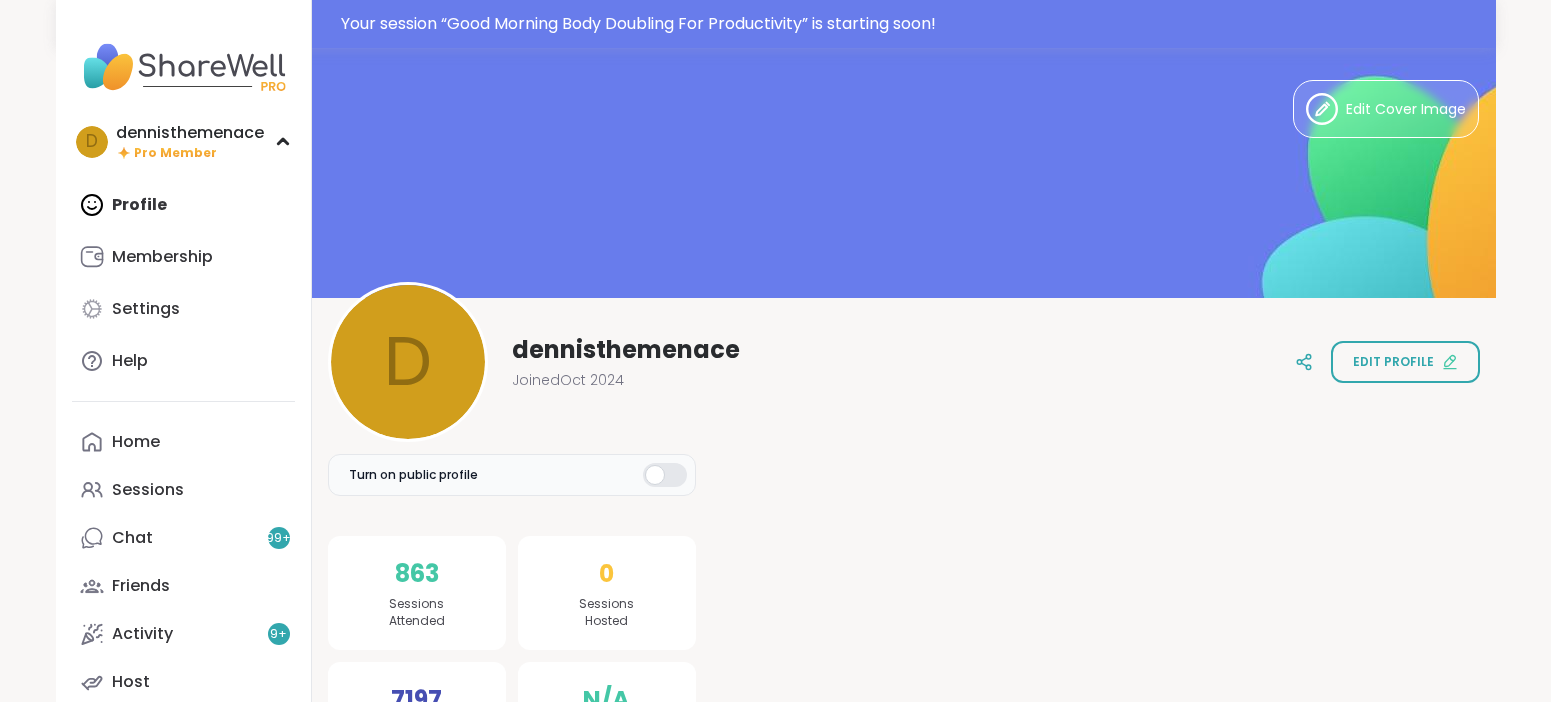 scroll, scrollTop: 0, scrollLeft: 0, axis: both 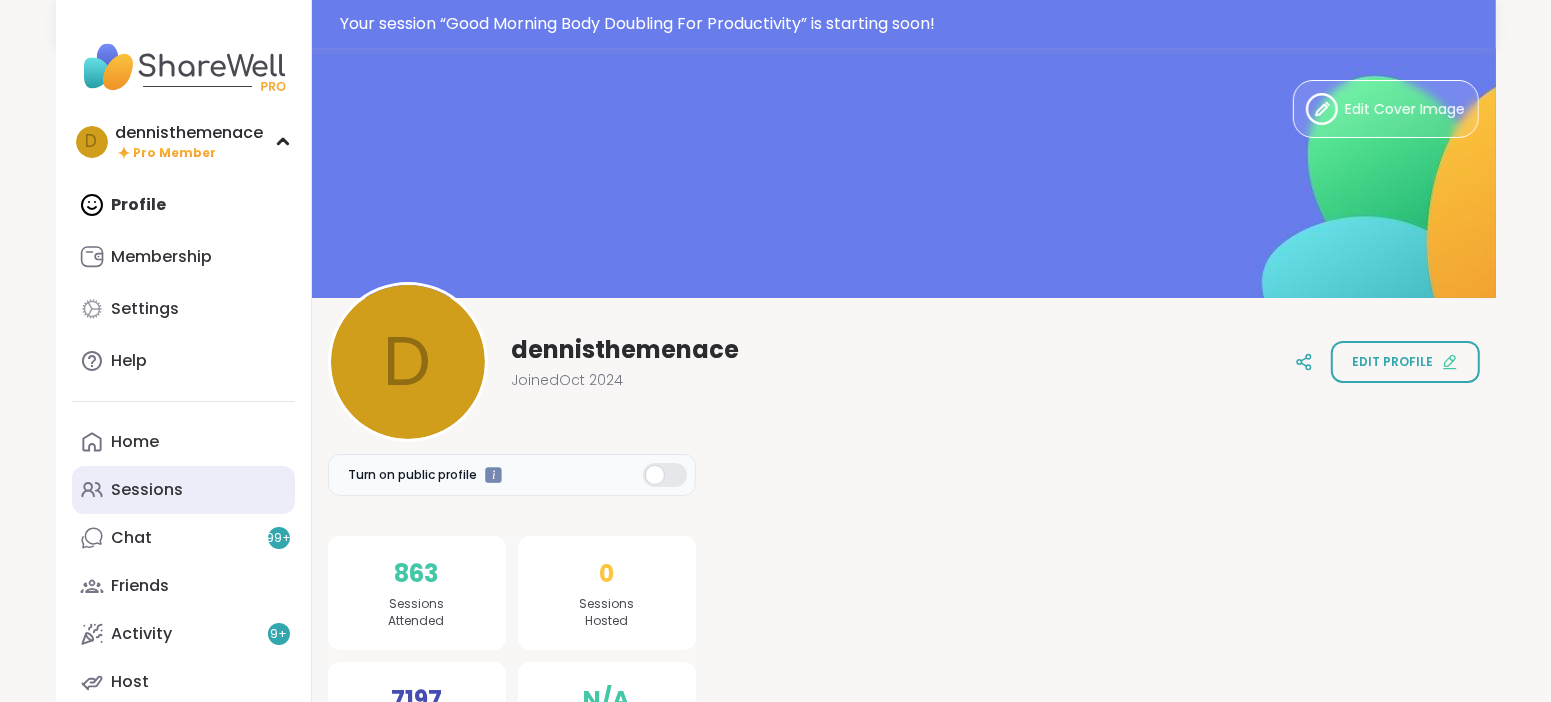 click on "Sessions" at bounding box center (148, 490) 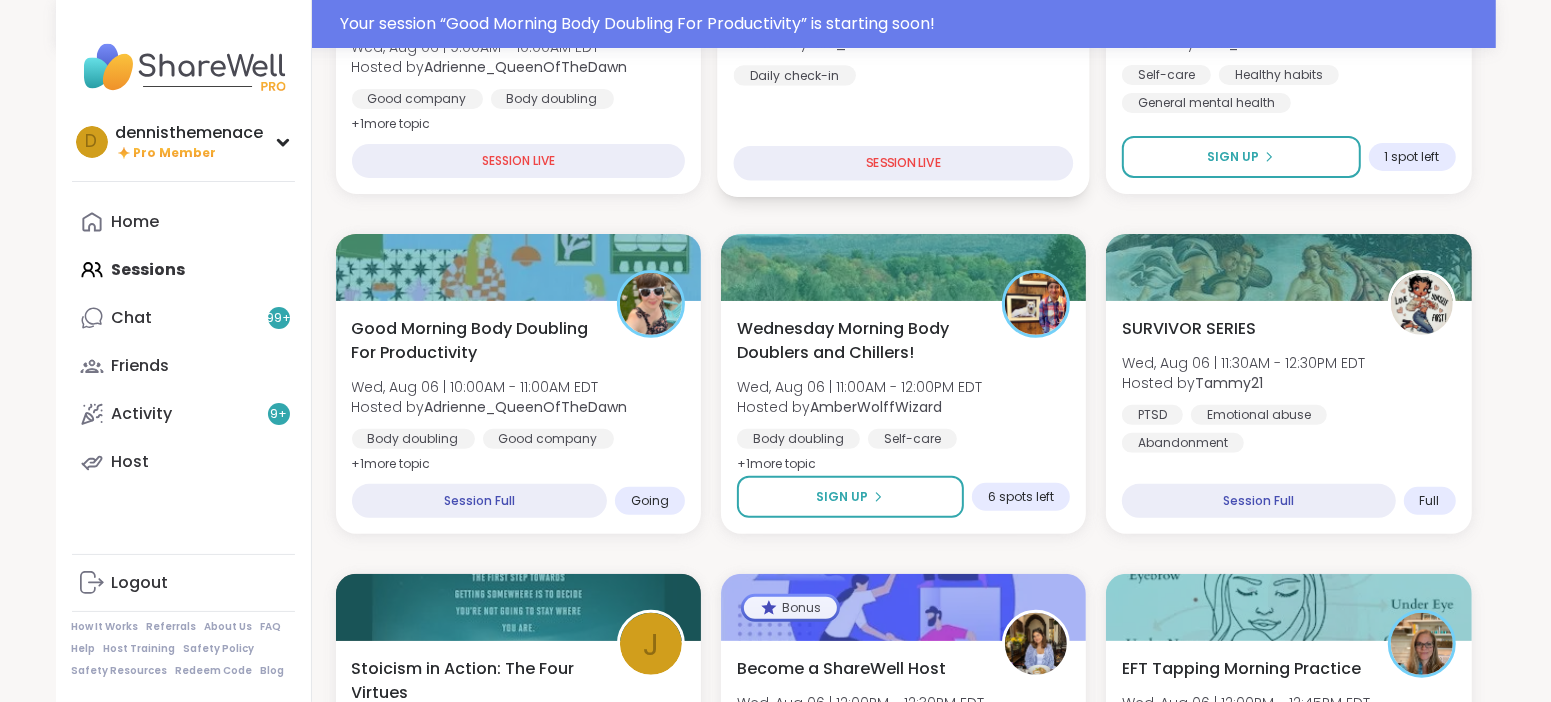 scroll, scrollTop: 599, scrollLeft: 0, axis: vertical 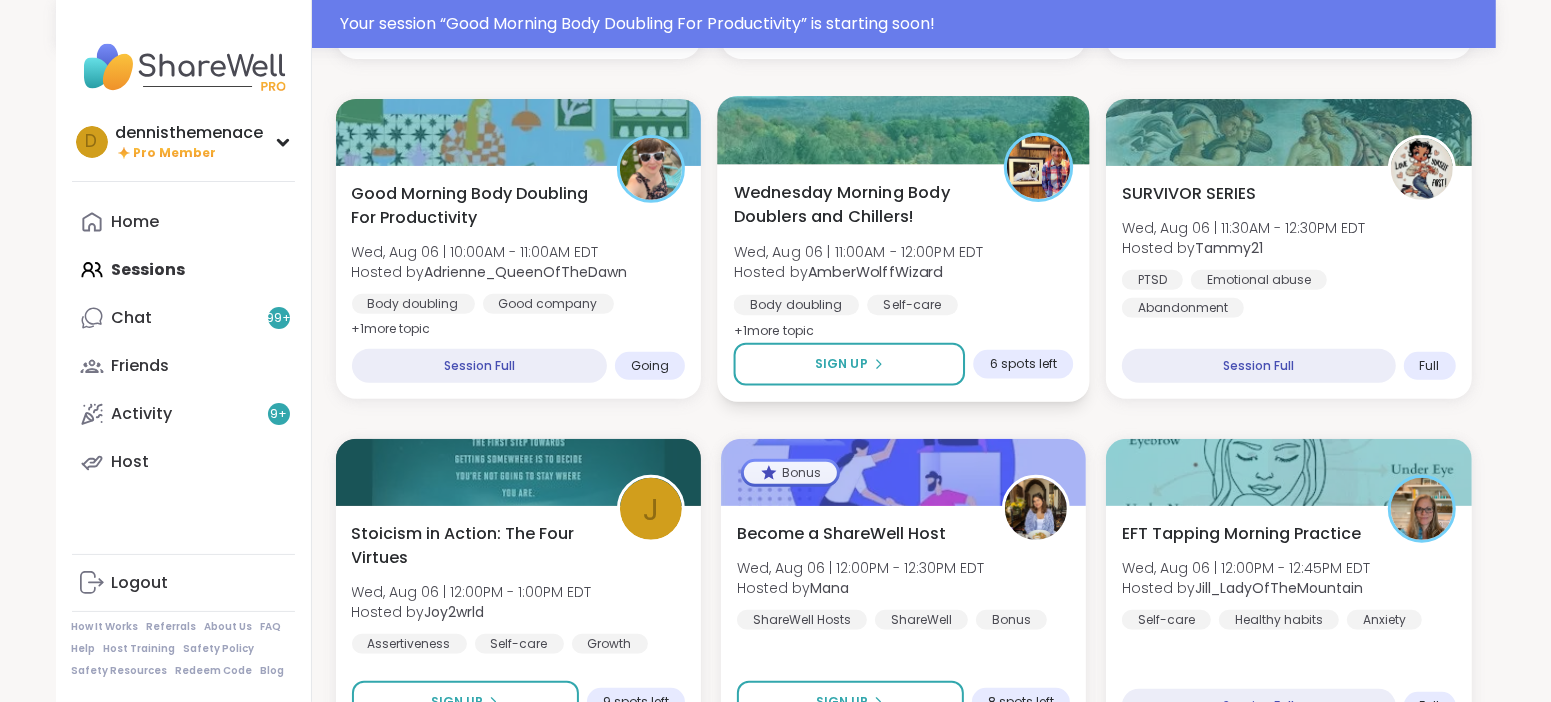 click on "AmberWolffWizard" at bounding box center [875, 272] 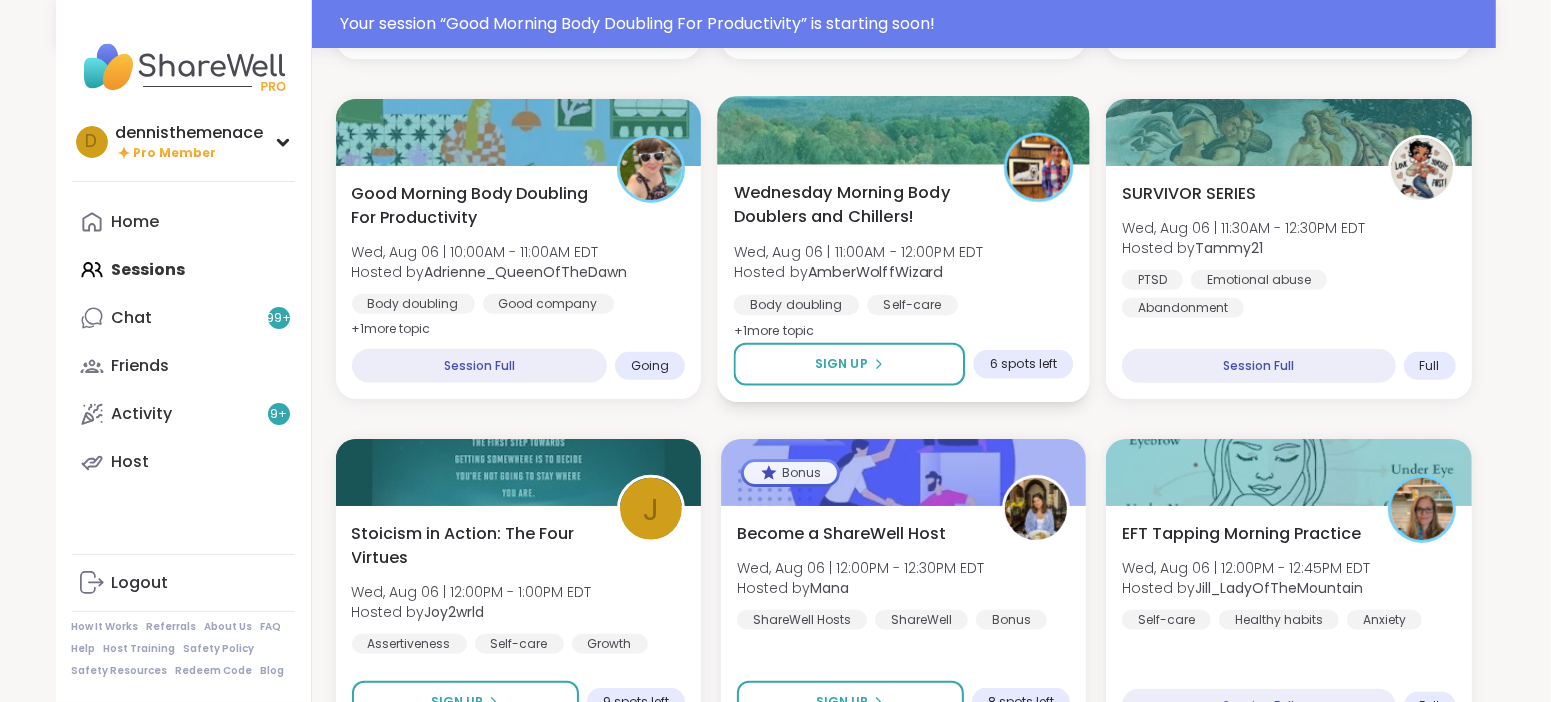 click on "AmberWolffWizard" at bounding box center (875, 272) 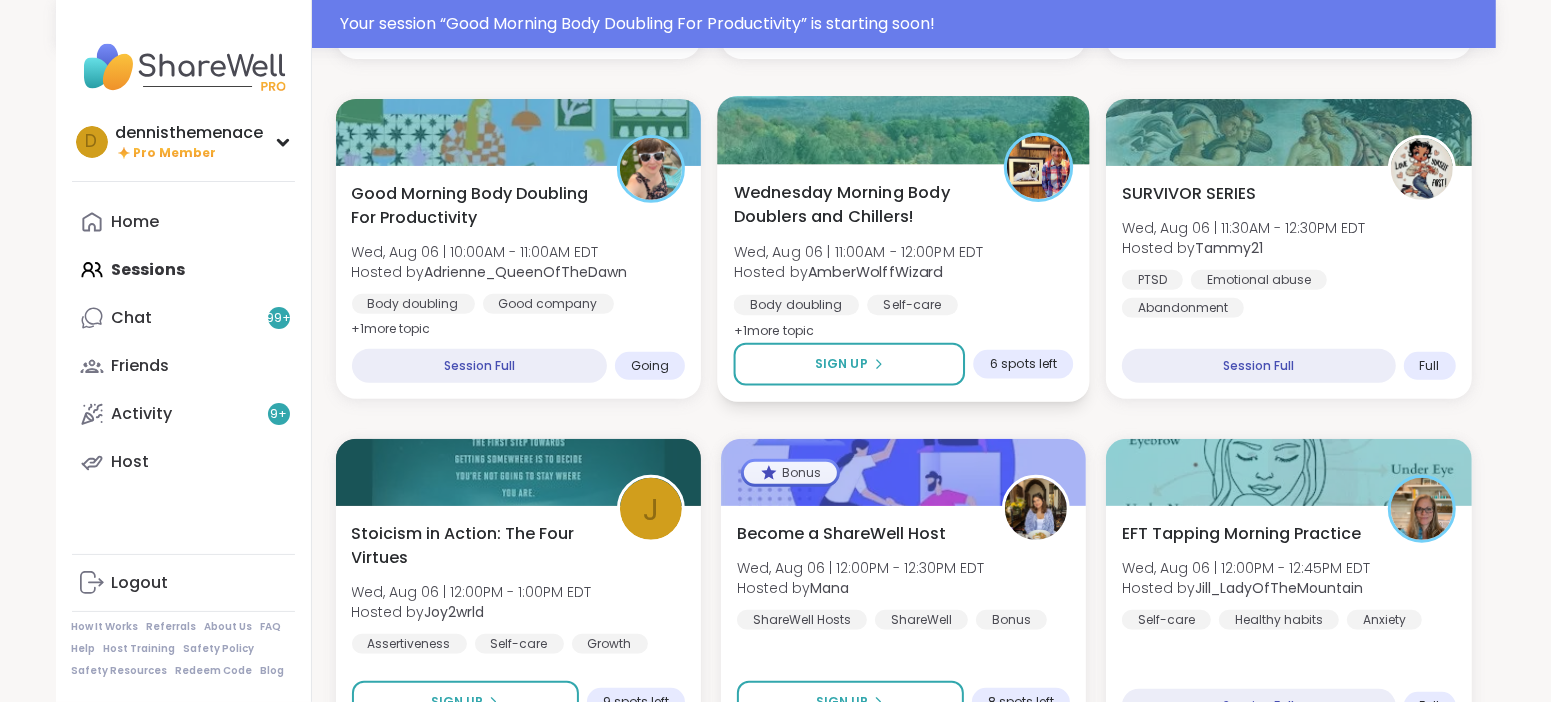 click on "AmberWolffWizard" at bounding box center [875, 272] 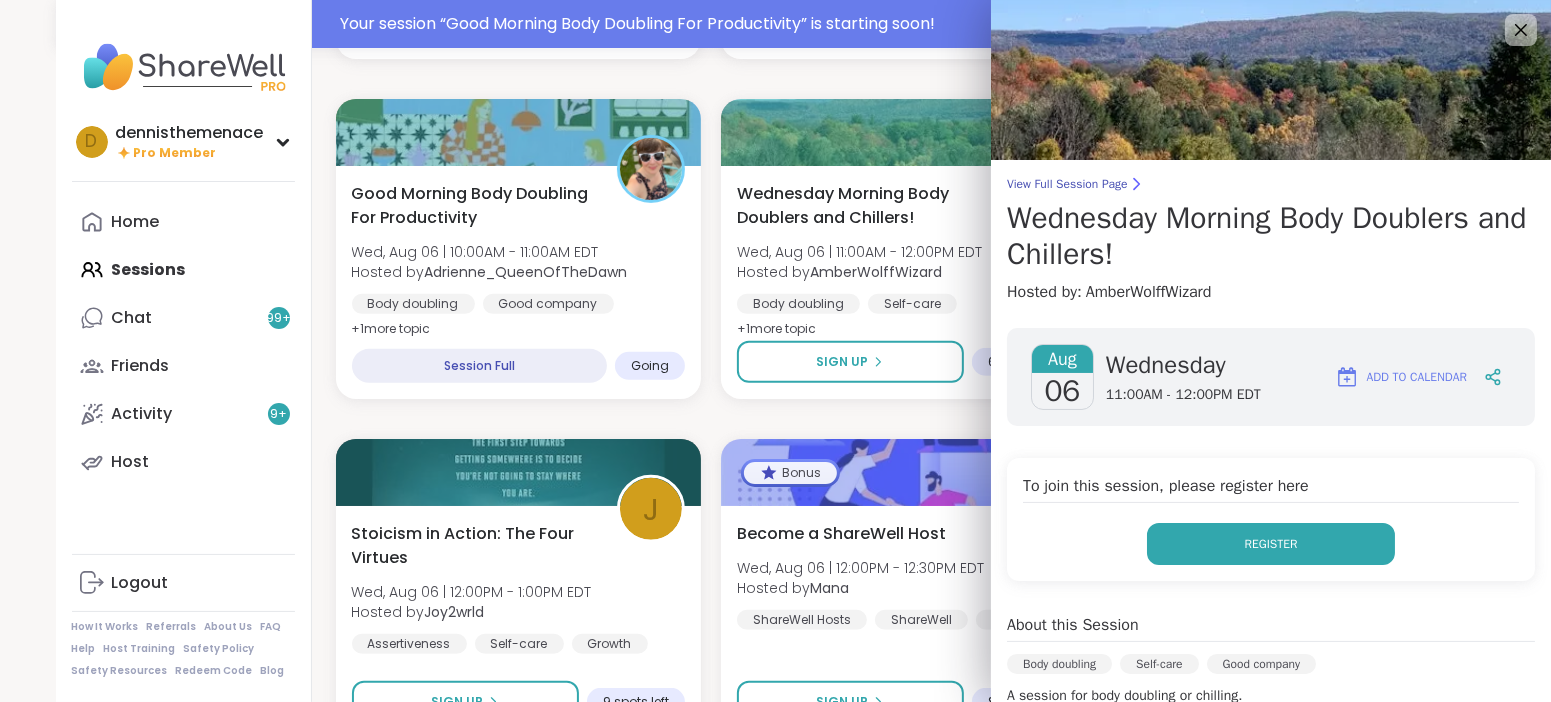 click on "Register" at bounding box center [1271, 544] 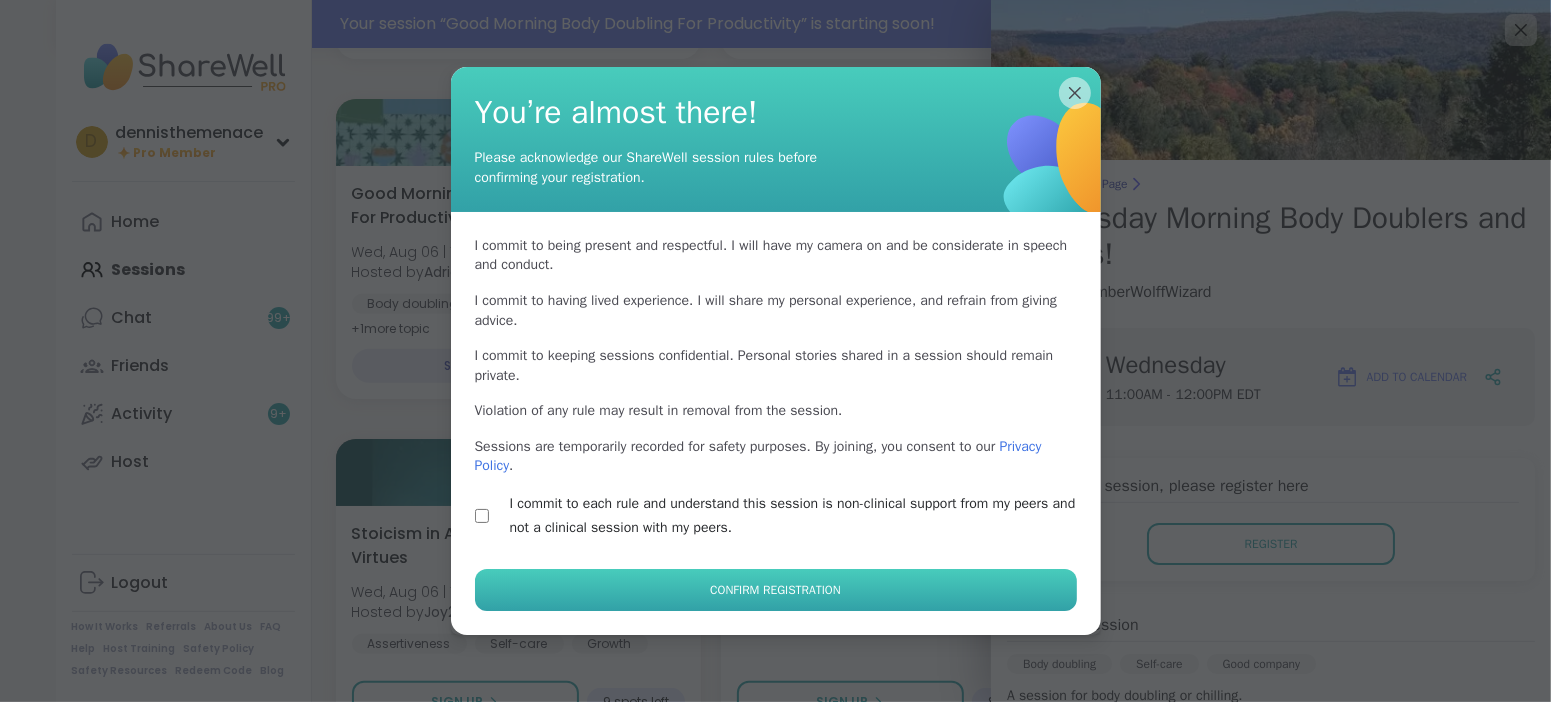 click on "Confirm Registration" at bounding box center [775, 590] 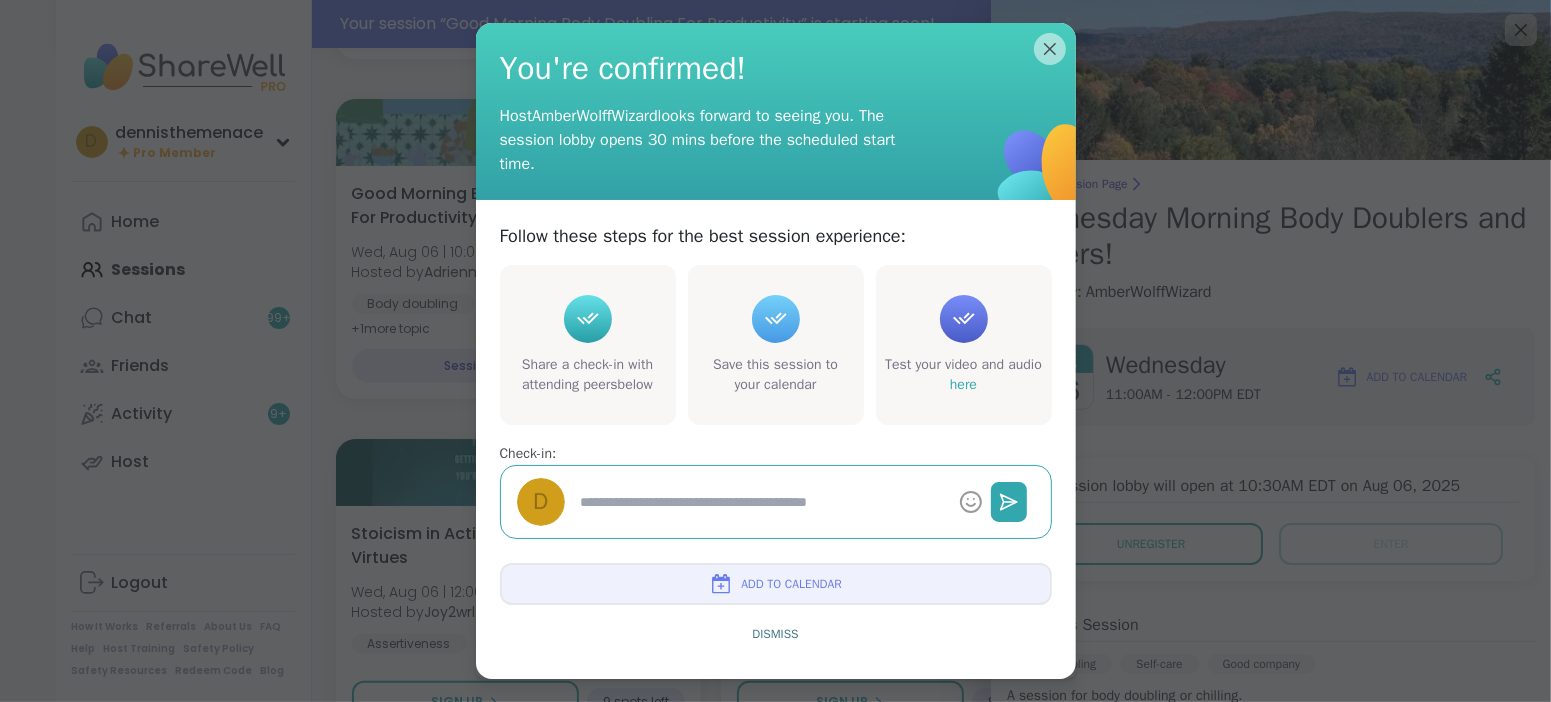 type on "*" 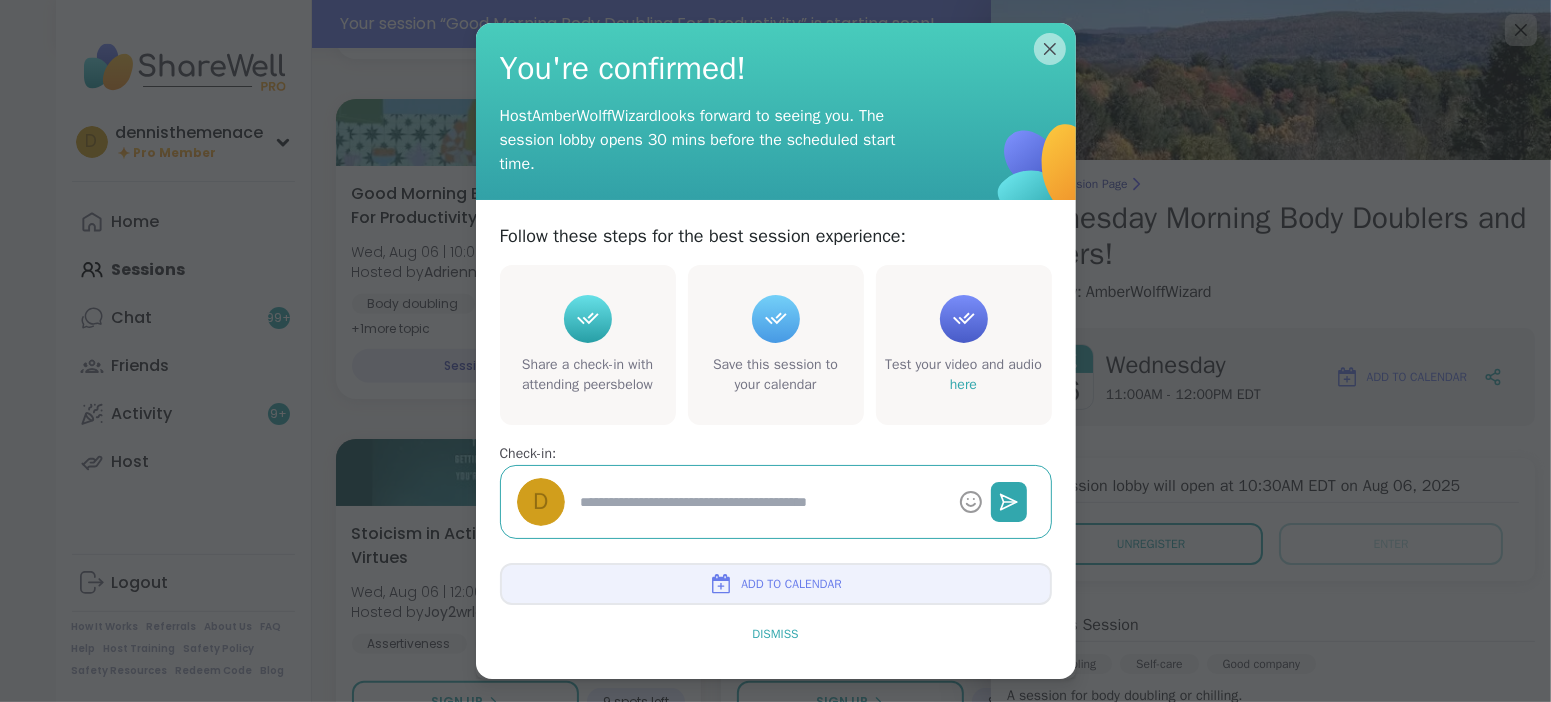 click on "Dismiss" at bounding box center [775, 634] 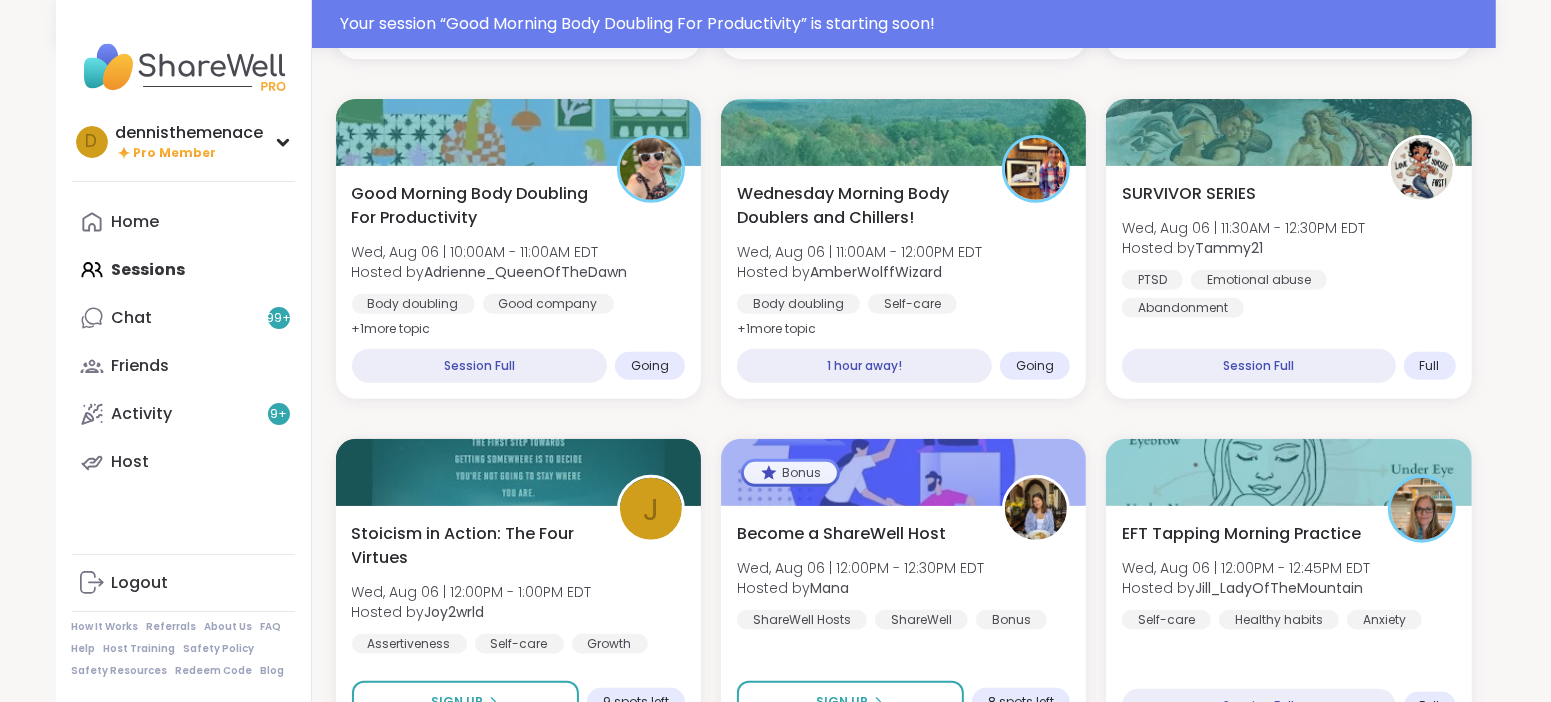 click on "Good Morning Body Doubling For Productivity Wed, Aug 06 | 9:00AM - 10:00AM EDT Hosted by  Adrienne_QueenOfTheDawn Good company Body doubling Goal-setting + 1  more topic SESSION LIVE Cup Of Calm Cafe Wed, Aug 06 | 9:30AM - 10:00AM EDT Hosted by  Allie_P Daily check-in SESSION LIVE Pop up! Morning session! Wed, Aug 06 | 10:00AM - 11:00AM EDT Hosted by  Dom_F Self-care Healthy habits General mental health Sign Up 1 spot left Good Morning Body Doubling For Productivity Wed, Aug 06 | 10:00AM - 11:00AM EDT Hosted by  Adrienne_QueenOfTheDawn Body doubling Good company Goal-setting + 1  more topic Session Full Going Wednesday Morning Body Doublers and Chillers! Wed, Aug 06 | 11:00AM - 12:00PM EDT Hosted by  AmberWolffWizard Body doubling Self-care Good company + 1  more topic 1 hour away! Going SURVIVOR SERIES Wed, Aug 06 | 11:30AM - 12:30PM EDT Hosted by  Tammy21 PTSD Emotional abuse Abandonment Session Full Full J Stoicism in Action: The Four Virtues Wed, Aug 06 | 12:00PM - 1:00PM EDT Hosted by  Joy2wrld Growth" at bounding box center [904, 1779] 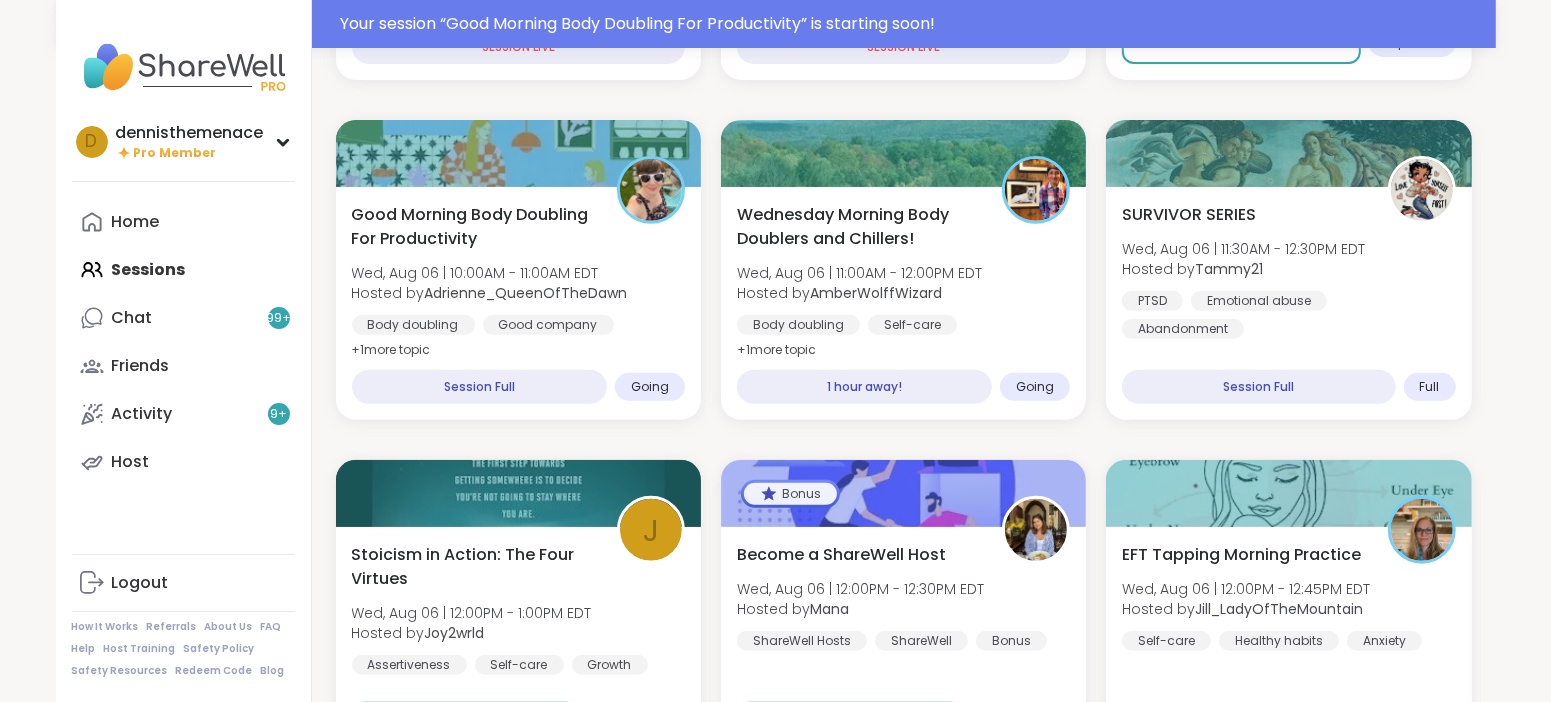 scroll, scrollTop: 599, scrollLeft: 0, axis: vertical 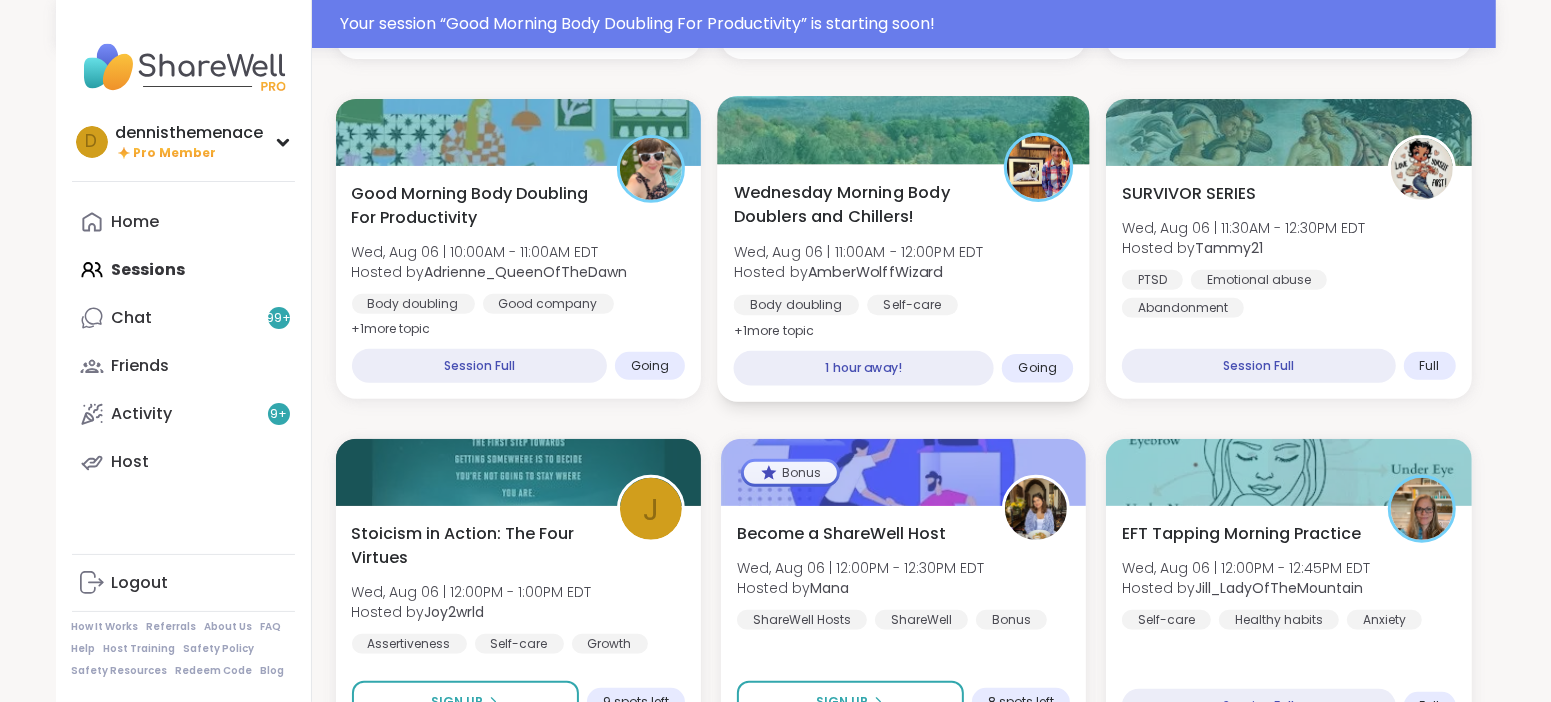 click on "AmberWolffWizard" at bounding box center [875, 272] 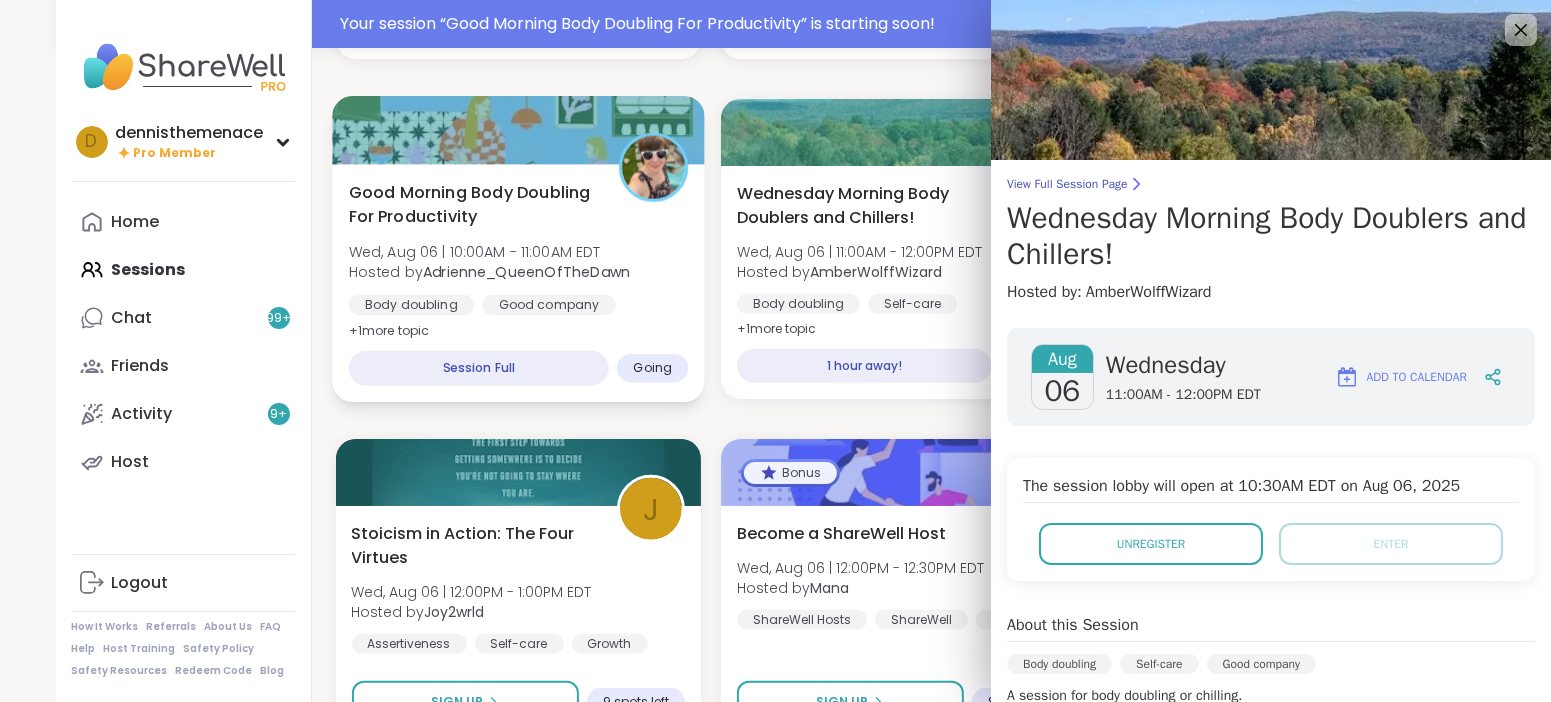 click on "Adrienne_QueenOfTheDawn" at bounding box center [526, 272] 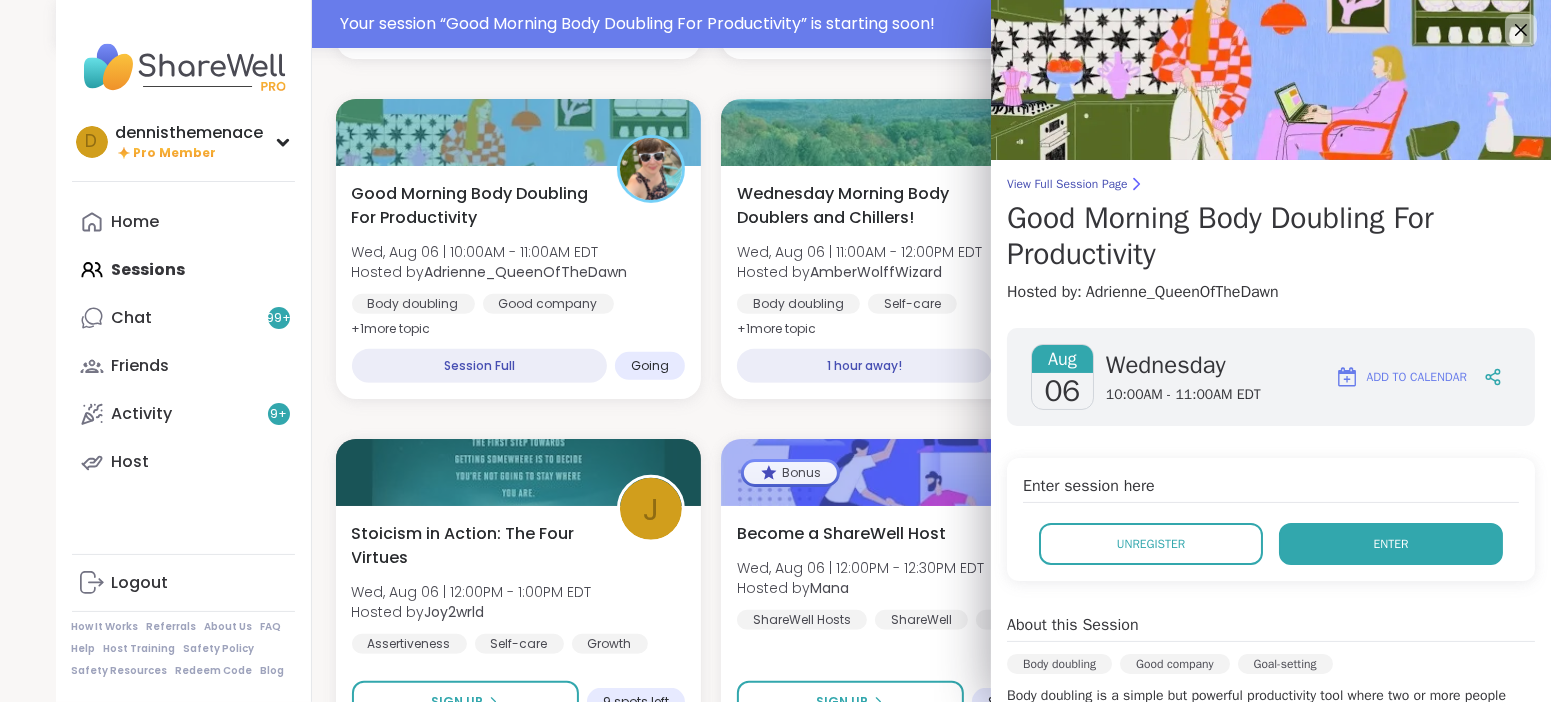 click on "Enter" at bounding box center [1391, 544] 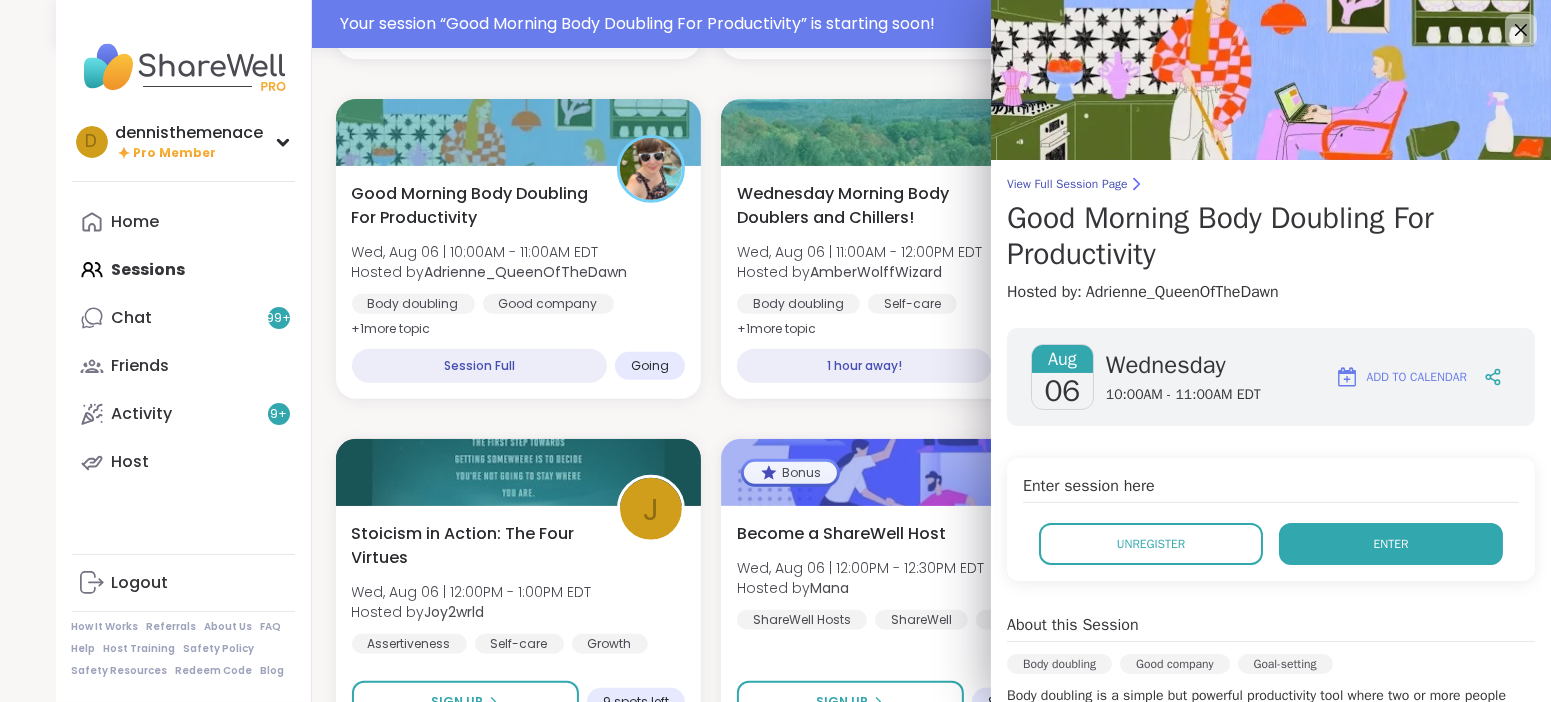click on "Enter" at bounding box center (1391, 544) 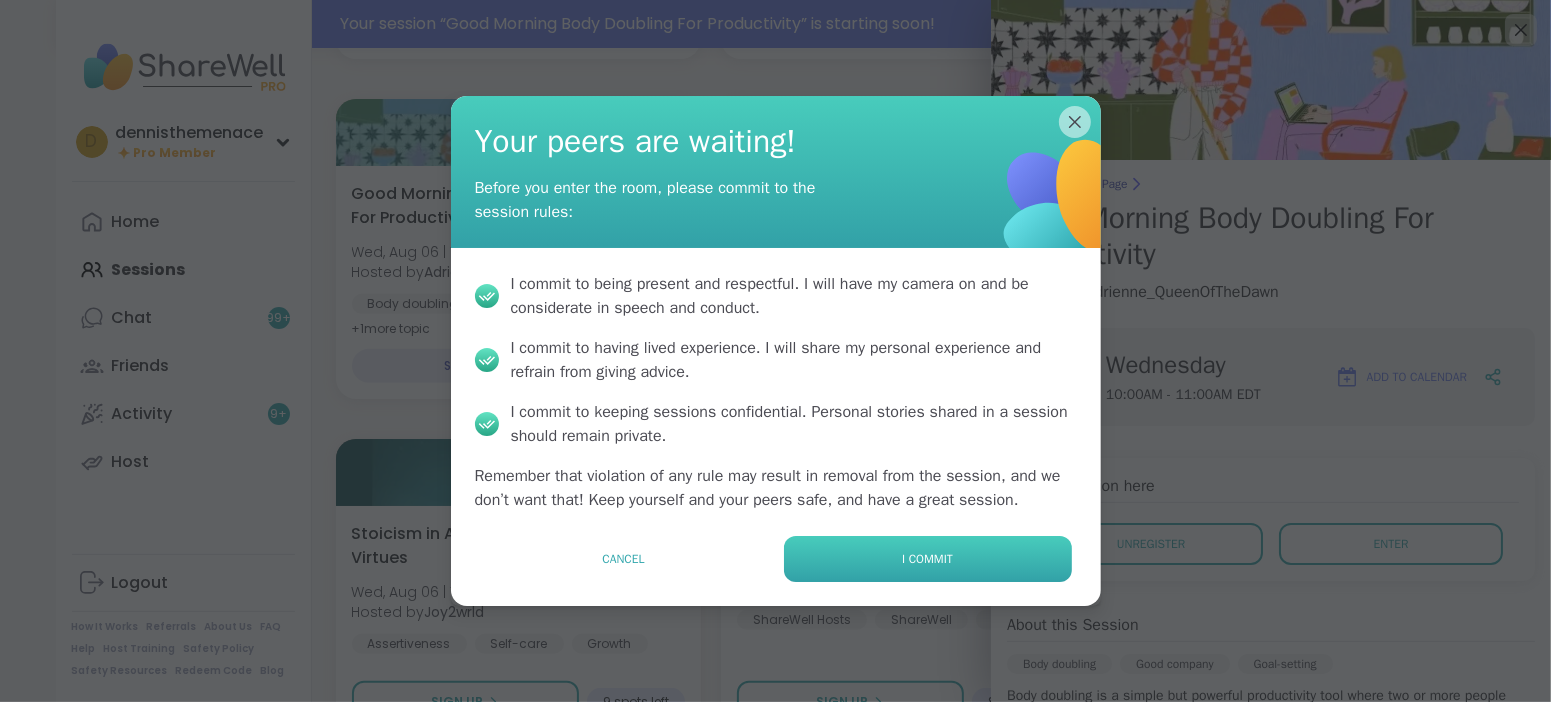 click on "I commit" at bounding box center (927, 559) 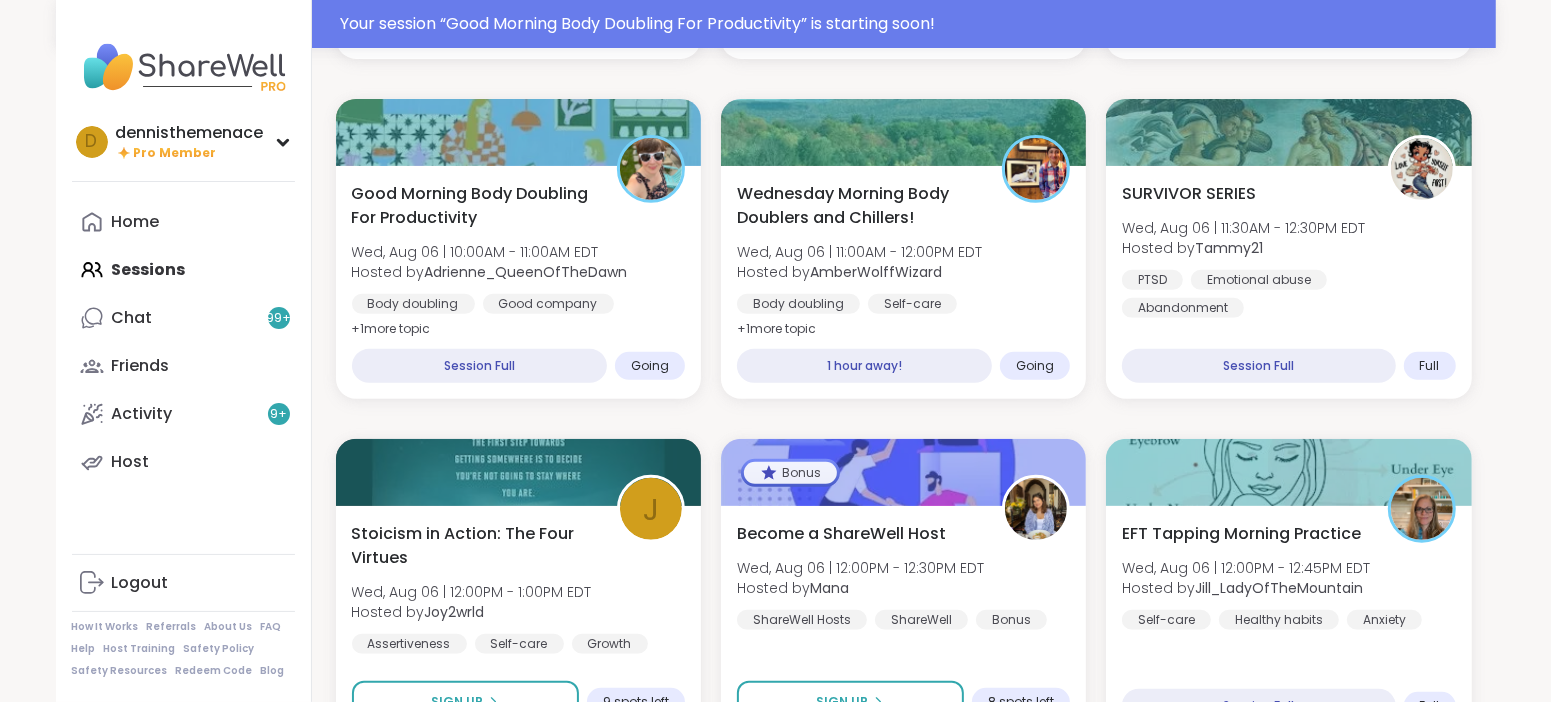 scroll, scrollTop: 0, scrollLeft: 0, axis: both 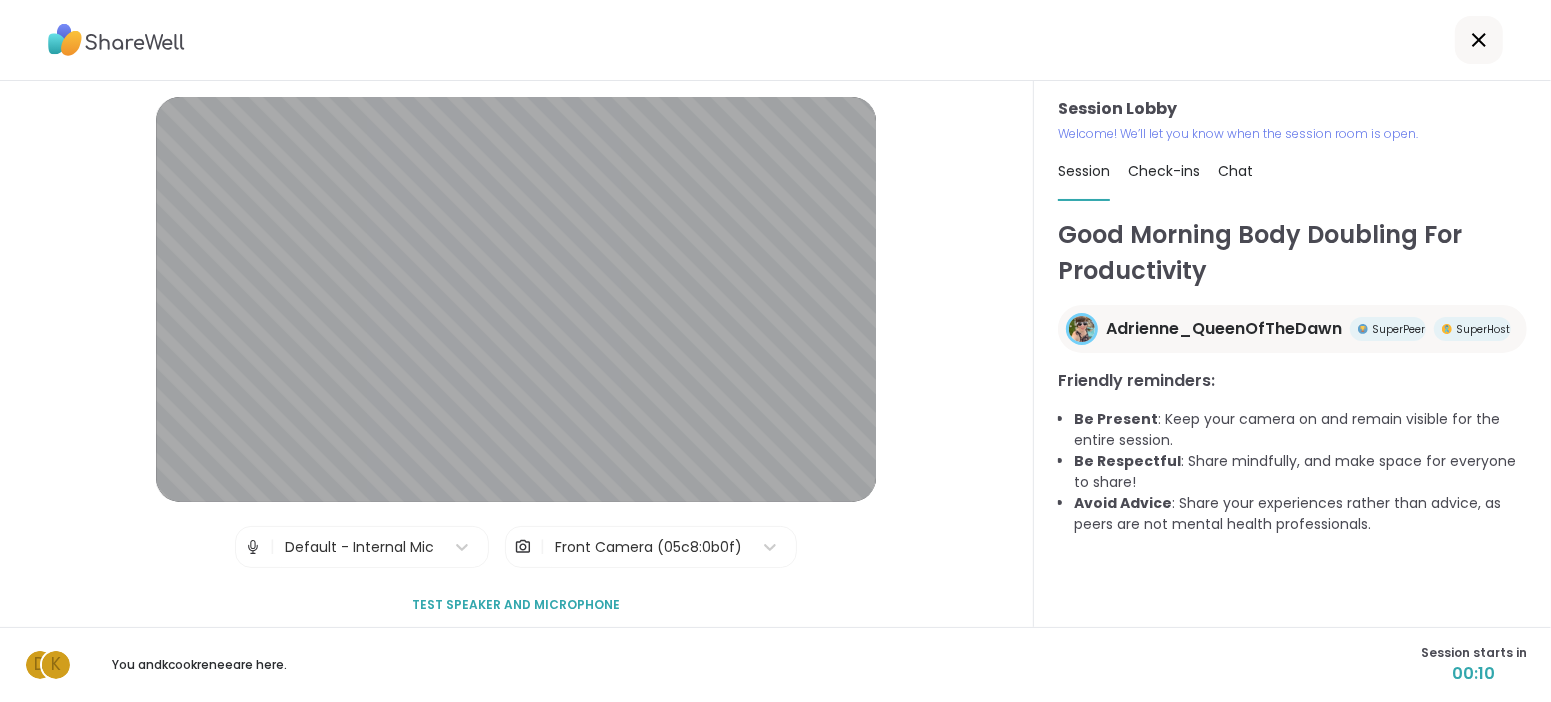 click on "Good Morning Body Doubling For Productivity Adrienne_QueenOfTheDawn SuperPeer SuperHost Friendly reminders: Be Present : Keep your camera on and remain visible for the entire session. Be Respectful : Share mindfully, and make space for everyone to share! Avoid Advice : Share your experiences rather than advice, as peers are not mental health professionals." at bounding box center [1292, 413] 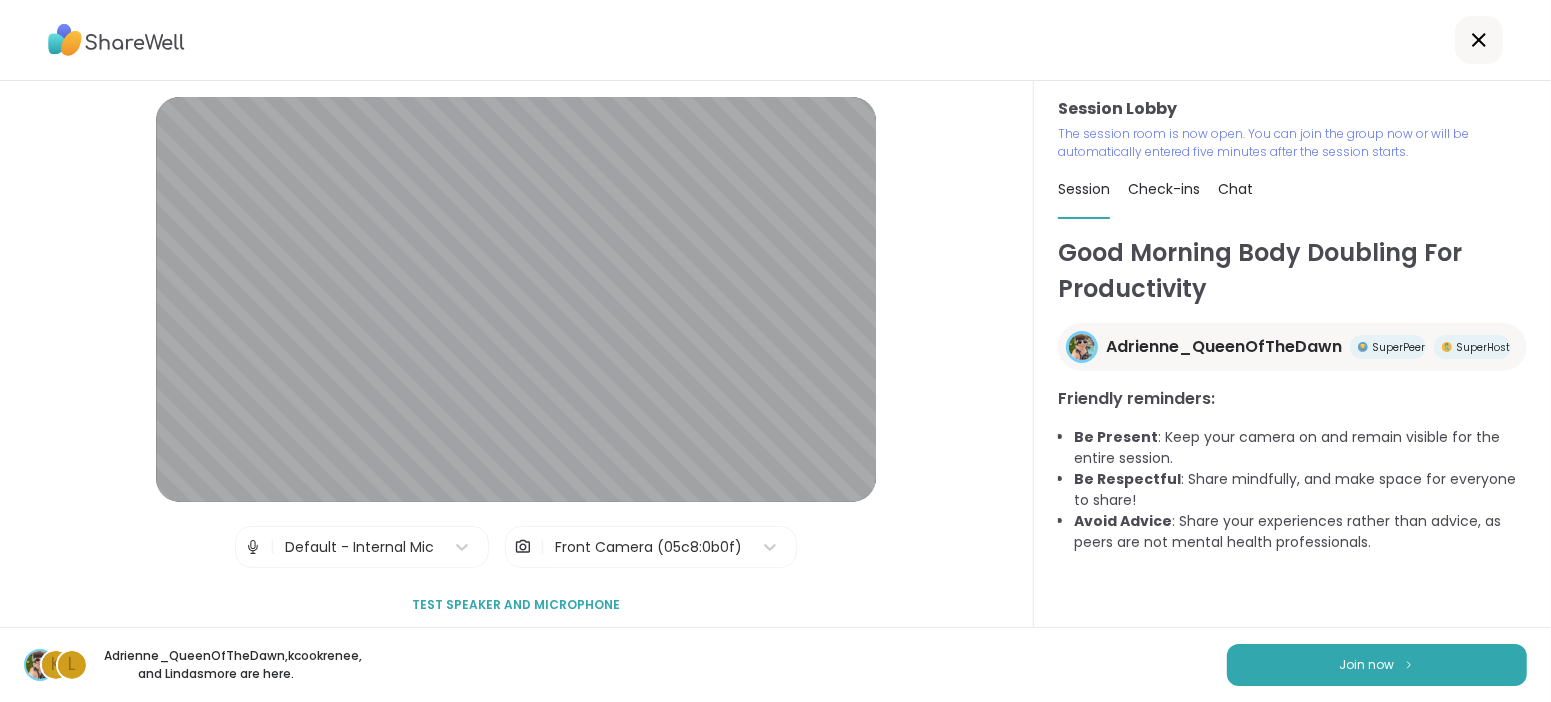 click on "k L Adrienne_QueenOfTheDawn ,  kcookrenee , and   Lindas  more are here. Join now" at bounding box center (775, 664) 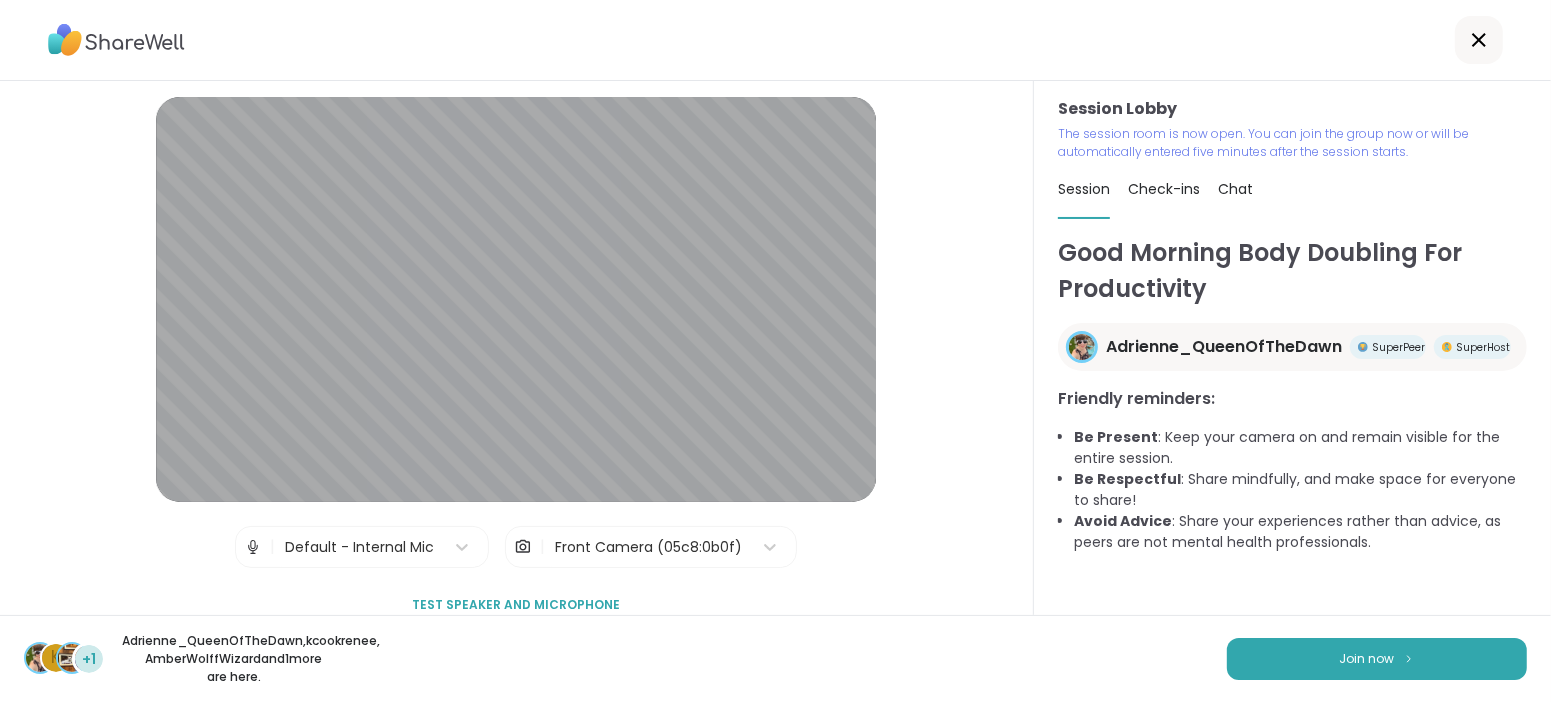 click on "k +1 Adrienne_QueenOfTheDawn ,  kcookrenee ,   AmberWolffWizard  and  1  more are here. Join now" at bounding box center [775, 658] 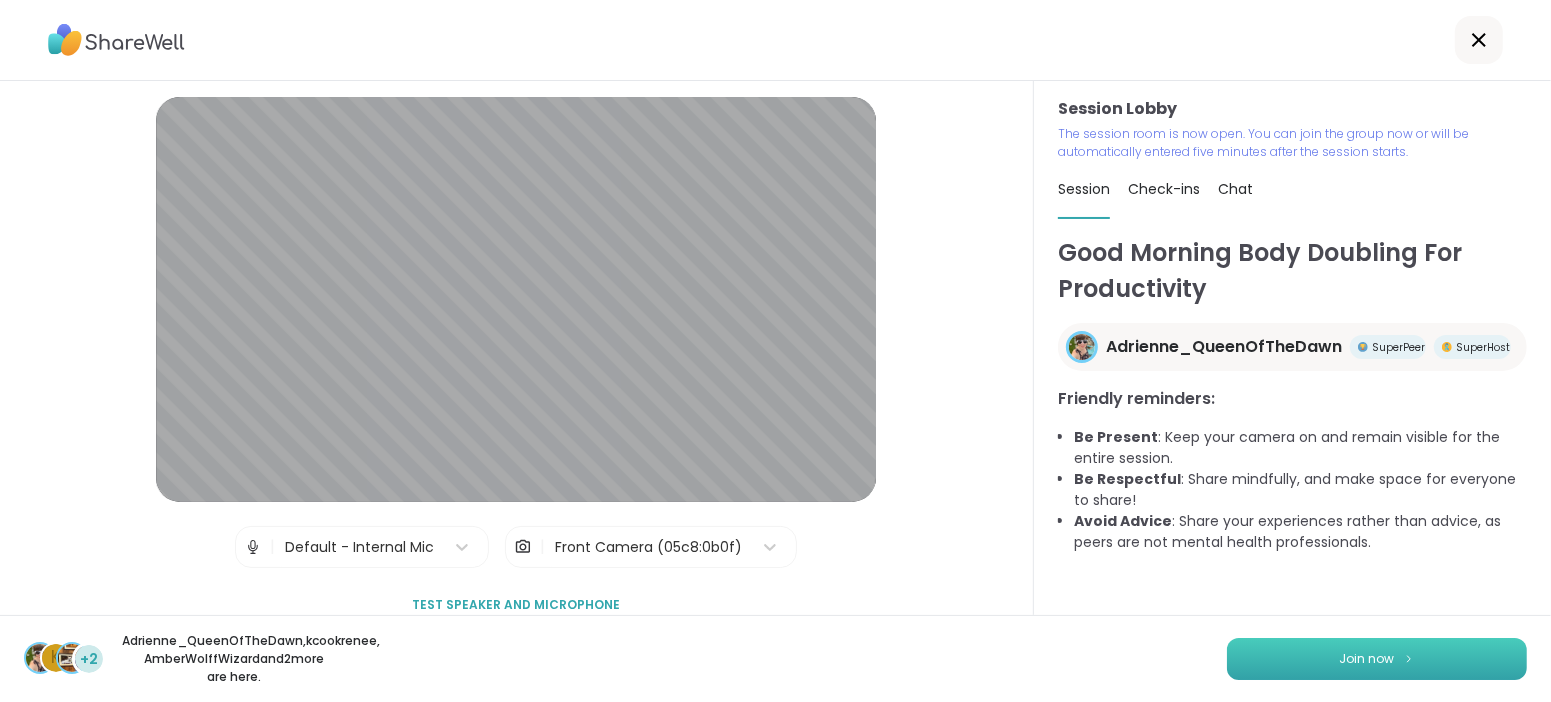 click on "Join now" at bounding box center [1367, 659] 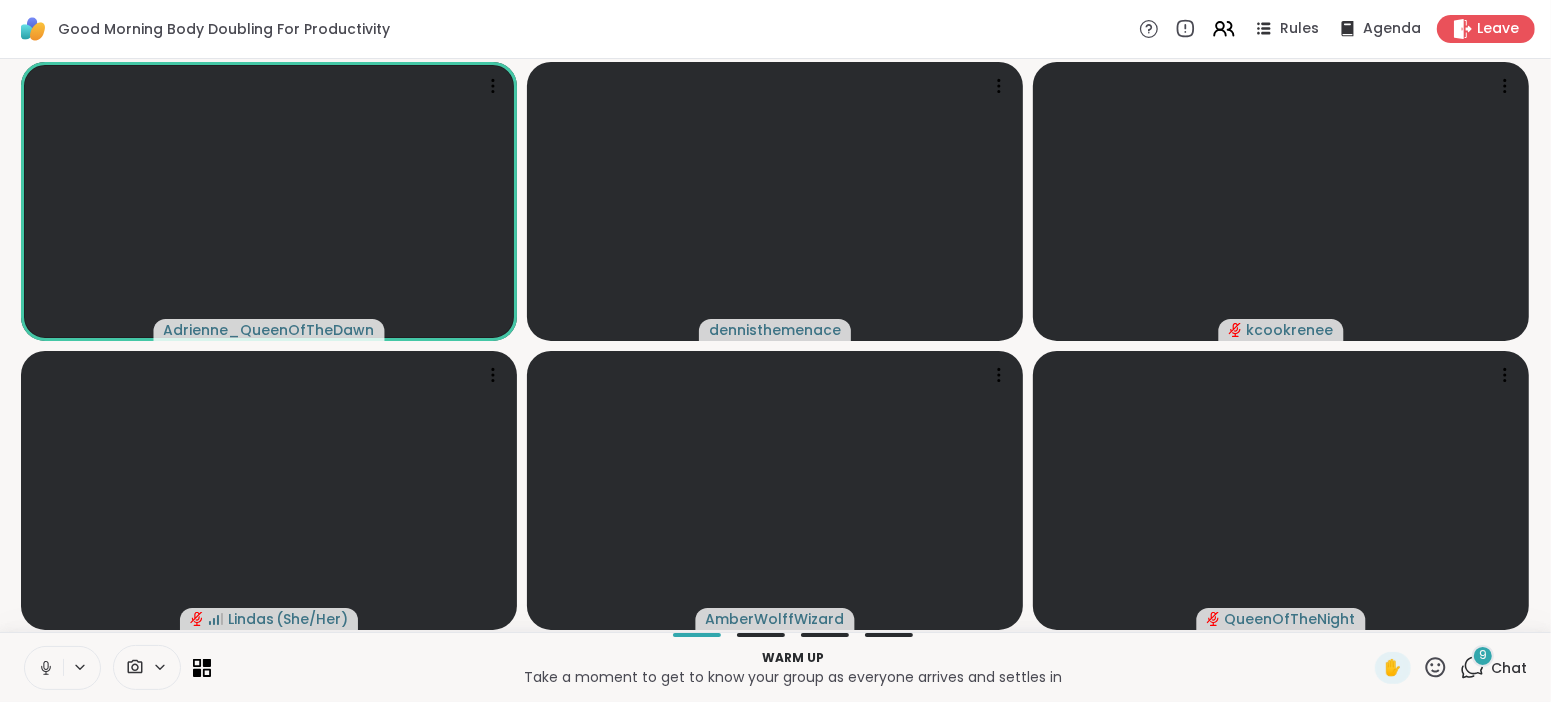 click 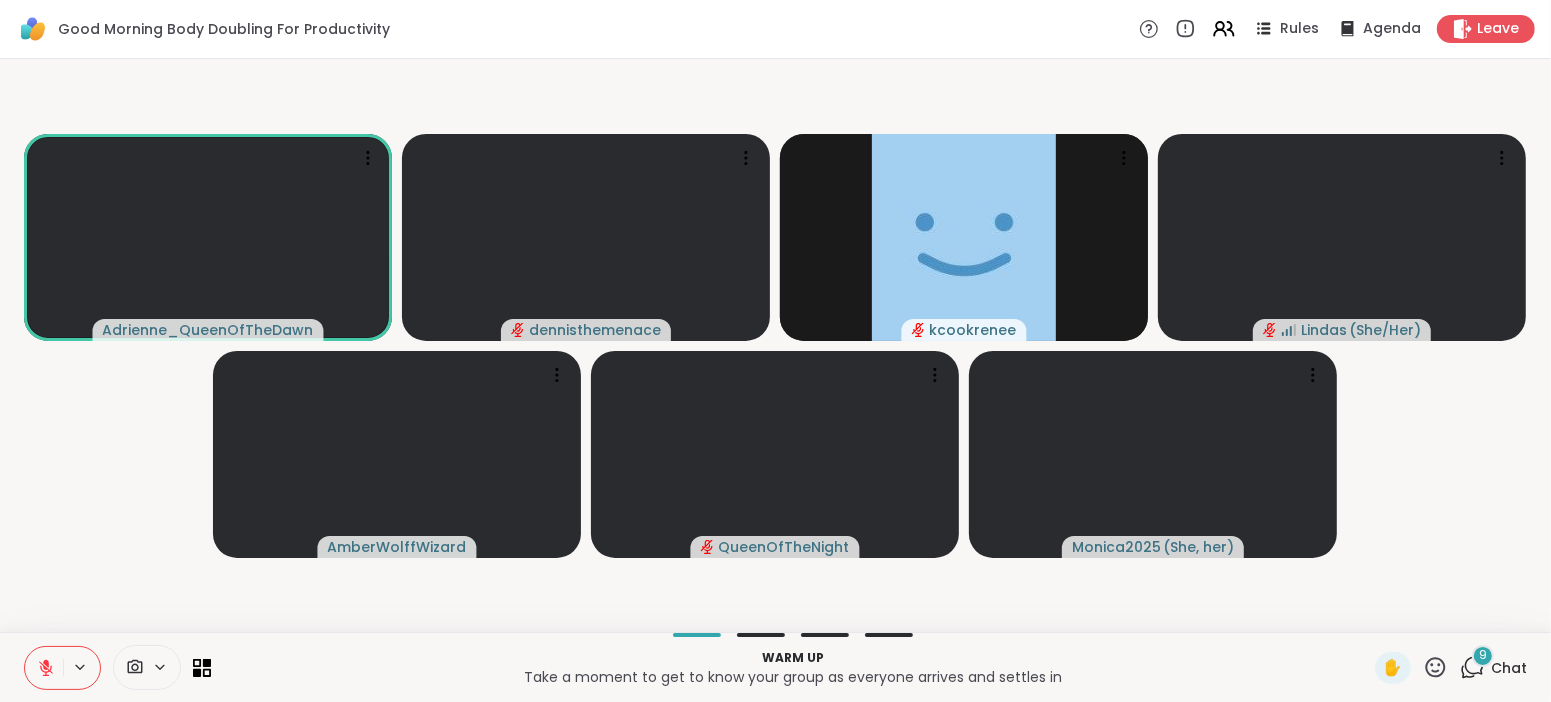 click on "Chat" at bounding box center [1509, 668] 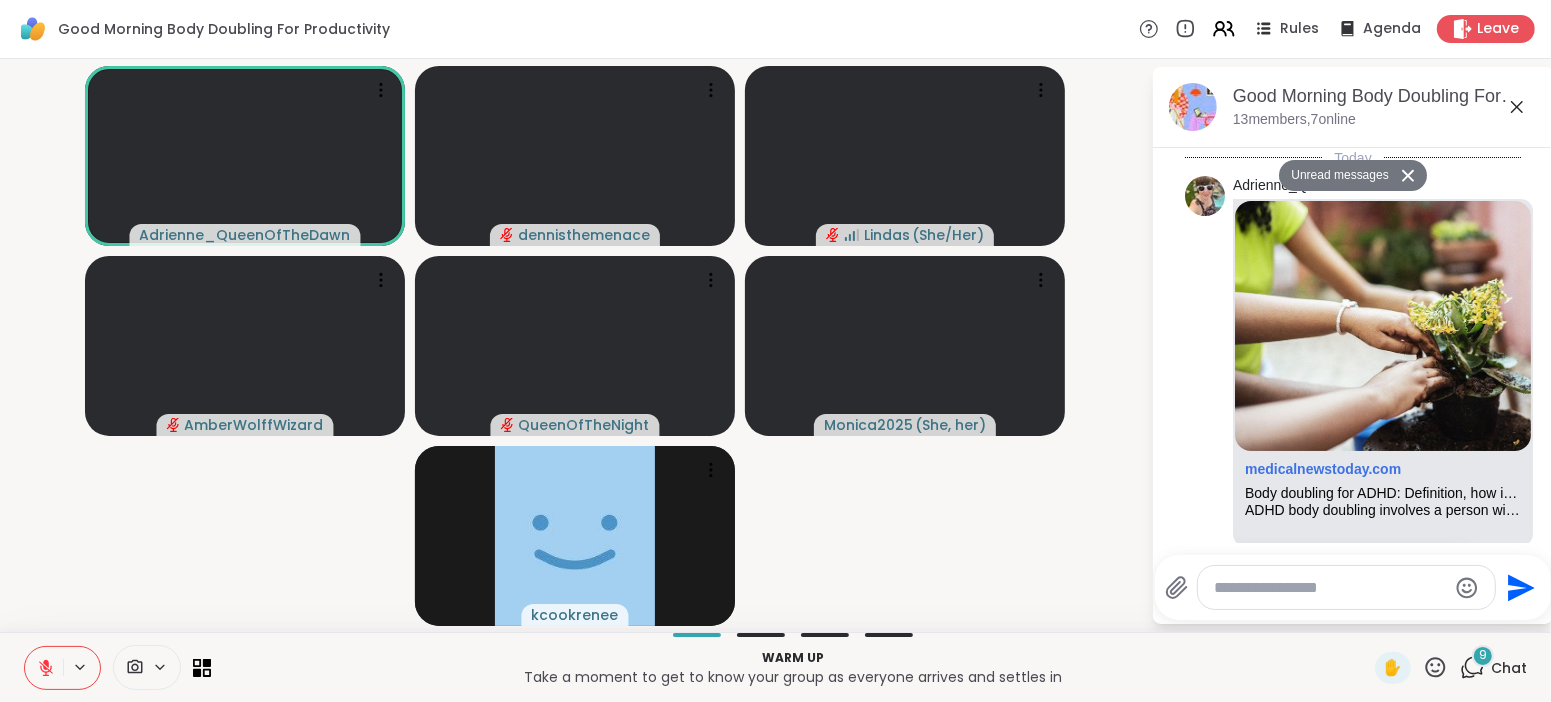 scroll, scrollTop: 2480, scrollLeft: 0, axis: vertical 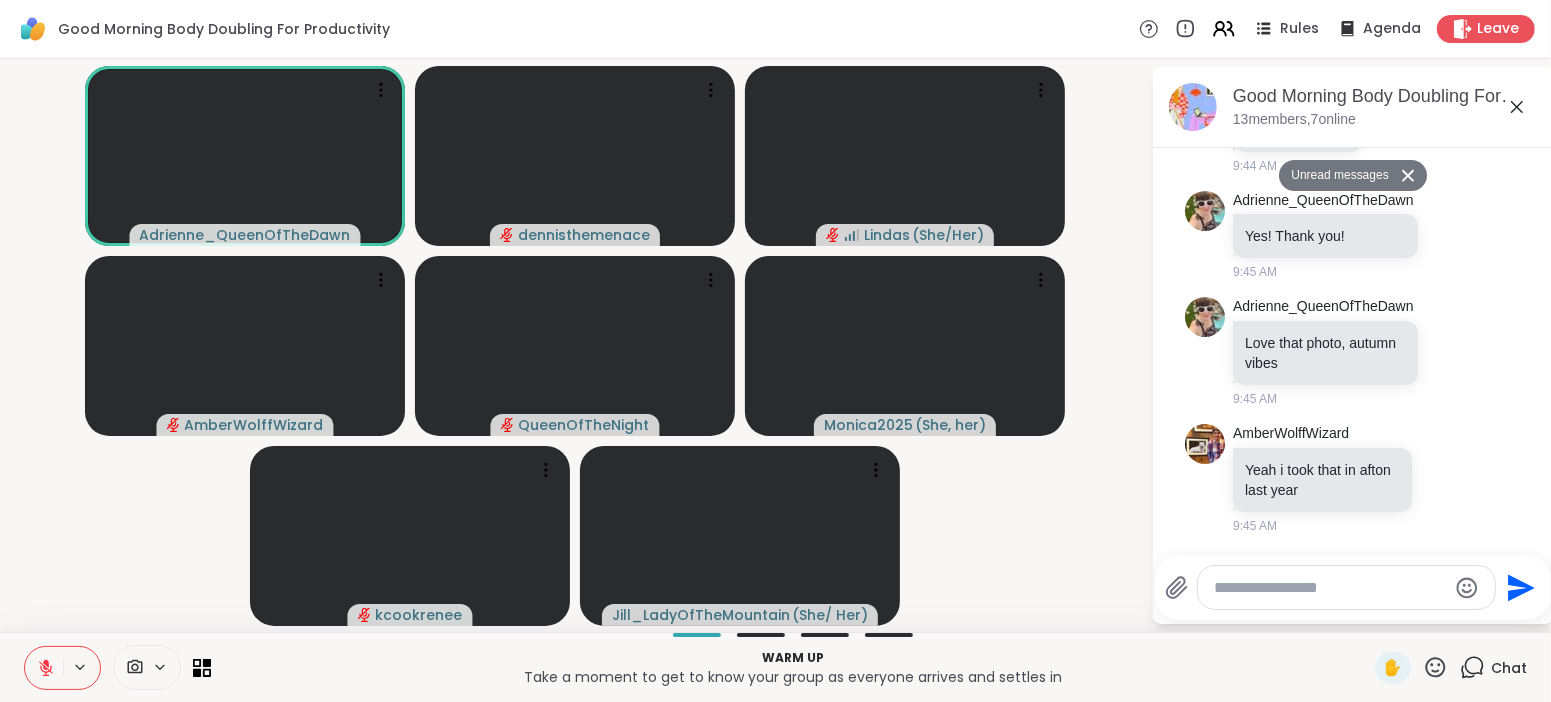 click on "Take a moment to get to know your group as everyone arrives and settles in" at bounding box center (793, 677) 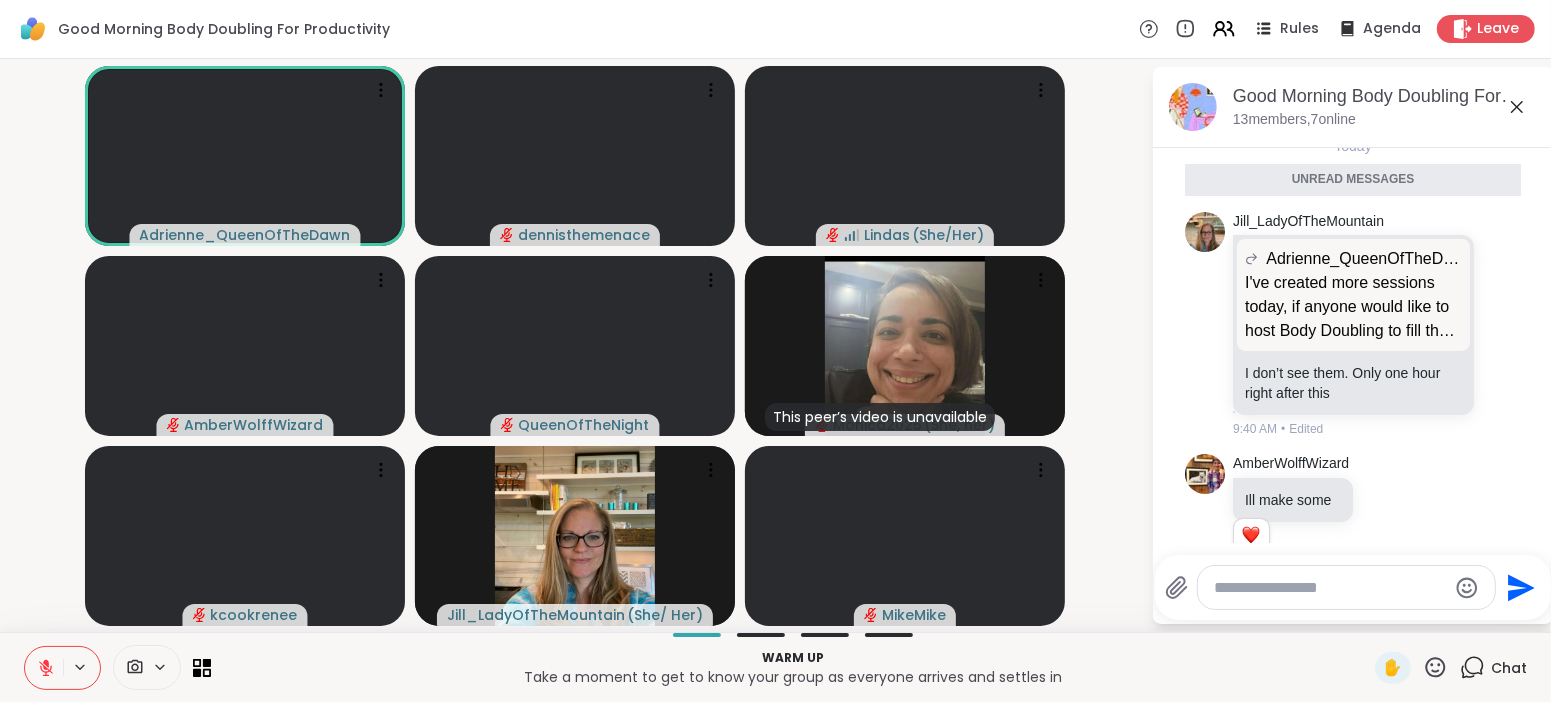 click on "Adrienne_QueenOfTheDawn dennisthemenace Lindas ( She/Her ) AmberWolffWizard QueenOfTheNight This peer’s video is unavailable Monica2025 ( She, her ) kcookrenee Jill_LadyOfTheMountain ( She/ Her ) MikeMike" at bounding box center [575, 345] 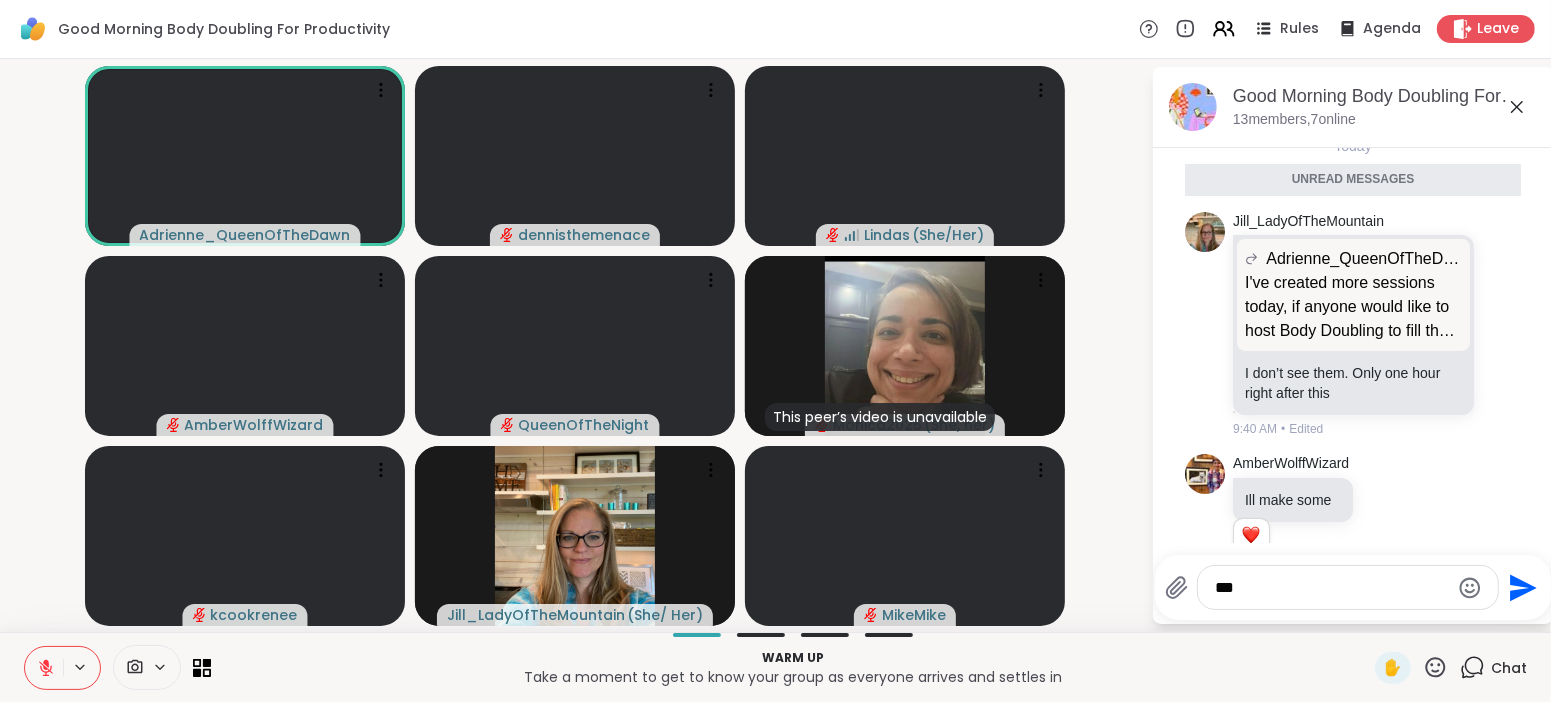 type on "****" 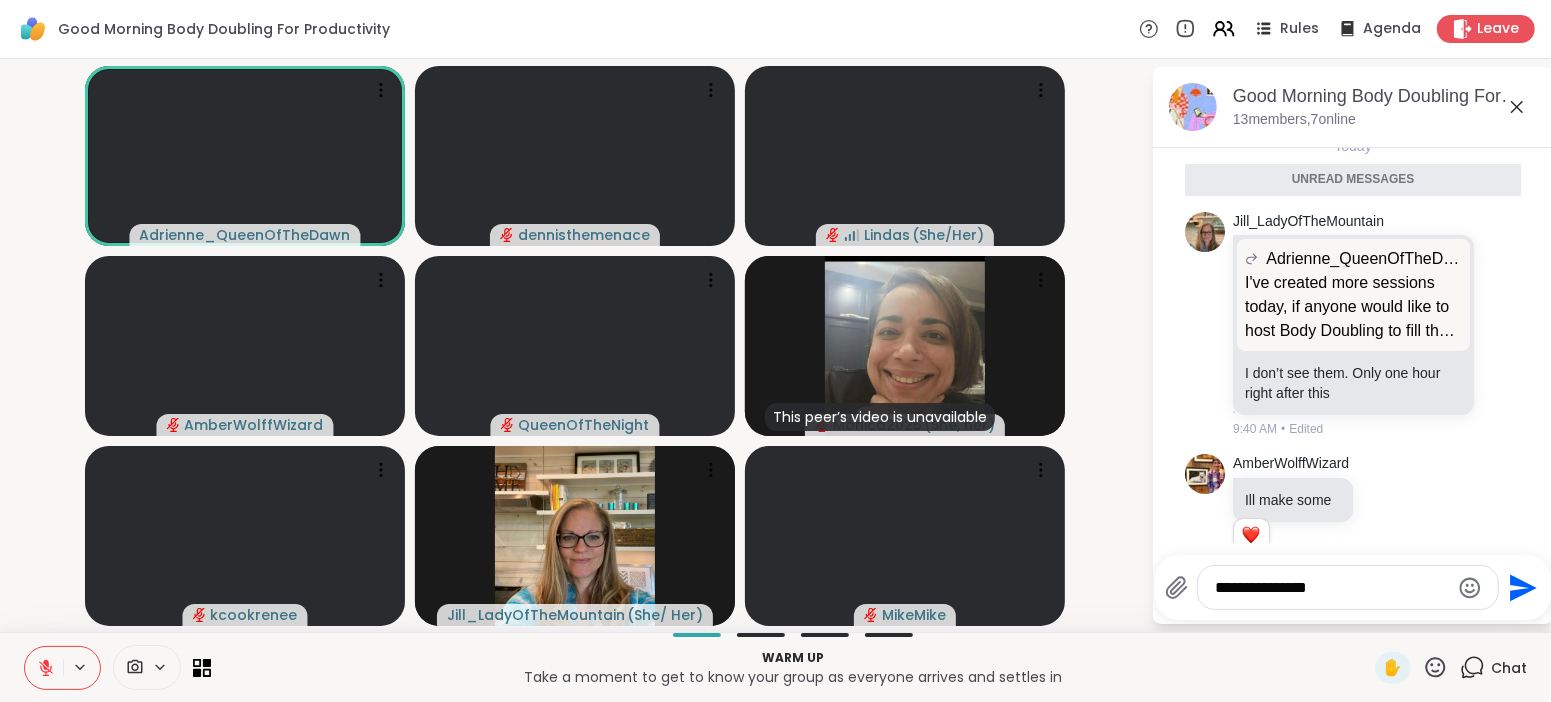 click on "**********" at bounding box center (1348, 587) 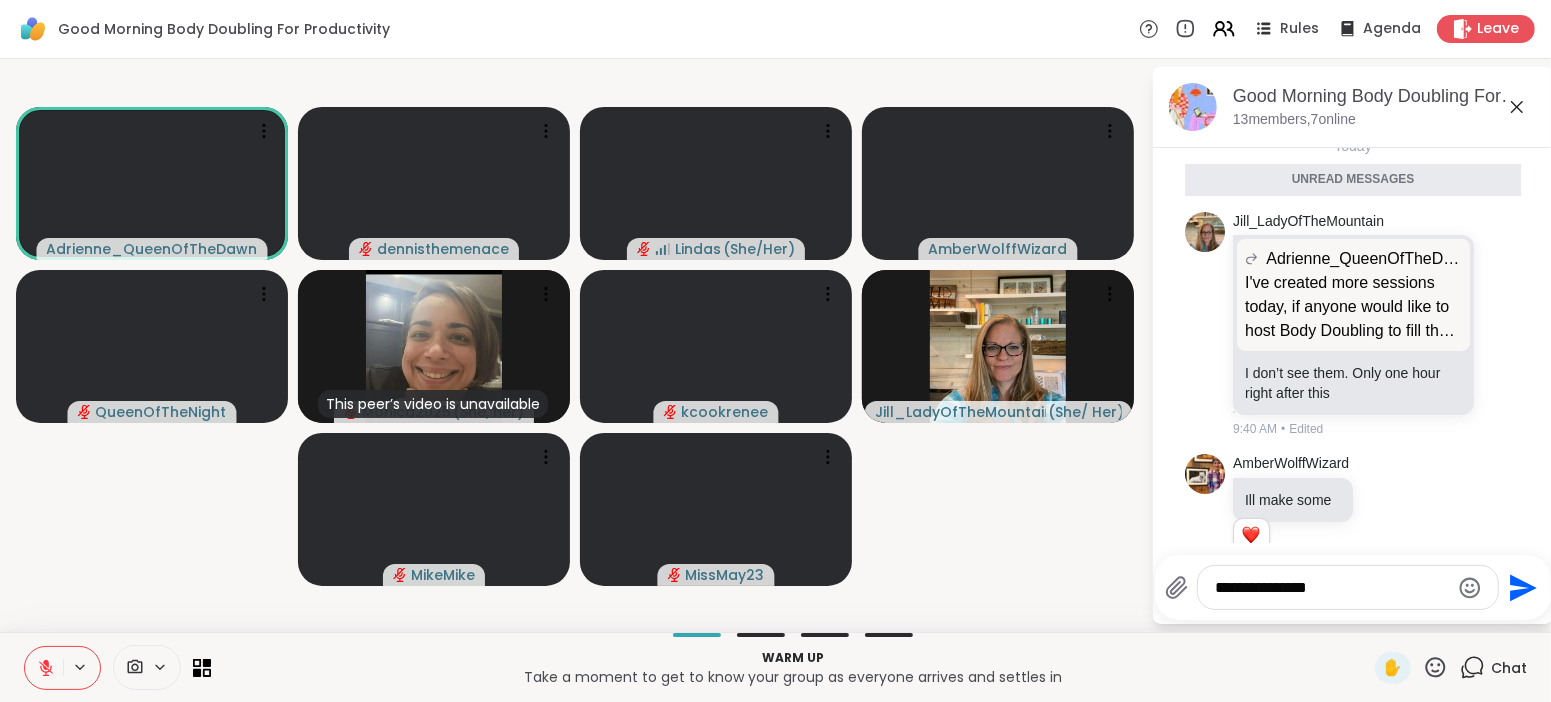 click on "**********" at bounding box center [1332, 588] 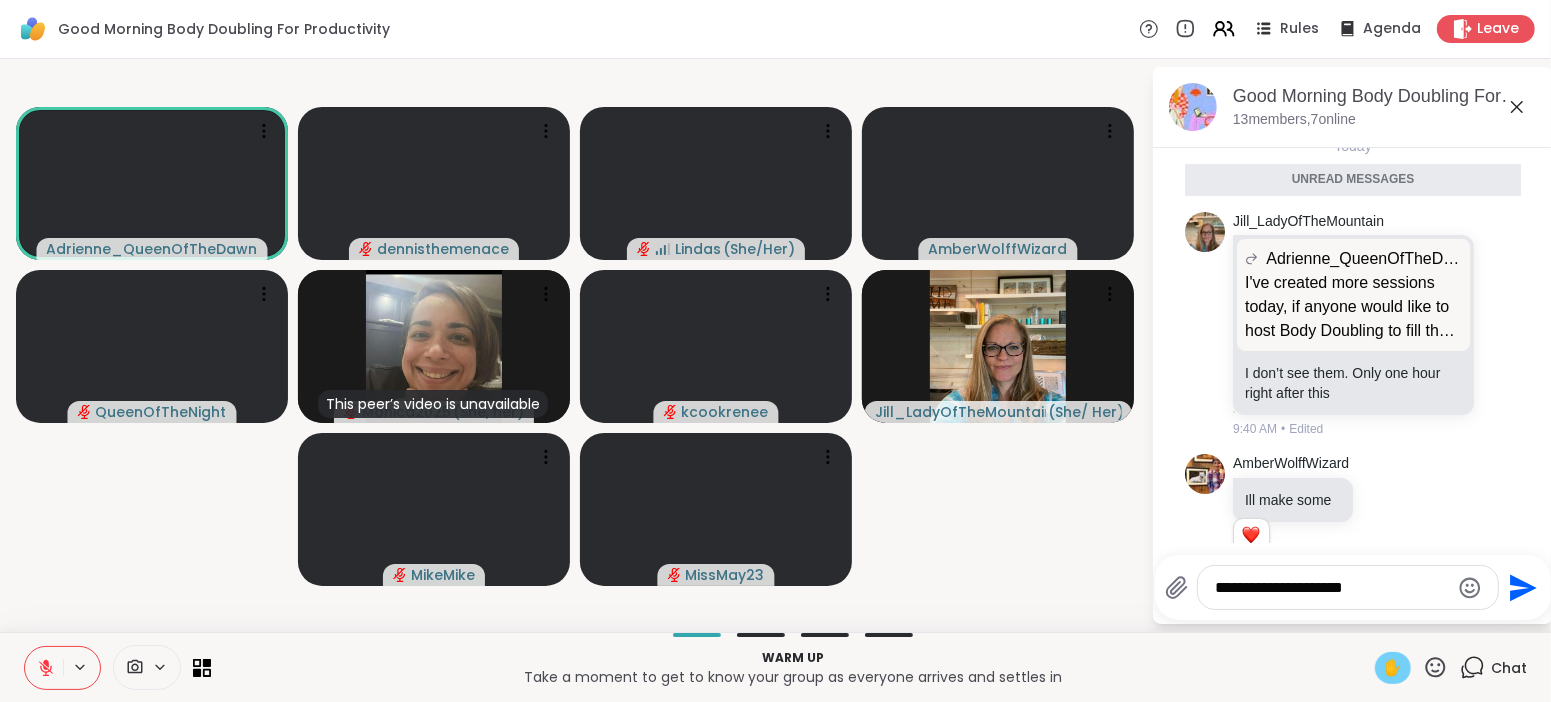 click on "✋" at bounding box center (1393, 668) 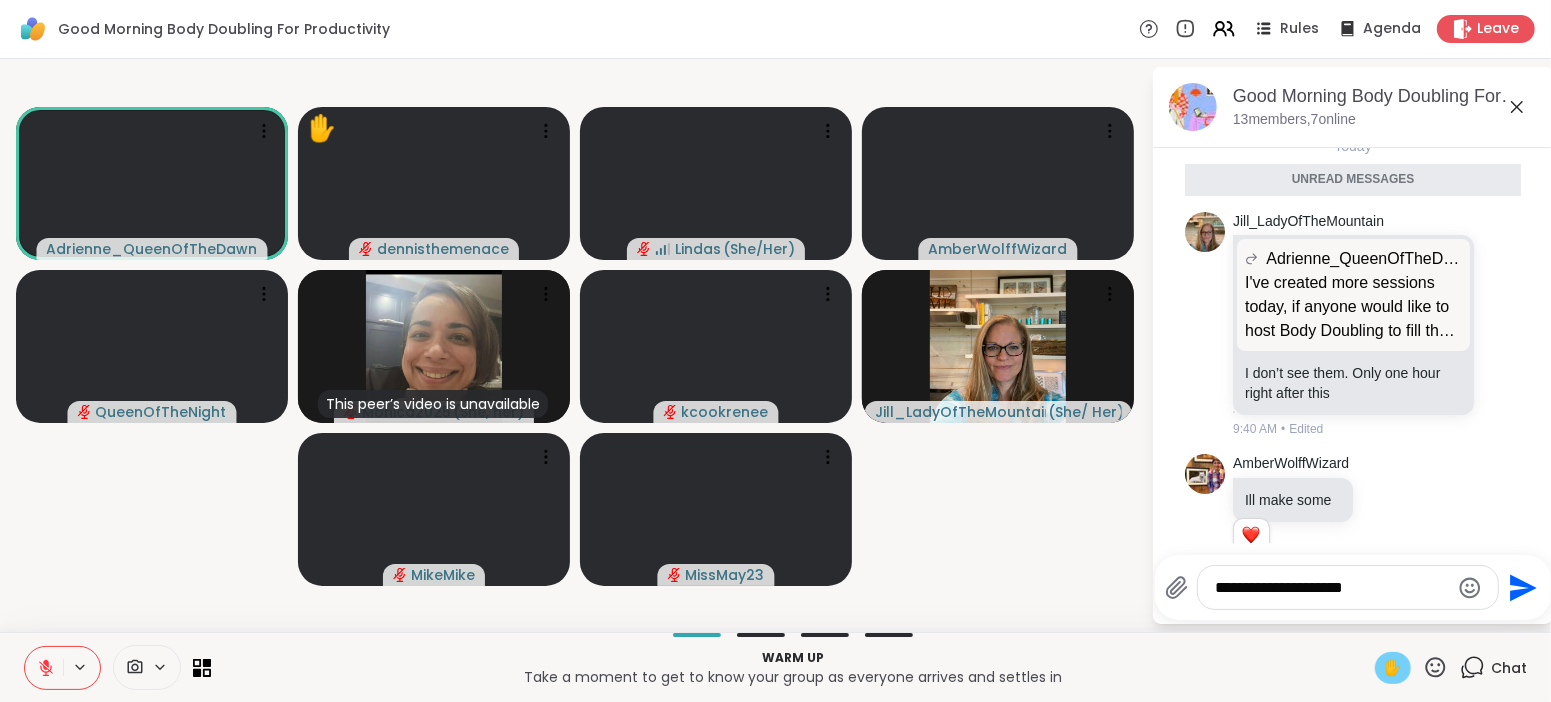 click on "✋" at bounding box center (1393, 668) 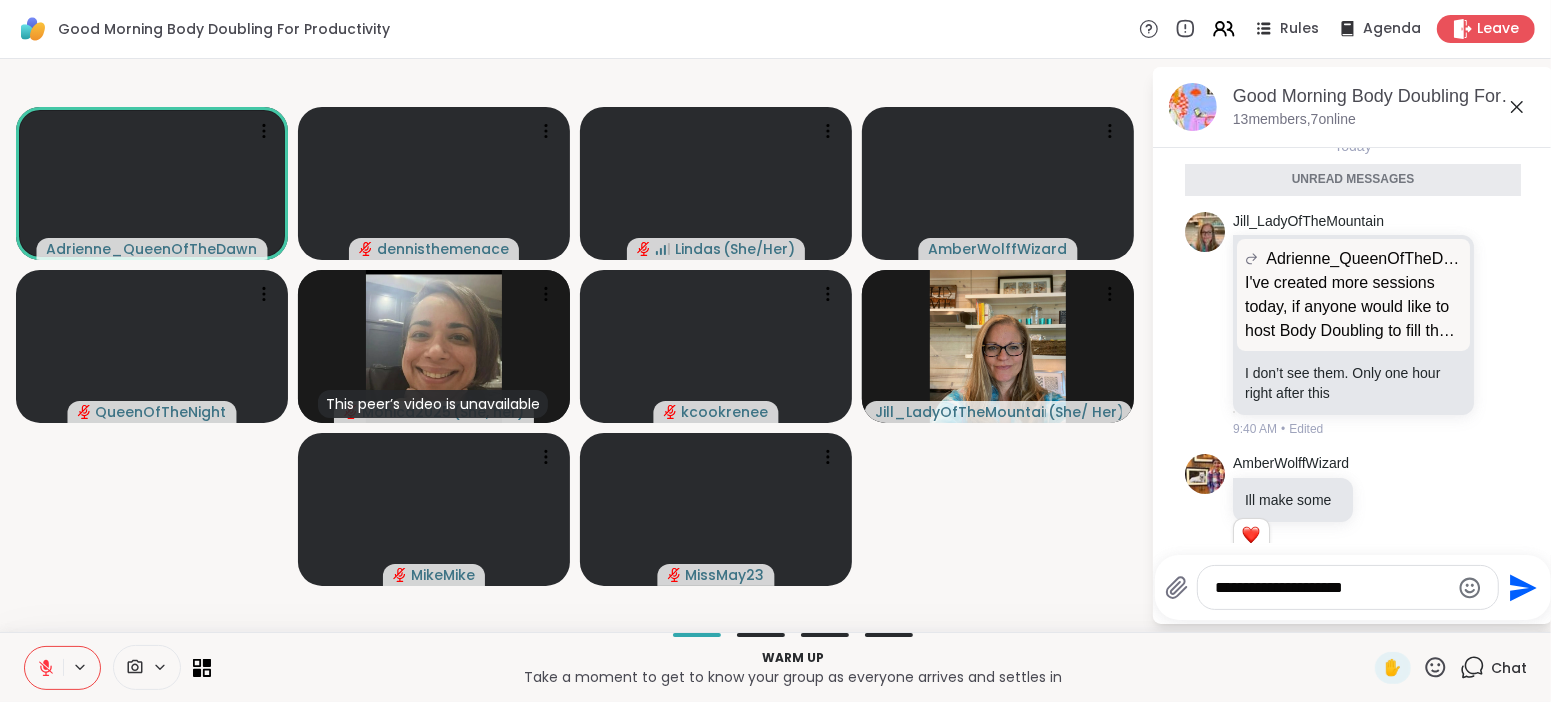 click on "**********" at bounding box center (1332, 588) 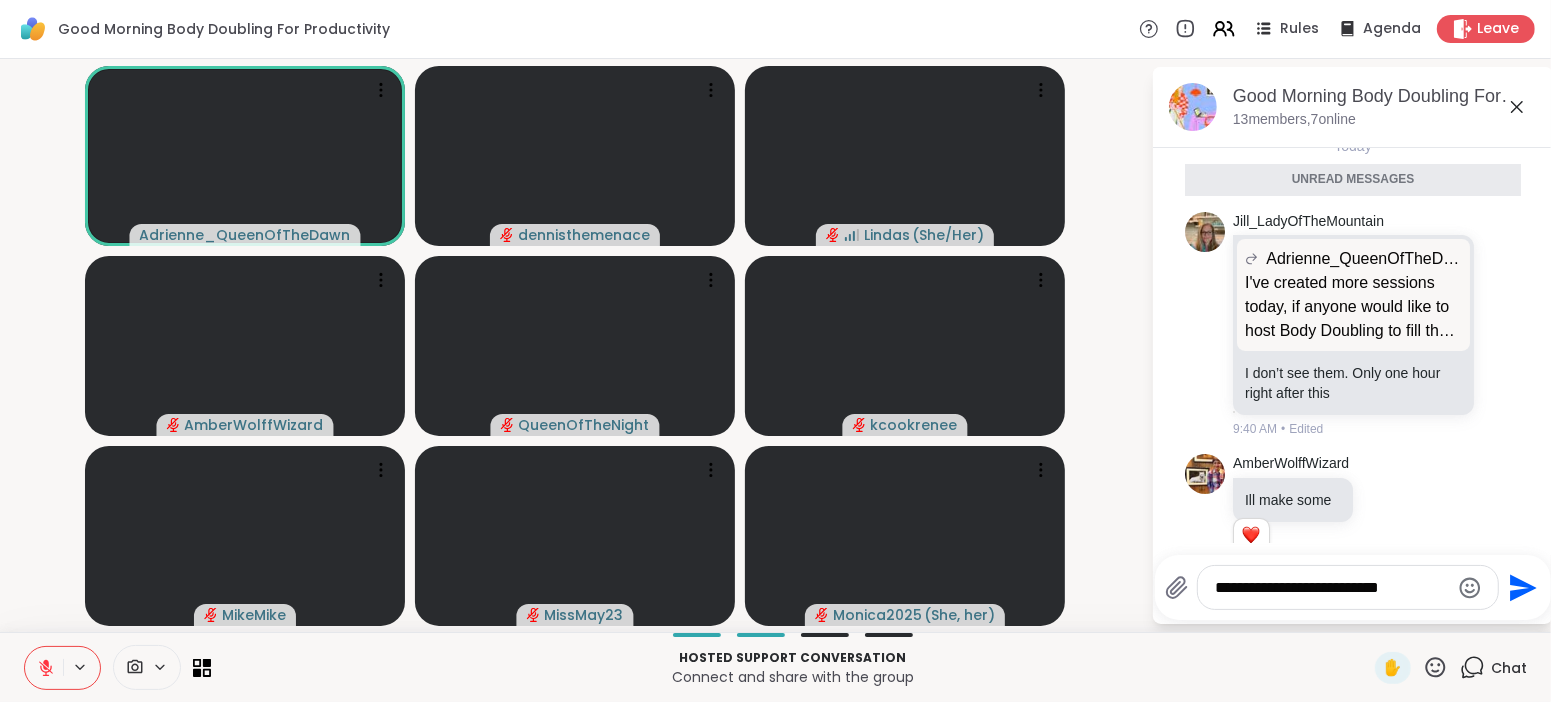 click at bounding box center [1470, 587] 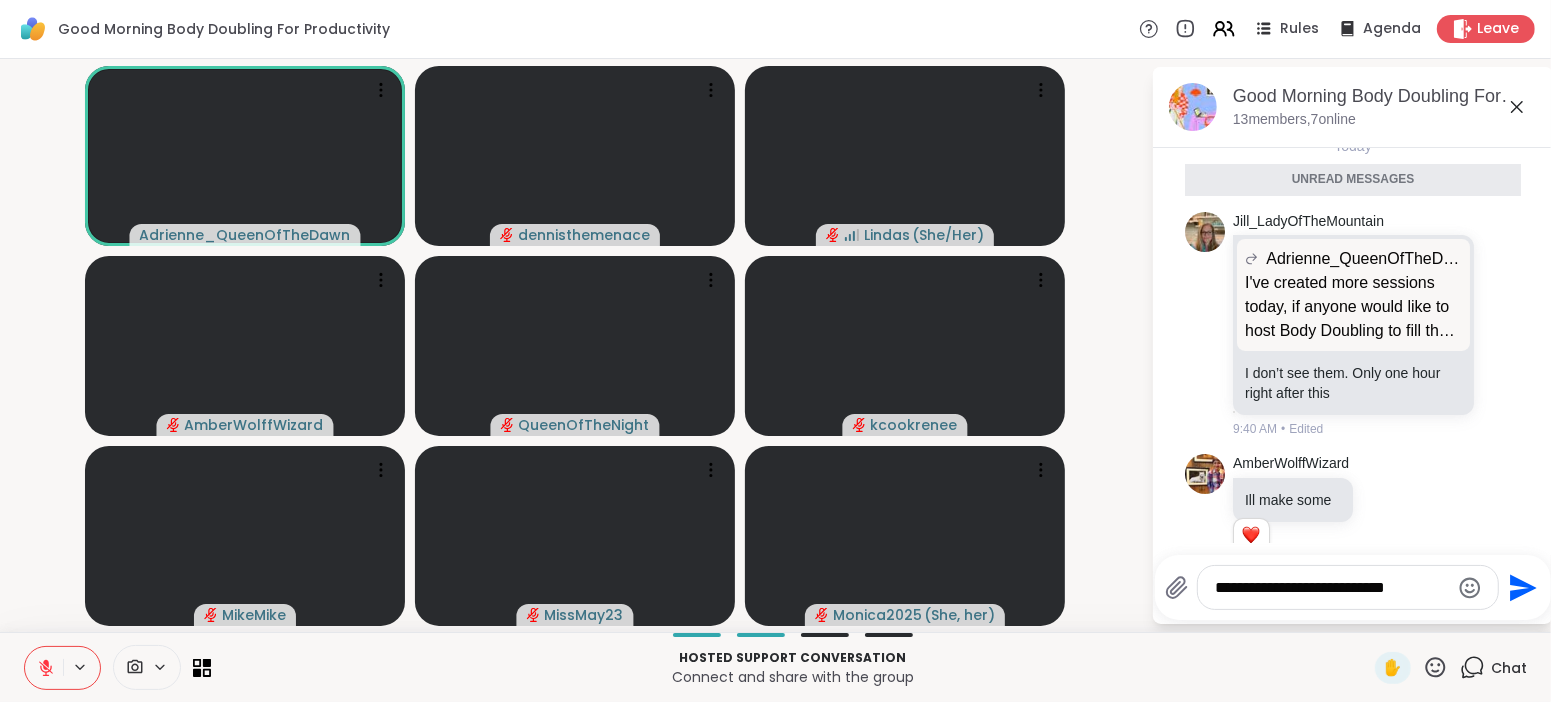 type on "**********" 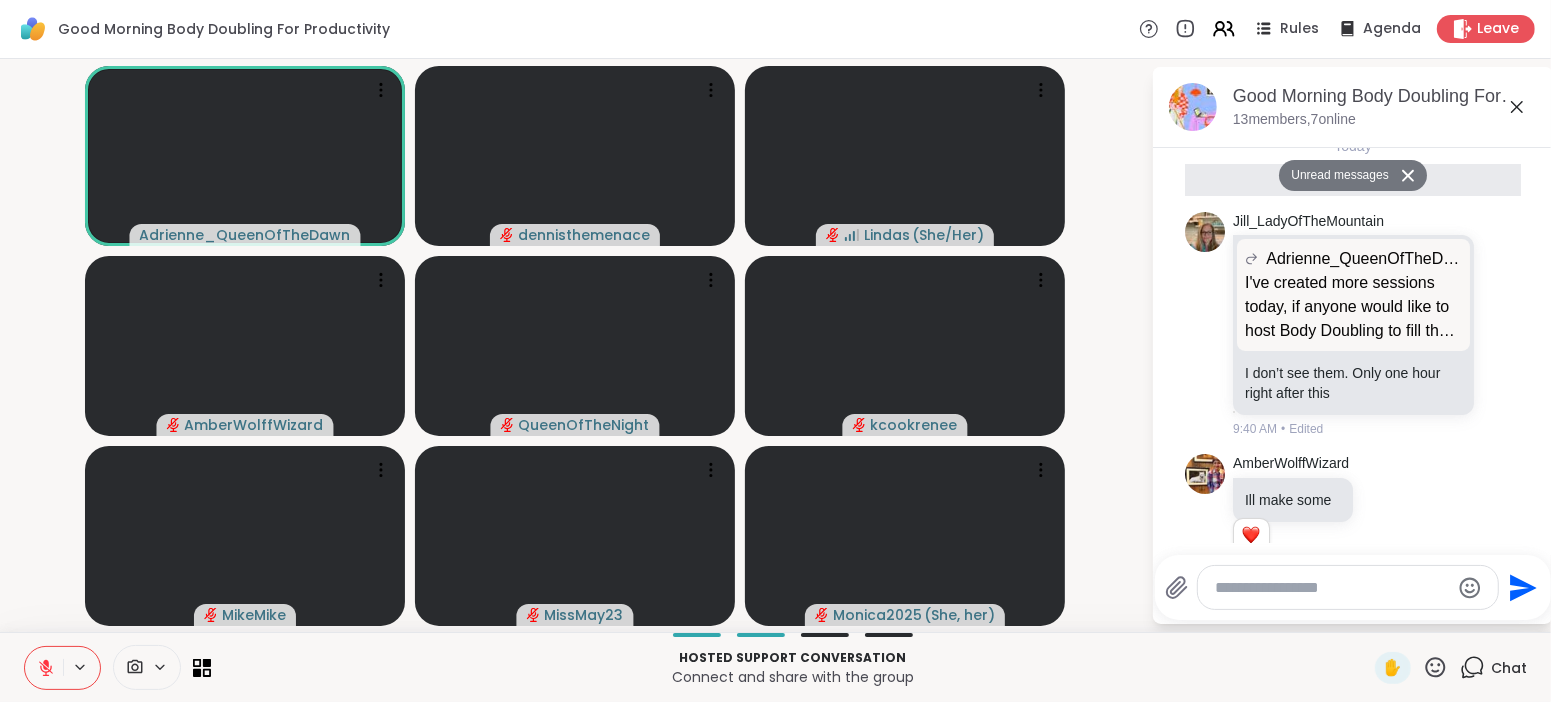 scroll, scrollTop: 2588, scrollLeft: 0, axis: vertical 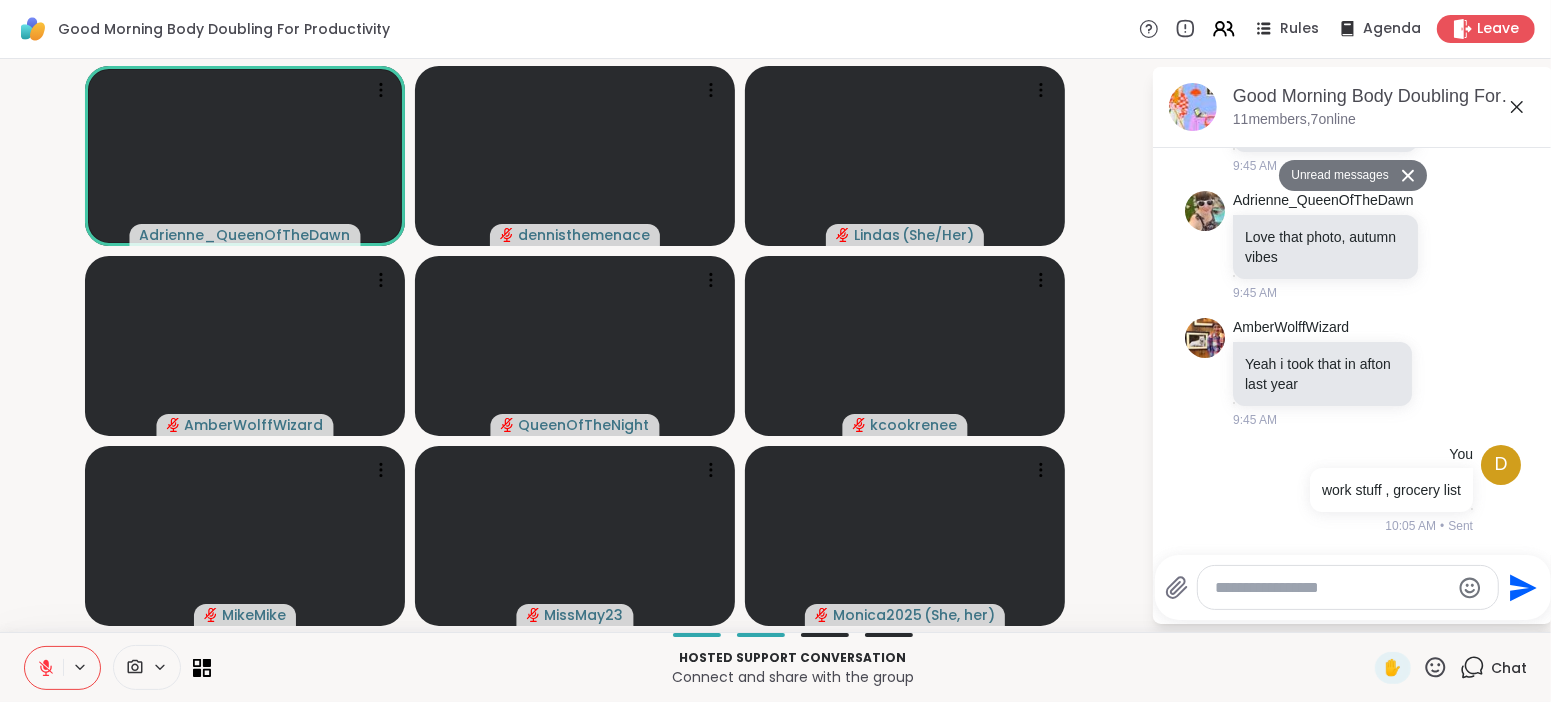 click at bounding box center (1332, 588) 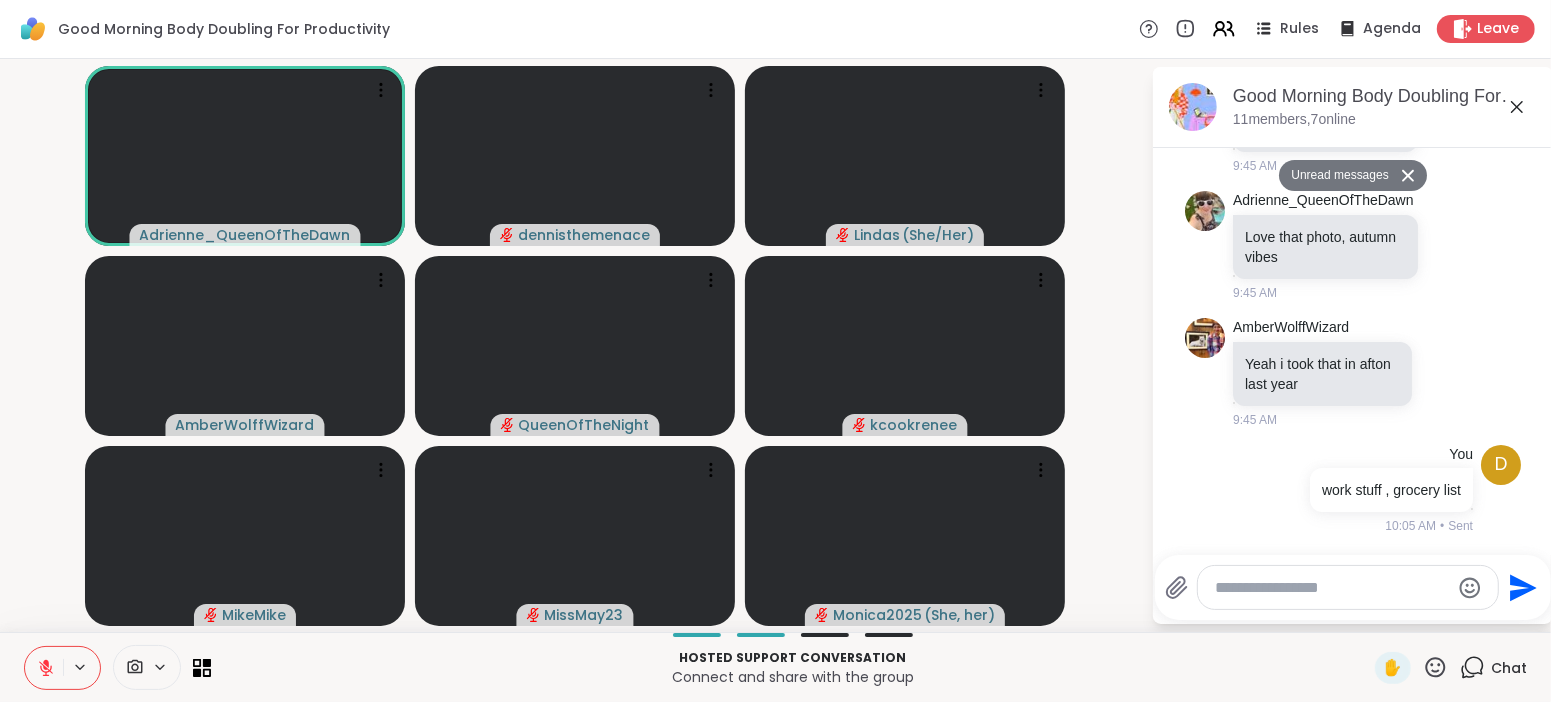 click 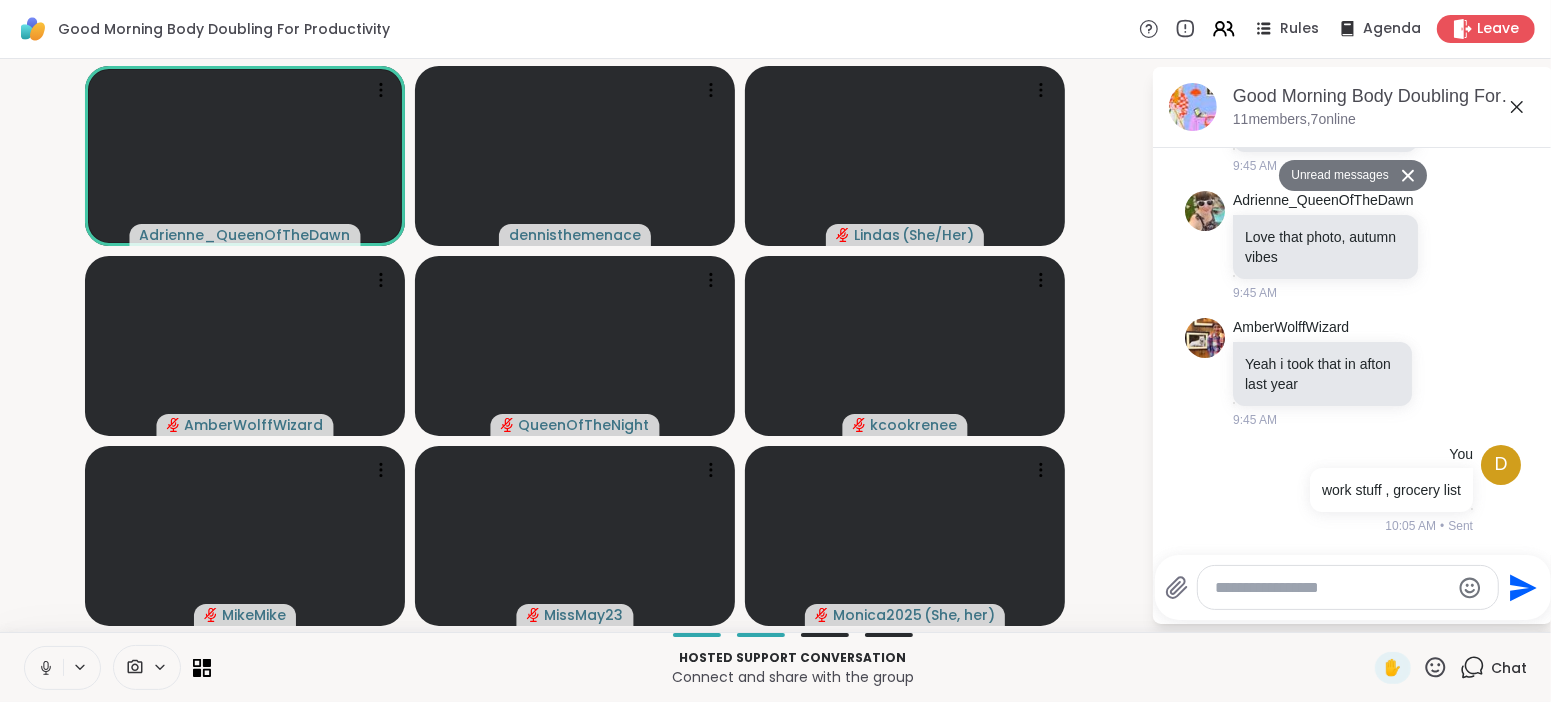 click 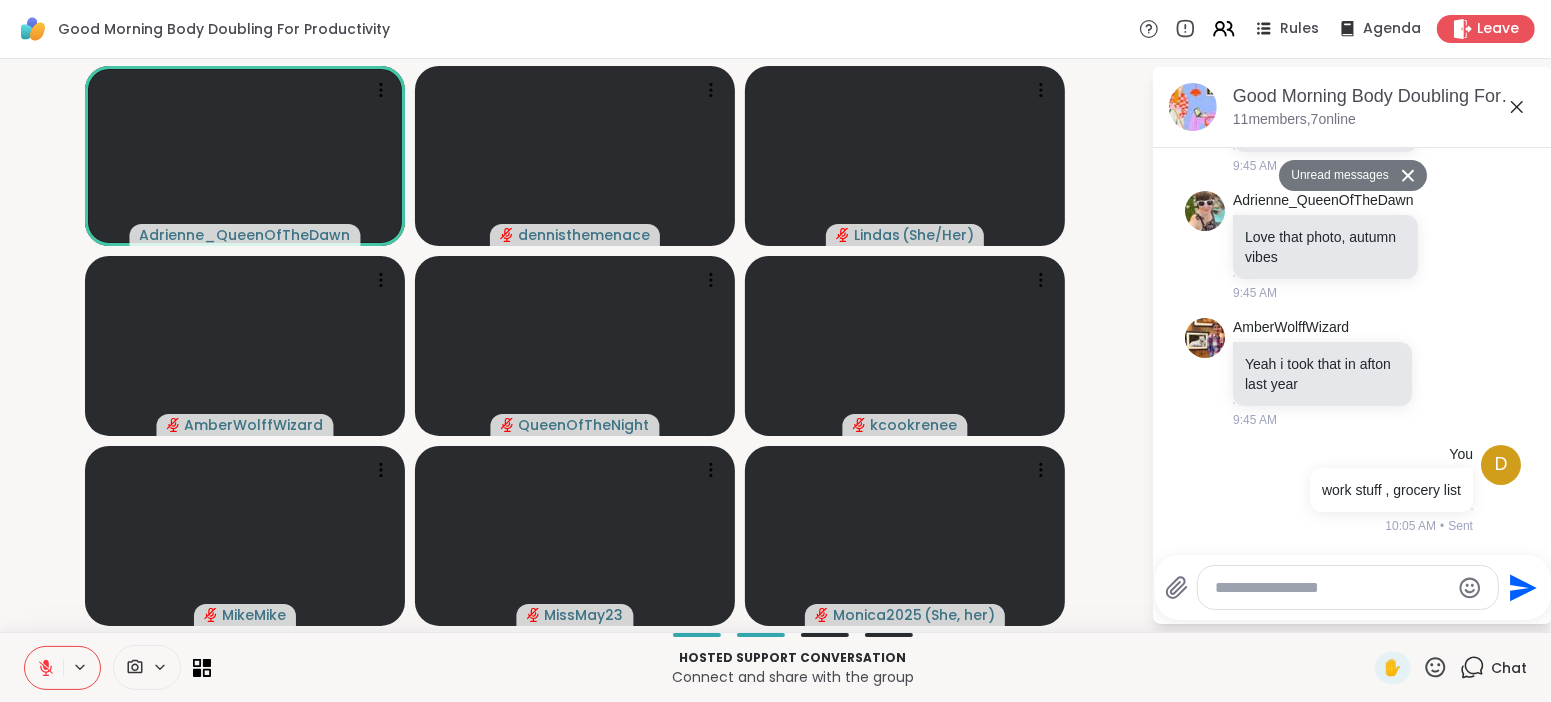click 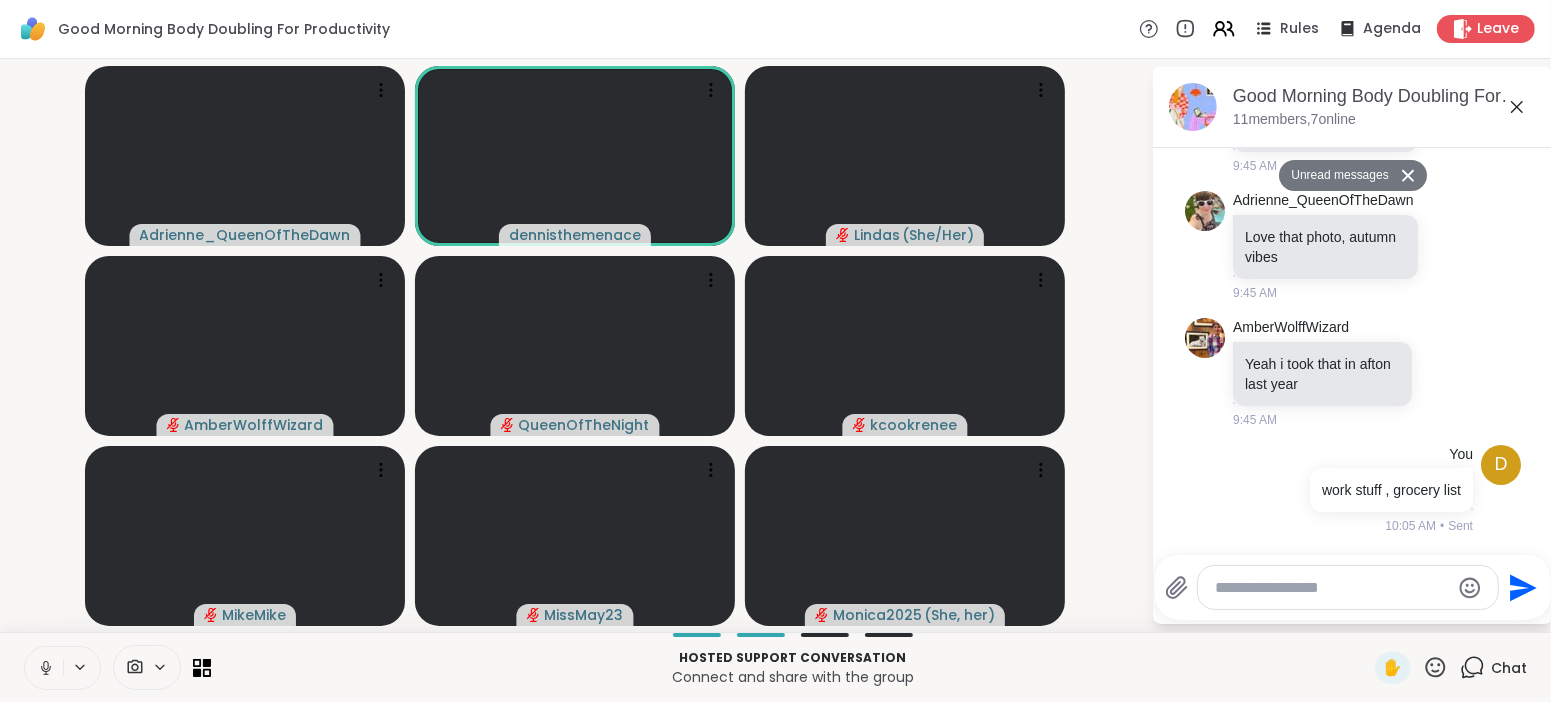click 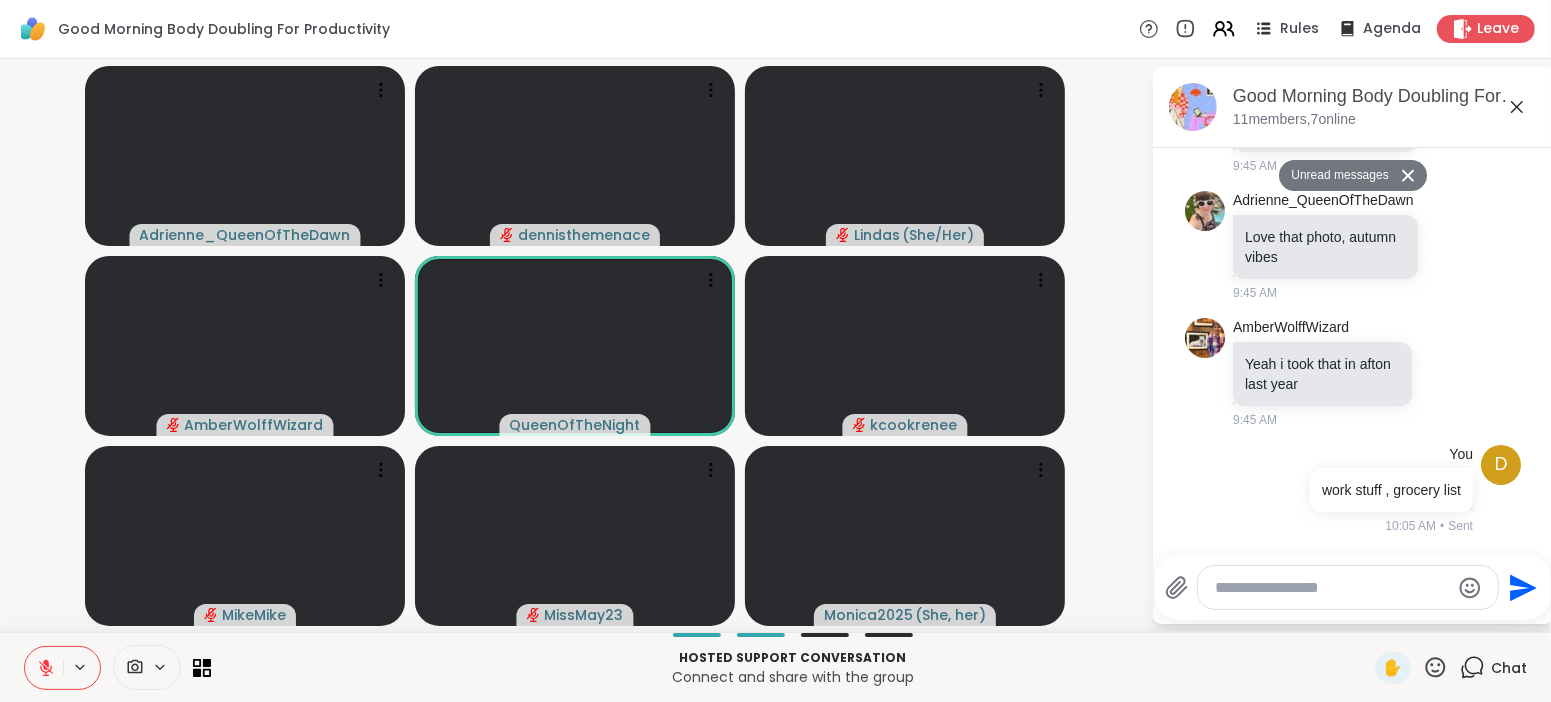 click at bounding box center (1332, 588) 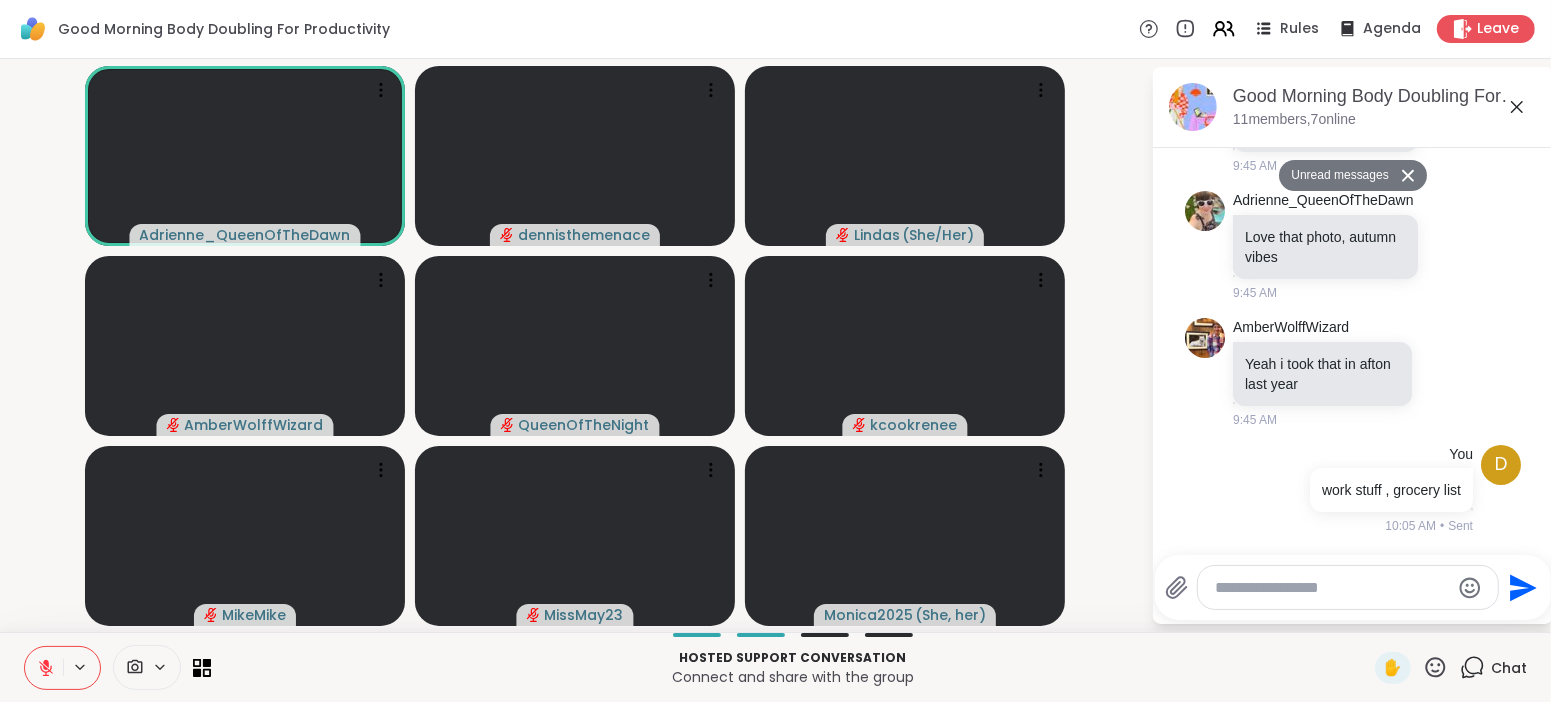 click on "Unread messages" at bounding box center (1336, 176) 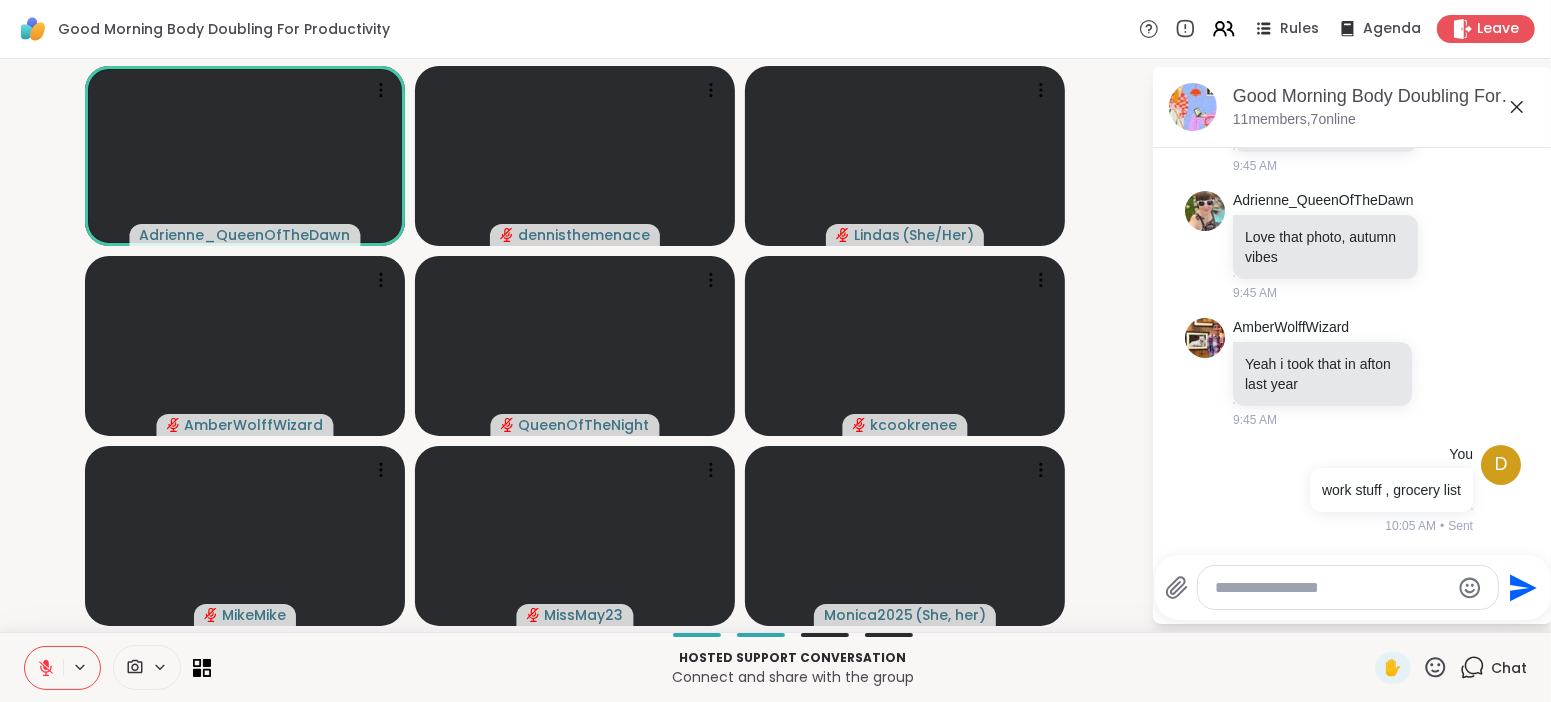 scroll, scrollTop: 1058, scrollLeft: 0, axis: vertical 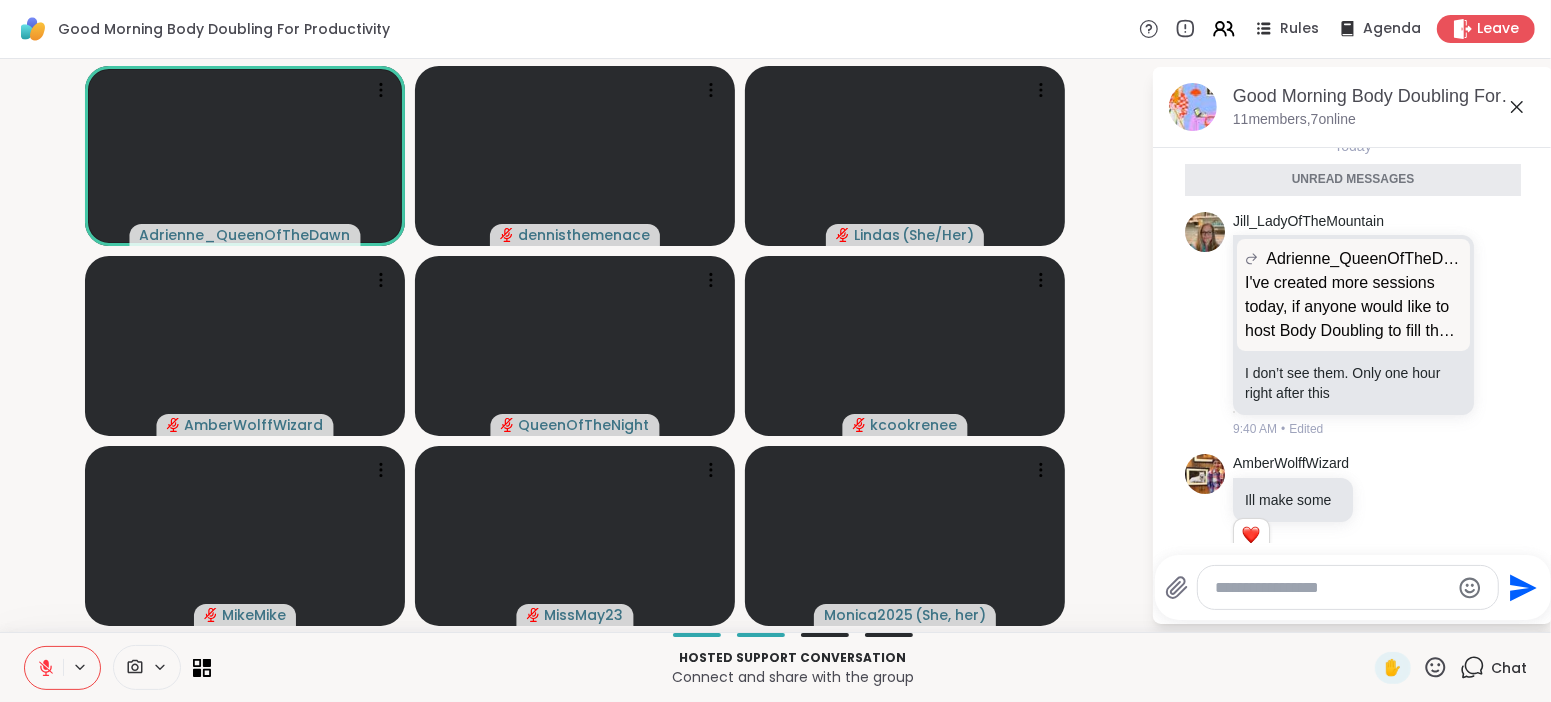 click at bounding box center (1332, 588) 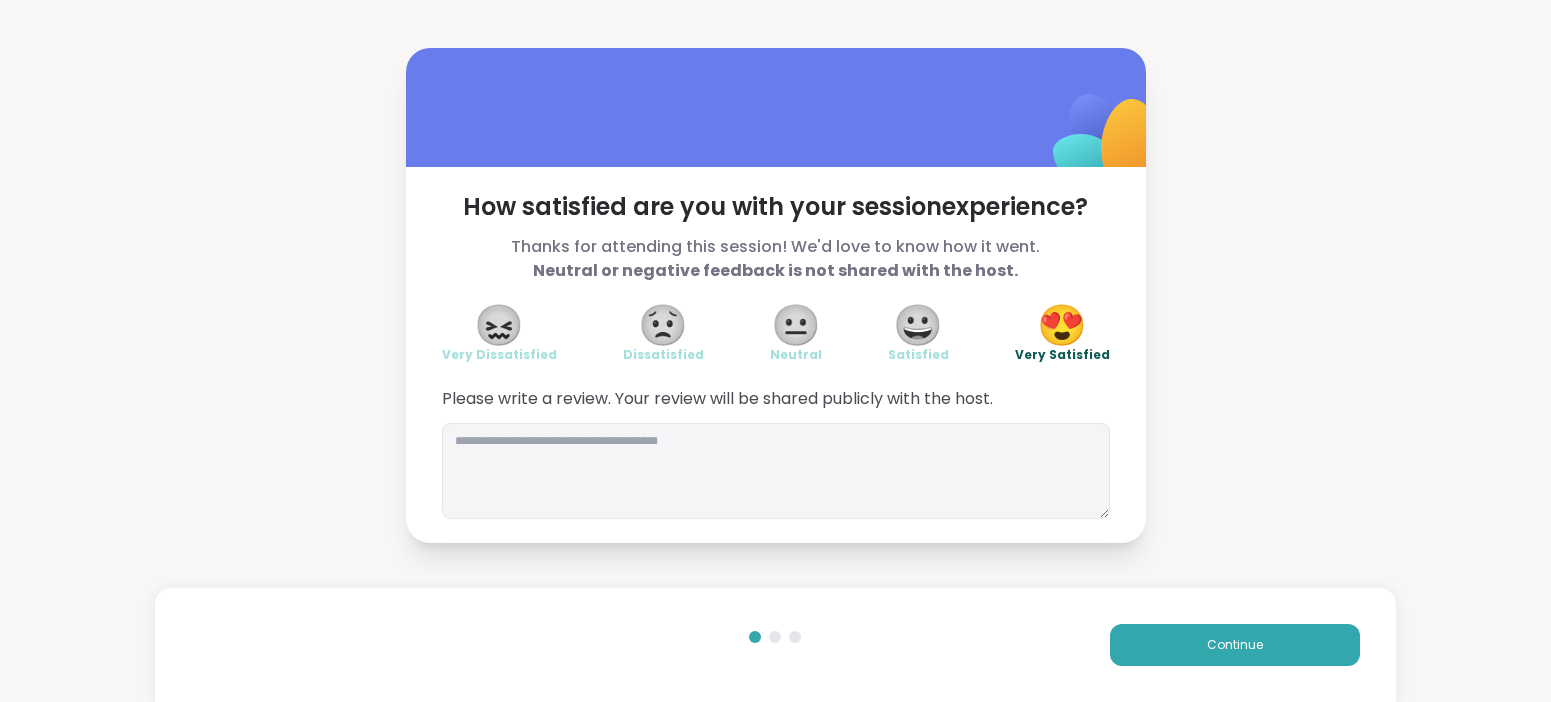 scroll, scrollTop: 0, scrollLeft: 0, axis: both 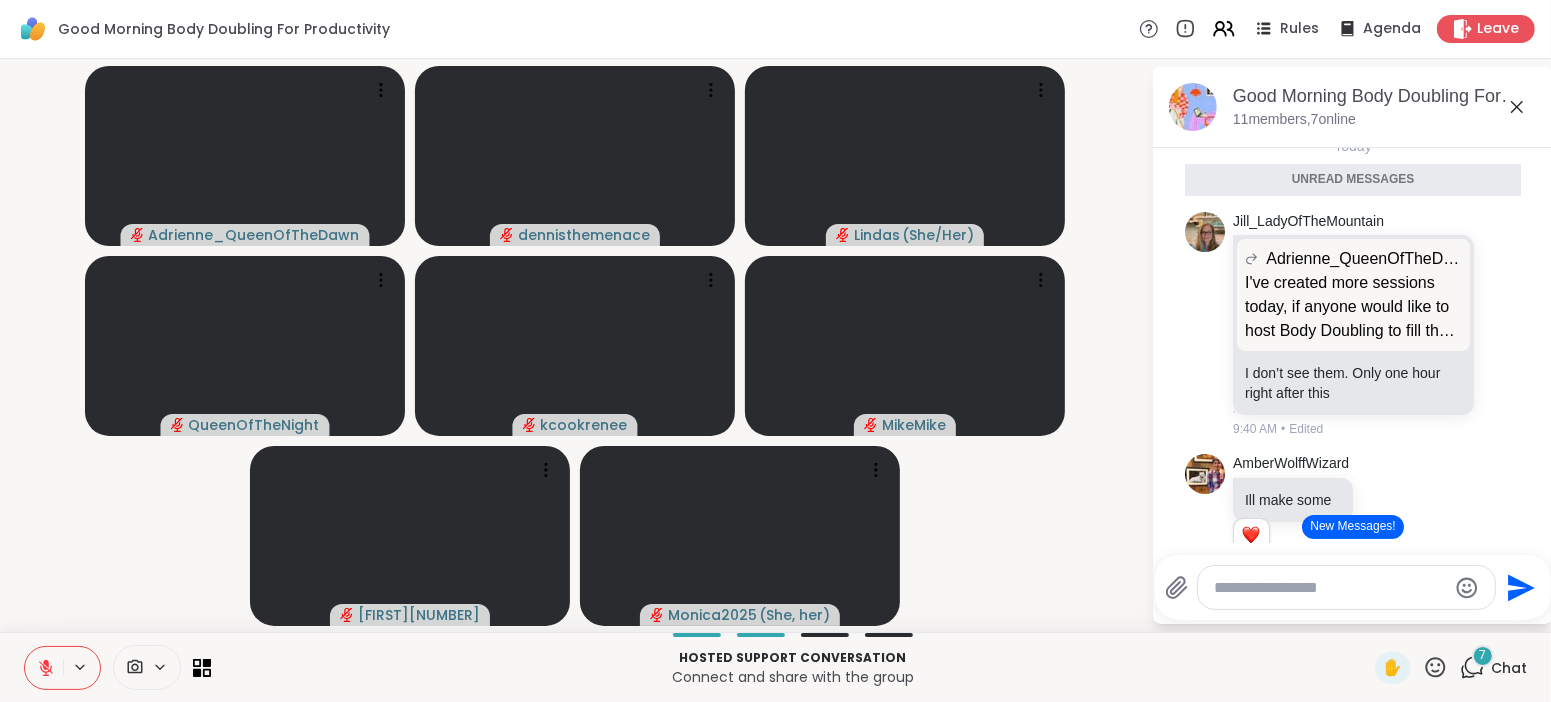 click on "New Messages!" at bounding box center (1352, 527) 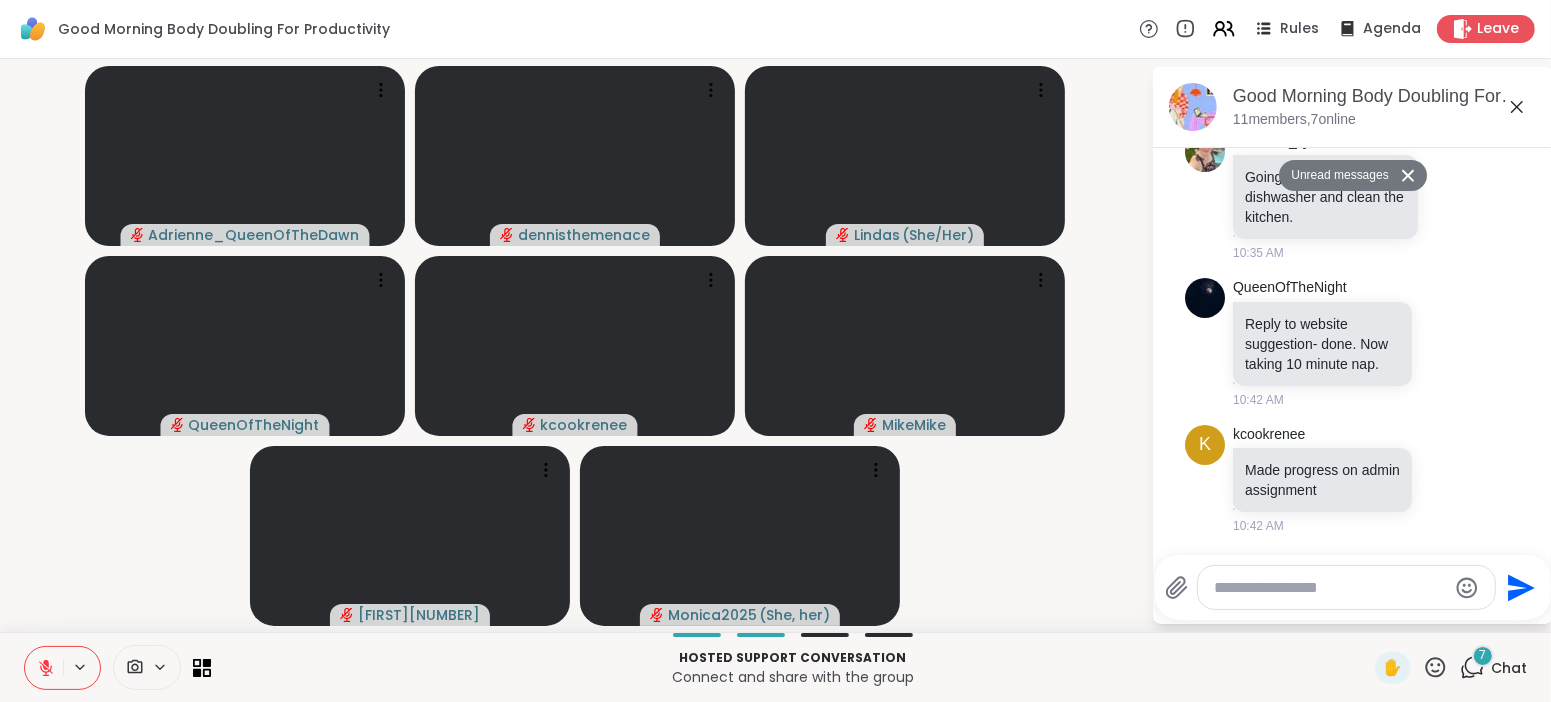 click at bounding box center [1330, 588] 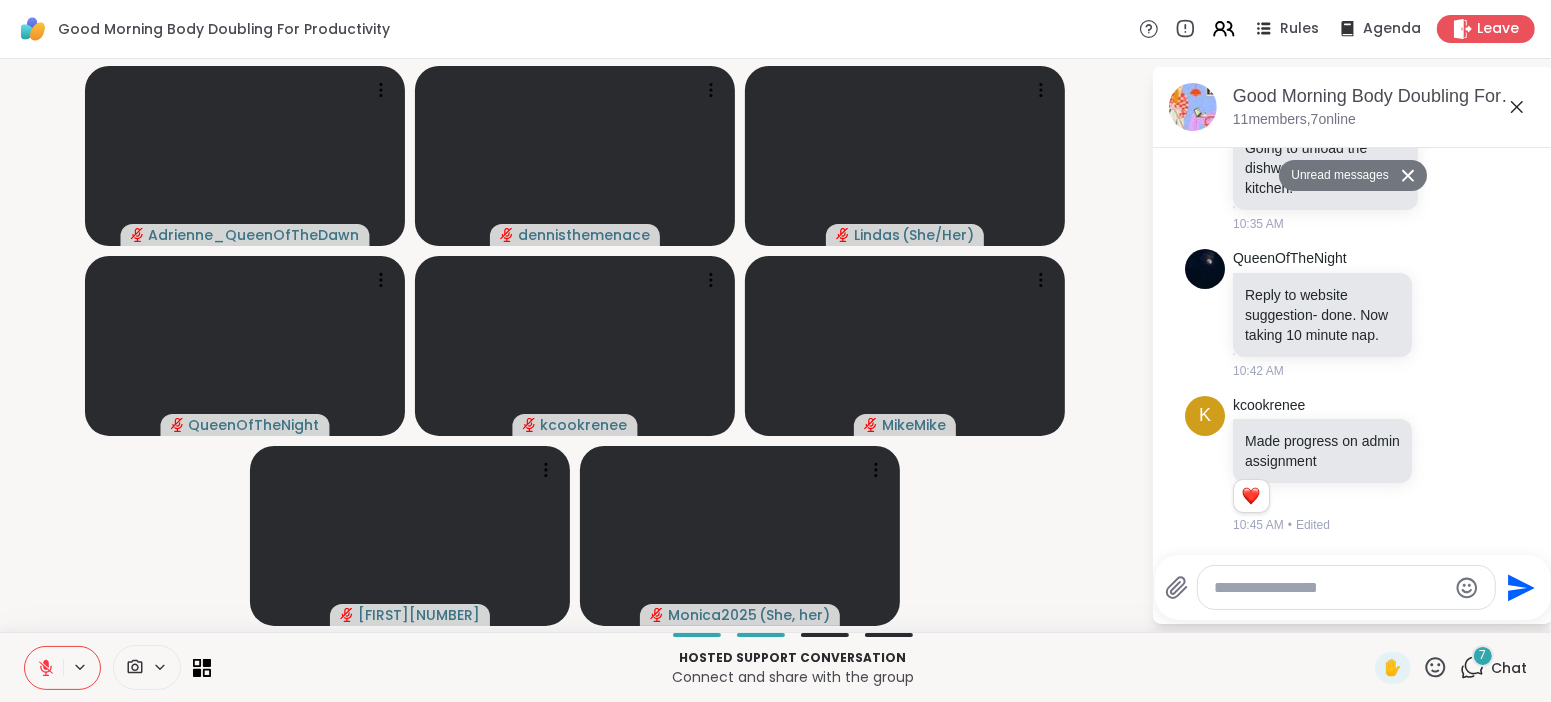 click on "Unread messages" at bounding box center [1336, 176] 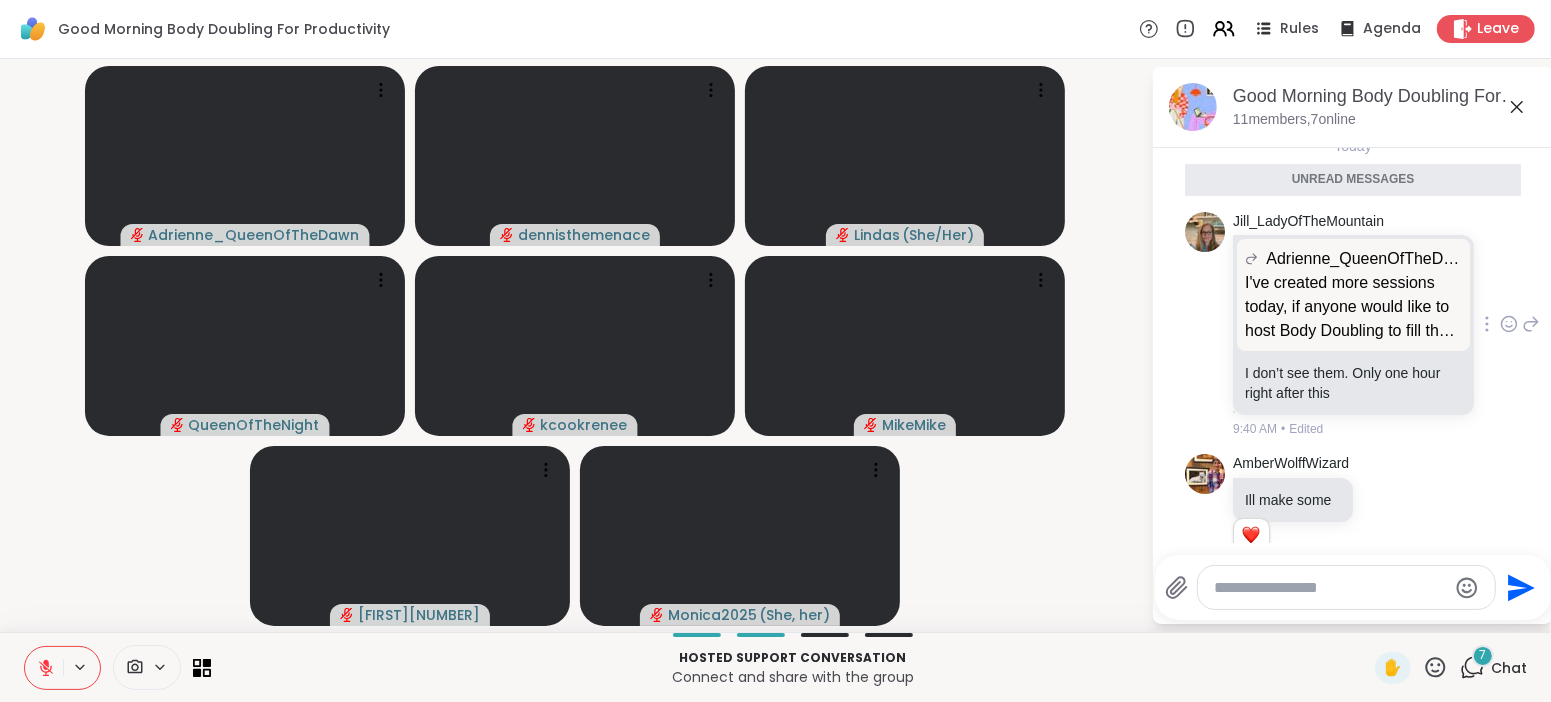 scroll, scrollTop: 3, scrollLeft: 0, axis: vertical 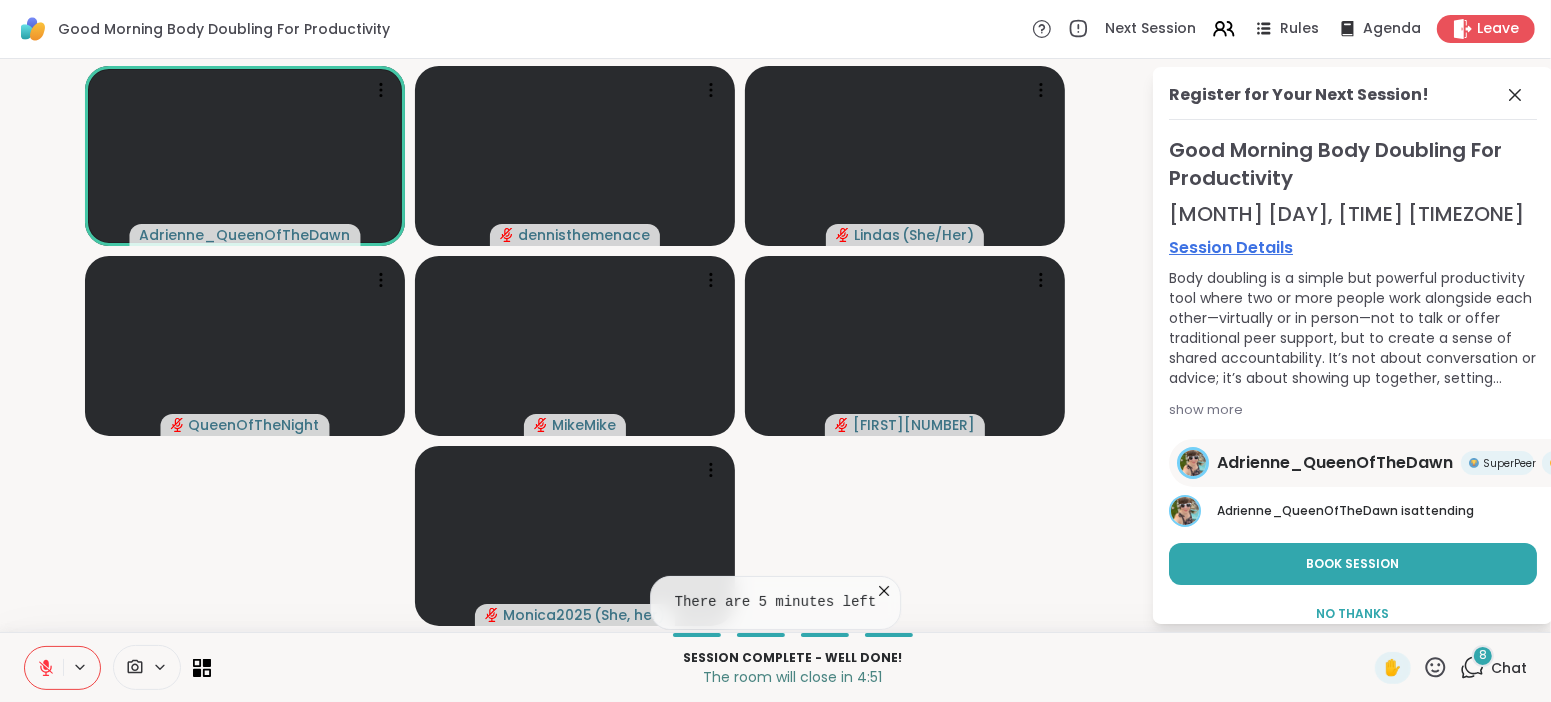 click 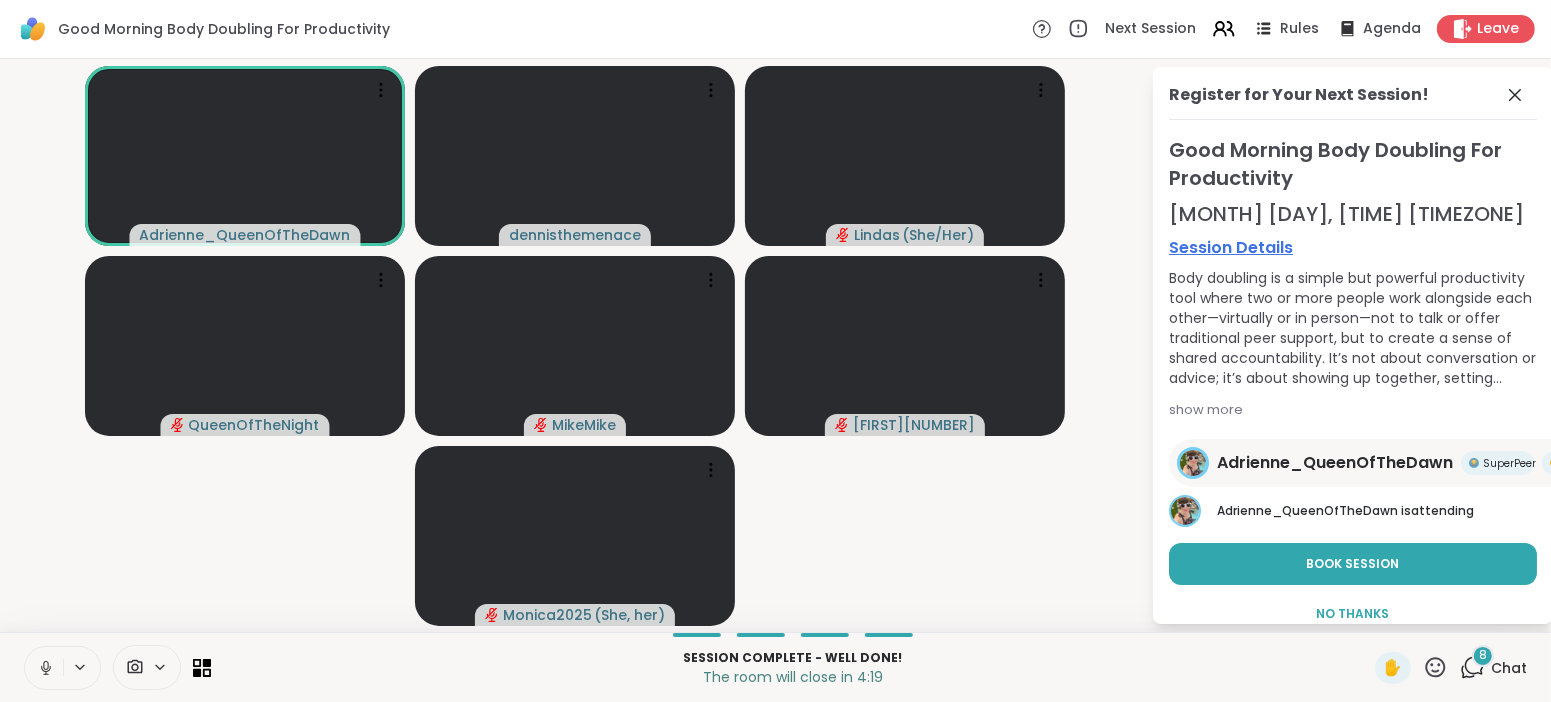 click on "Adrienne_QueenOfTheDawn dennisthemenace Lindas ( She/Her ) QueenOfTheNight MikeMike MissMay23 Monica2025 ( She, her )" at bounding box center [575, 345] 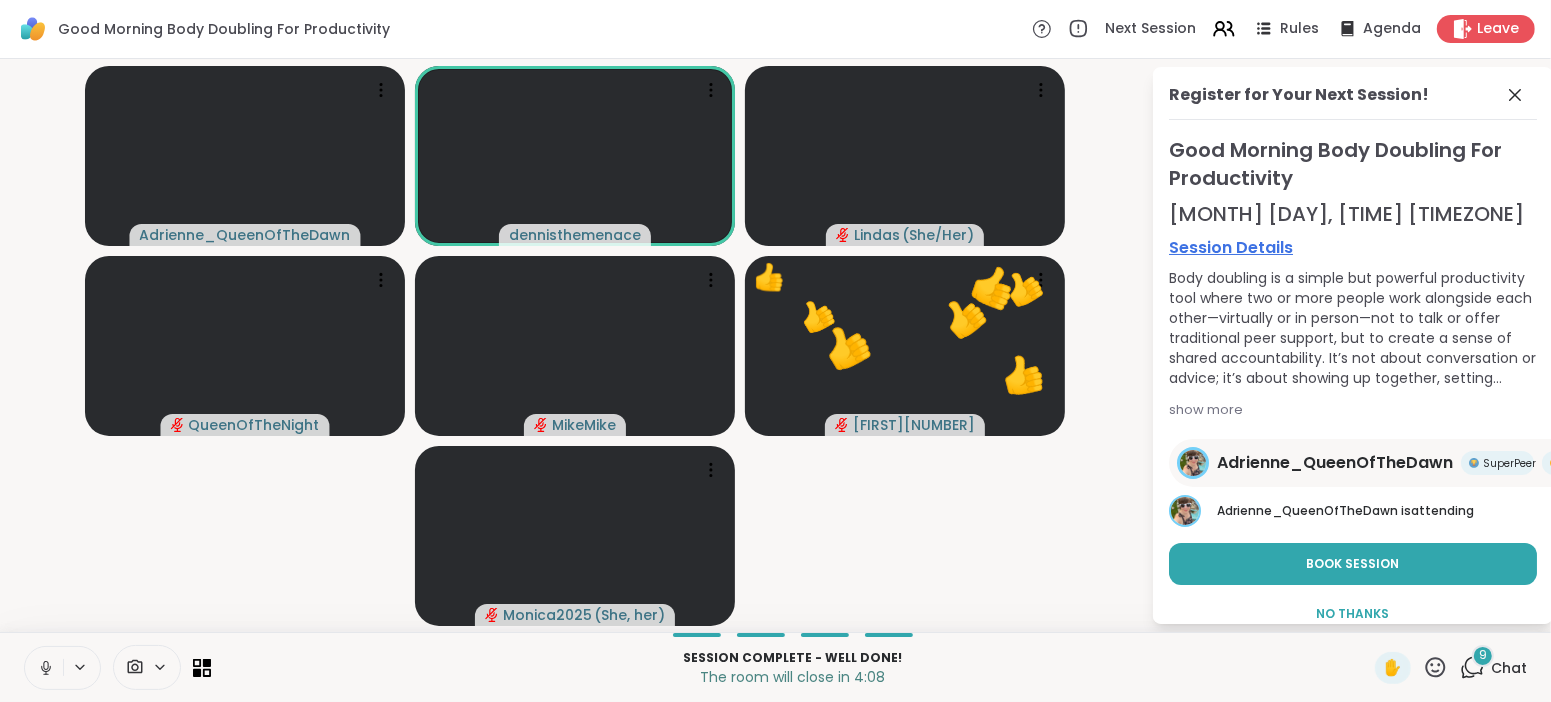 click 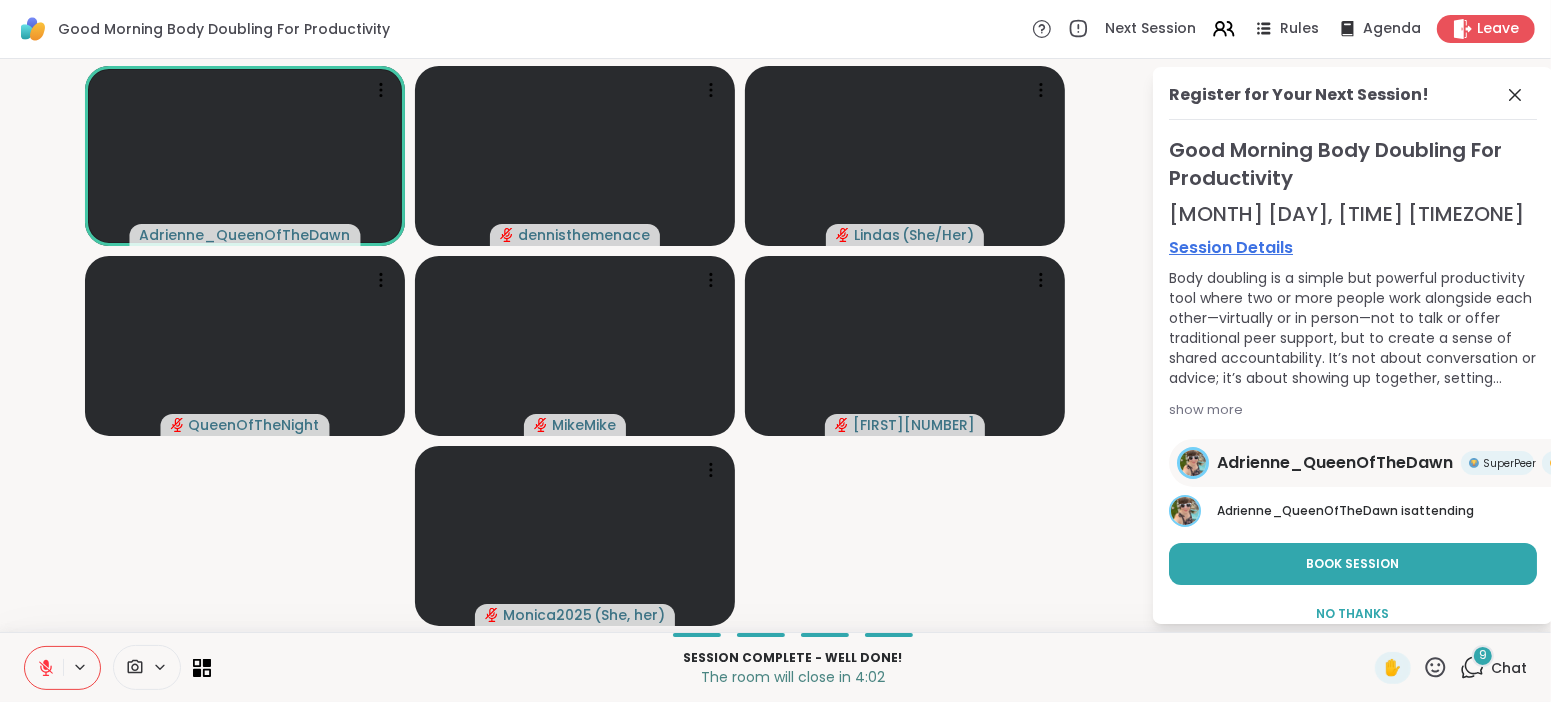 click on "Chat" at bounding box center (1509, 668) 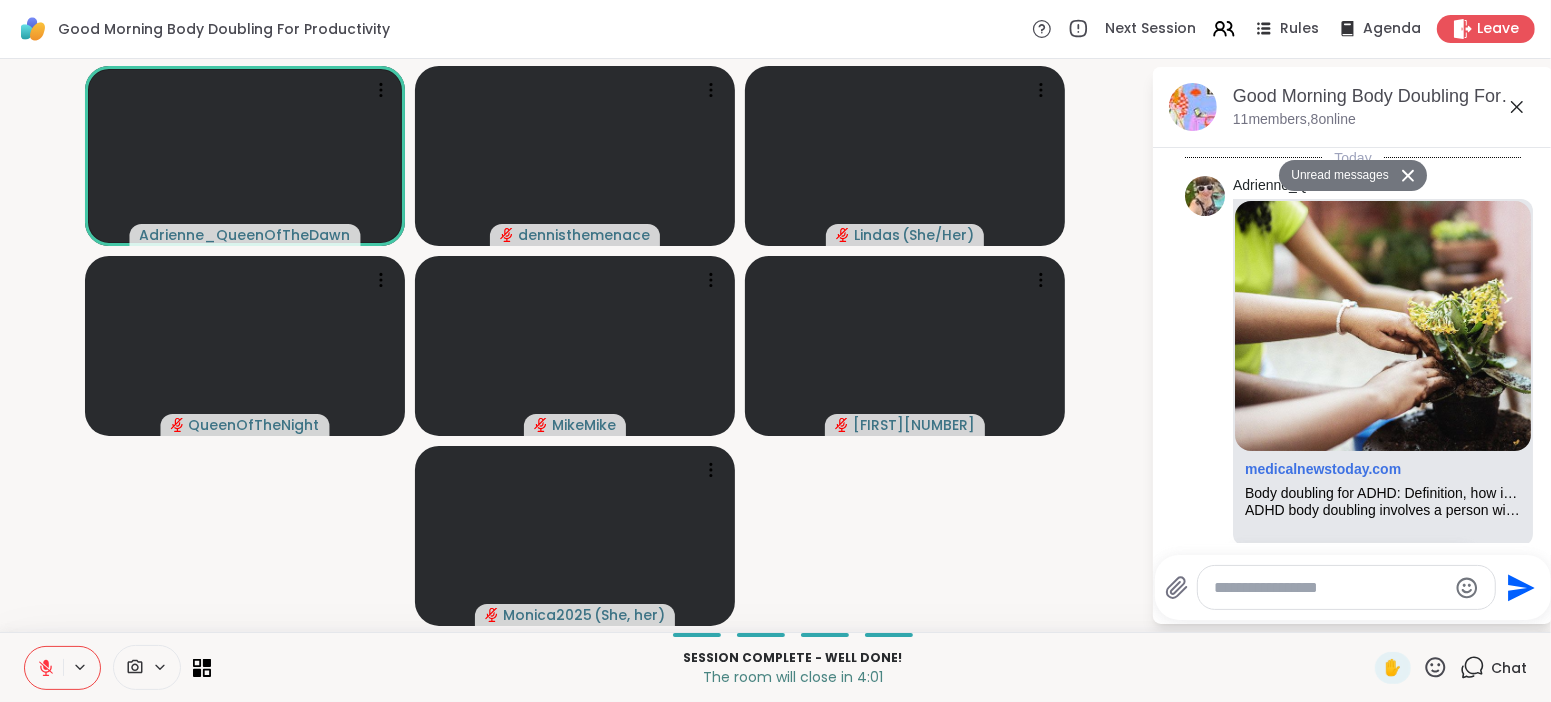 scroll, scrollTop: 3920, scrollLeft: 0, axis: vertical 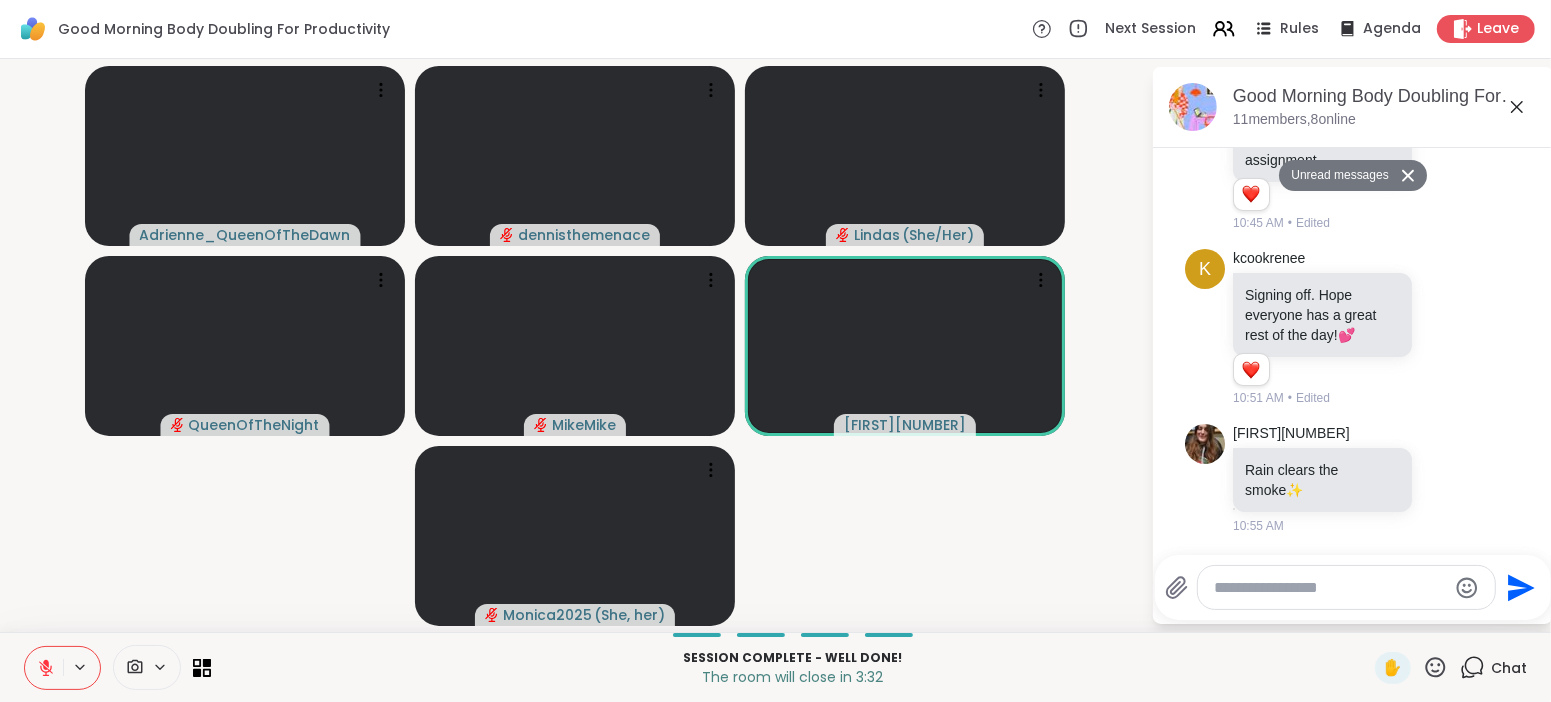 click on "Unread messages" at bounding box center [1336, 176] 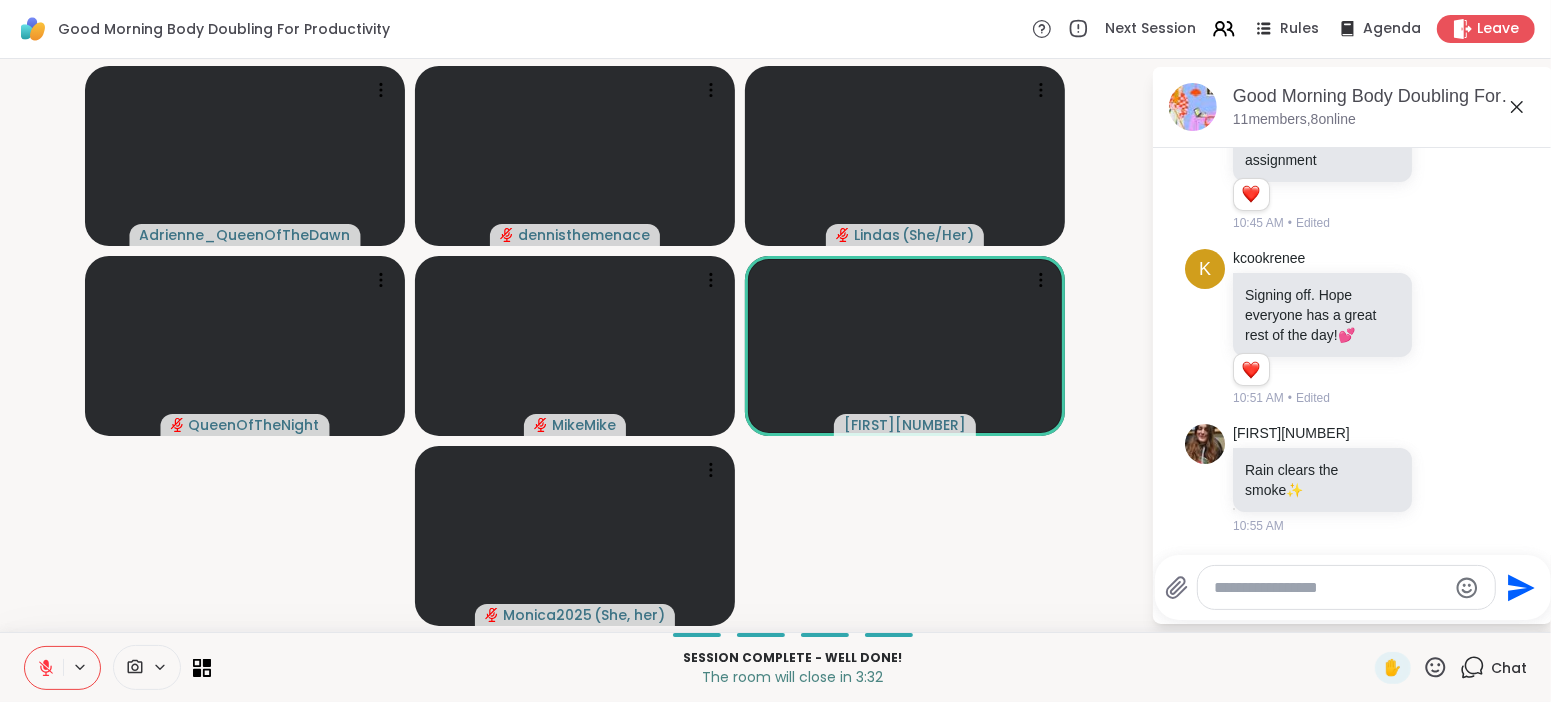scroll, scrollTop: 2711, scrollLeft: 0, axis: vertical 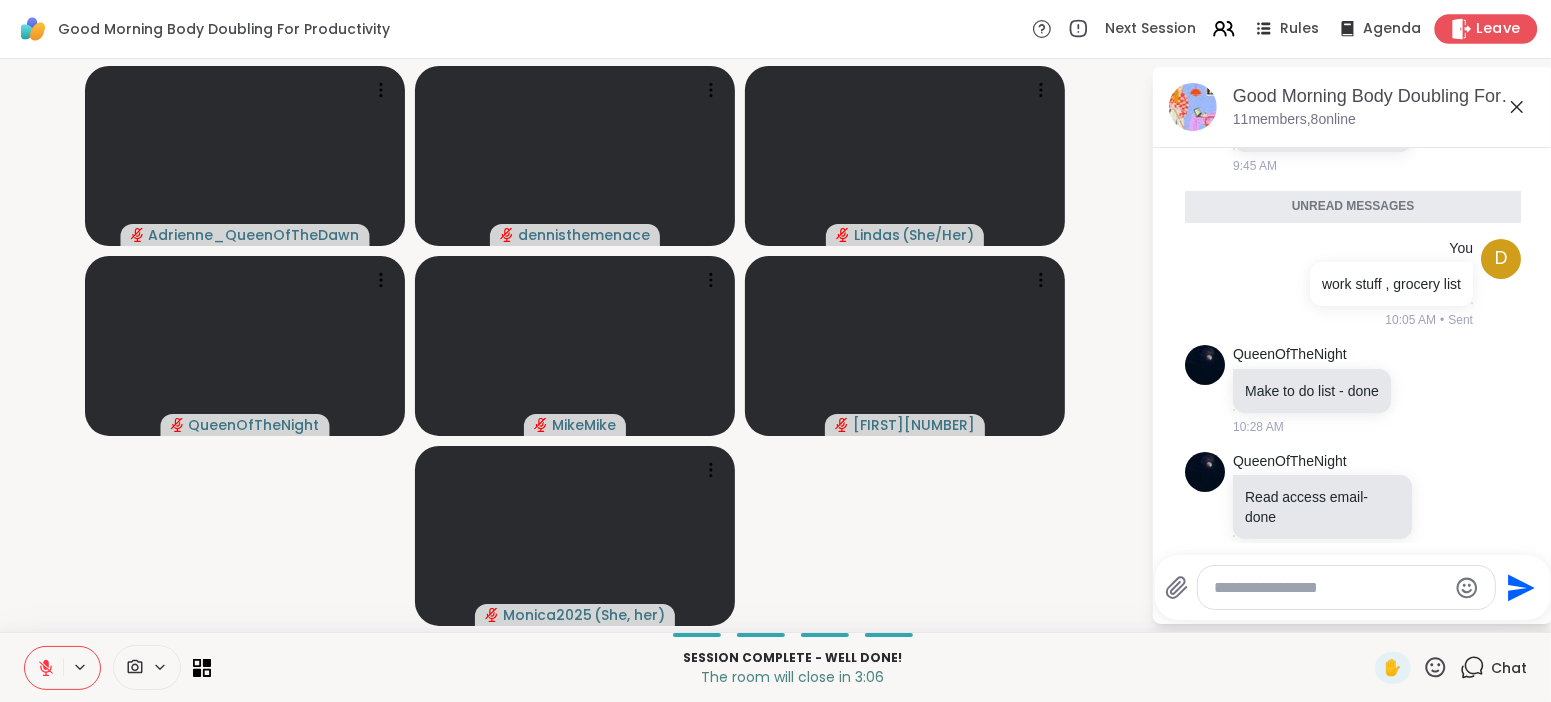 click on "Leave" at bounding box center [1499, 29] 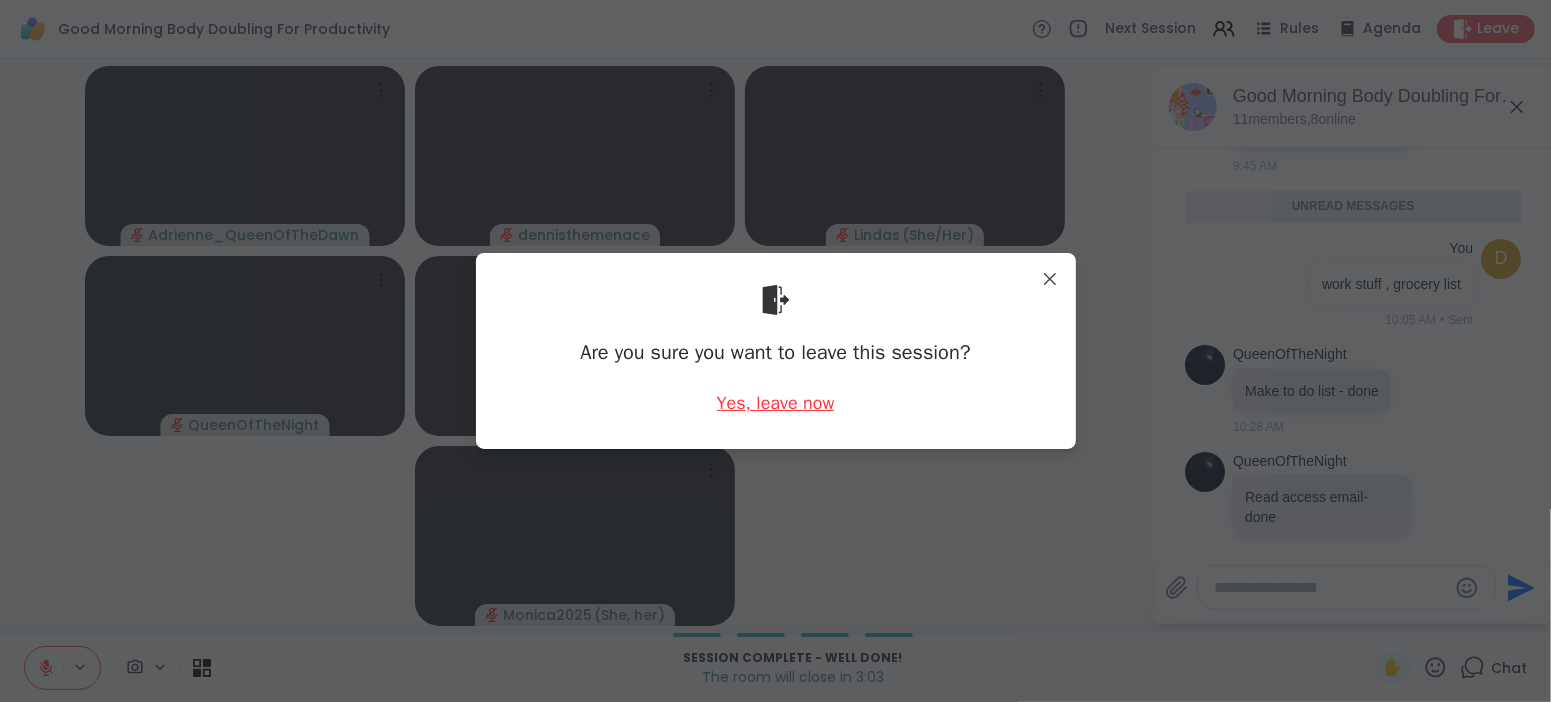 click on "Yes, leave now" at bounding box center (776, 403) 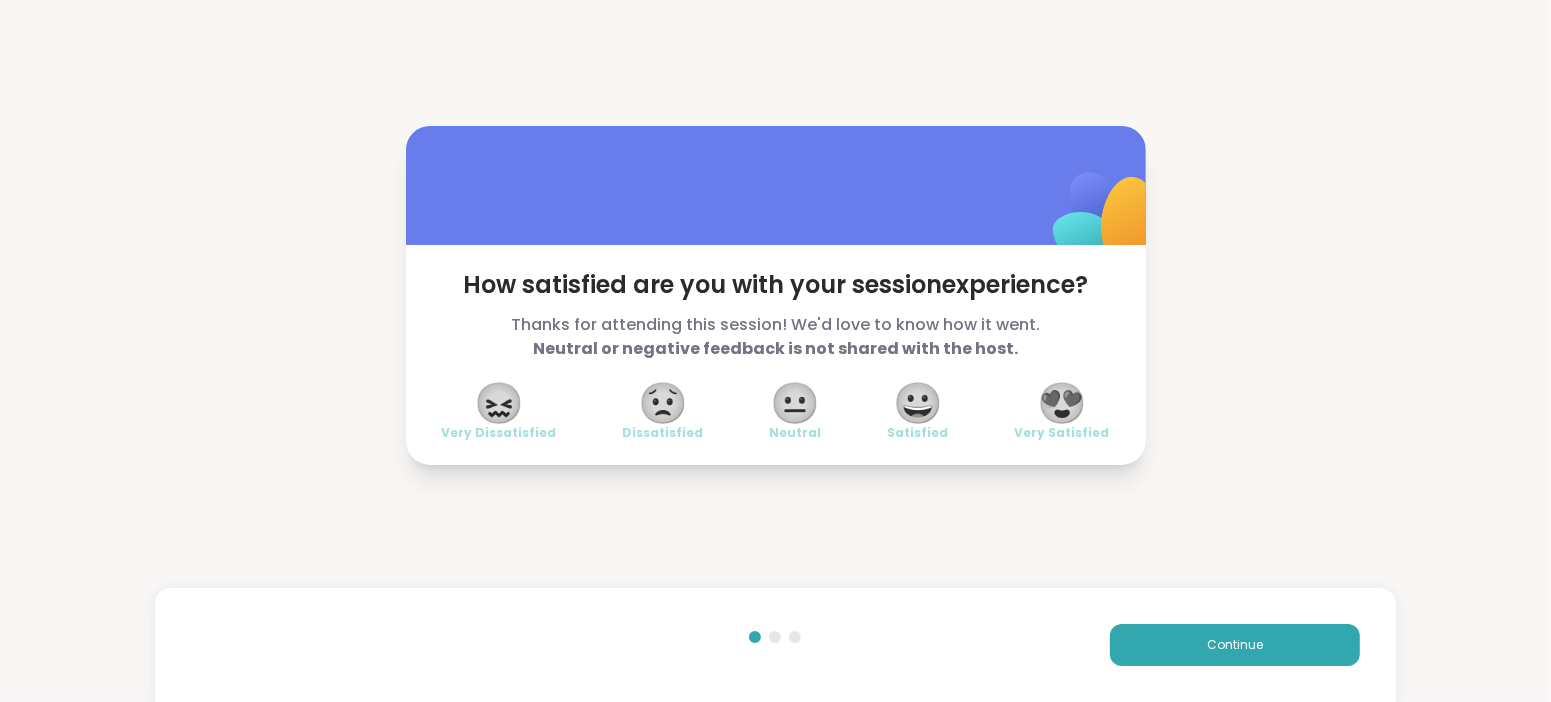 click on "😍" at bounding box center [1062, 403] 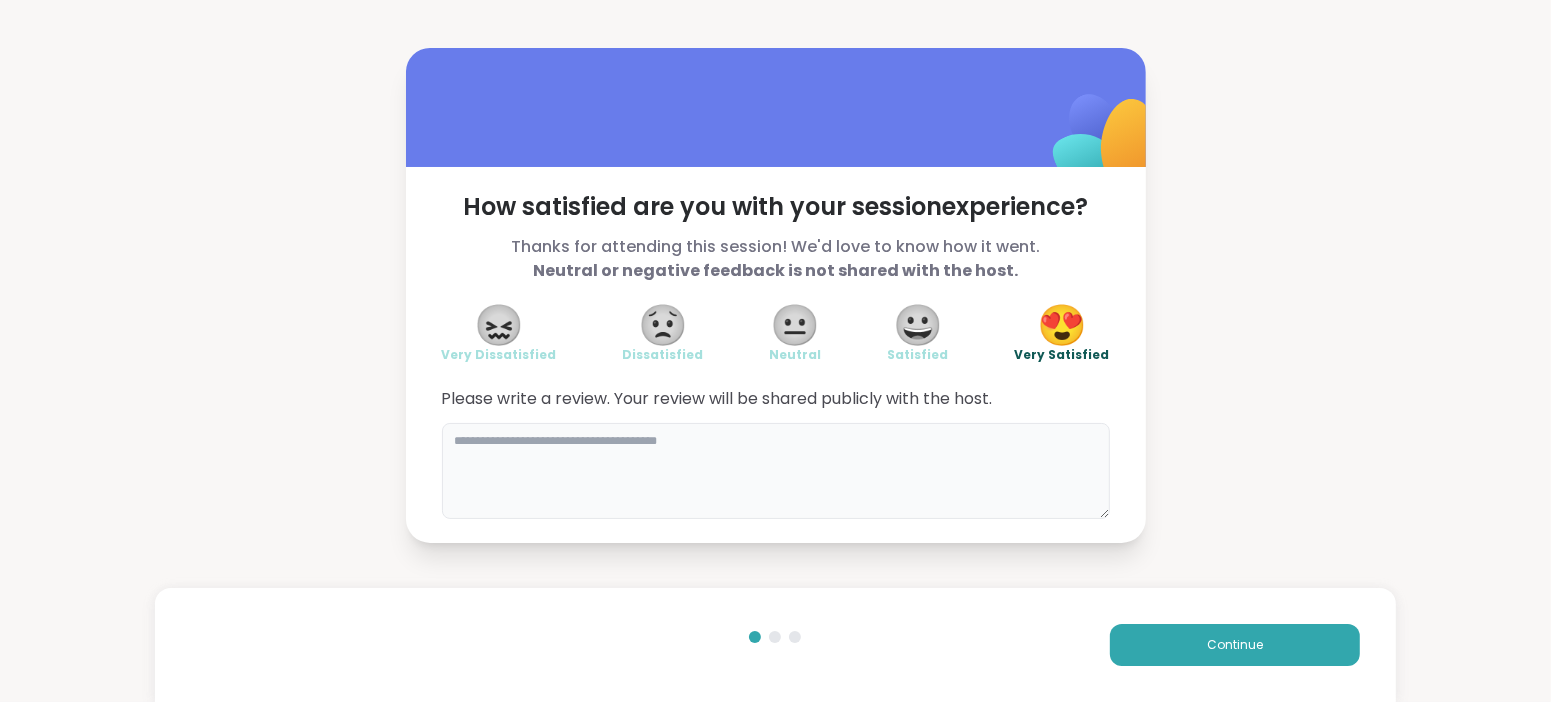 click at bounding box center [776, 471] 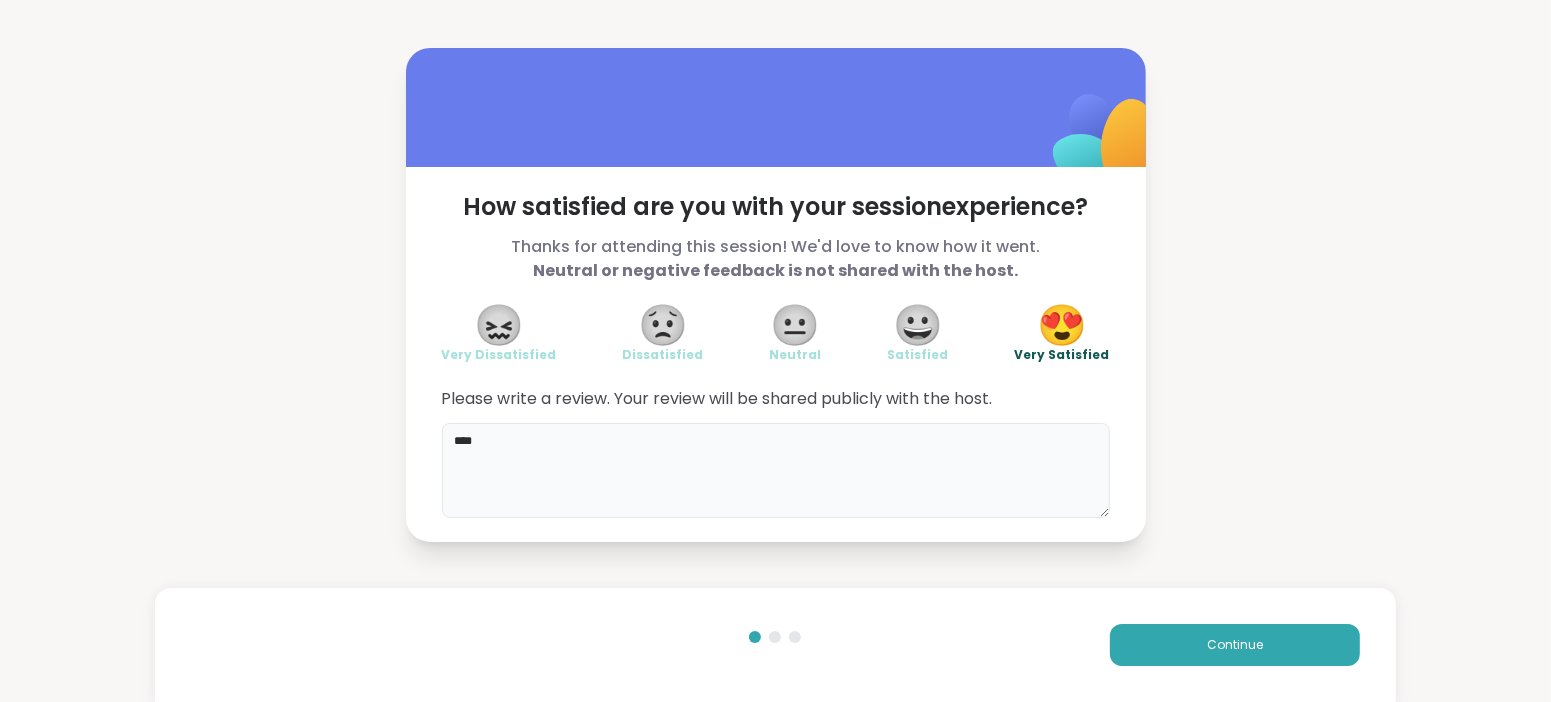 type on "*****" 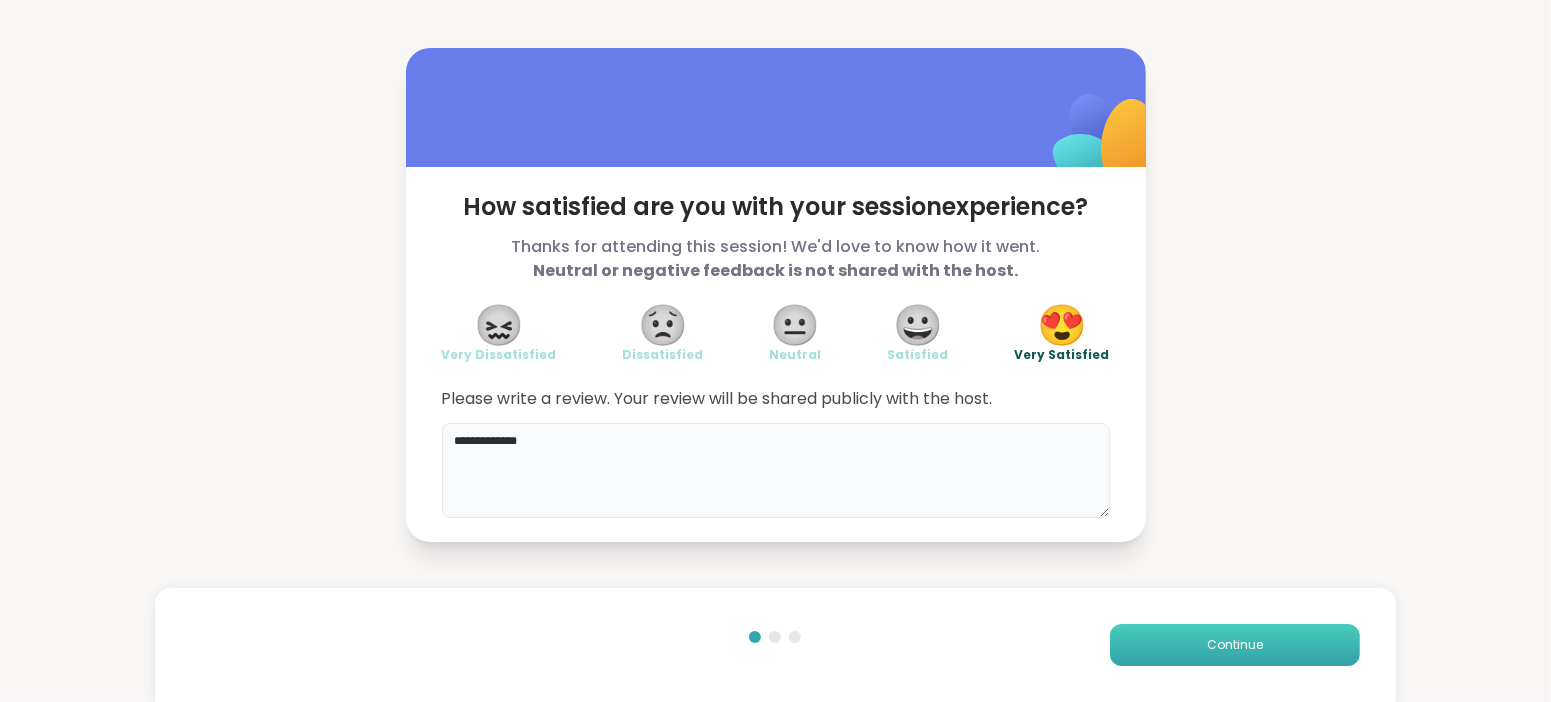 type on "**********" 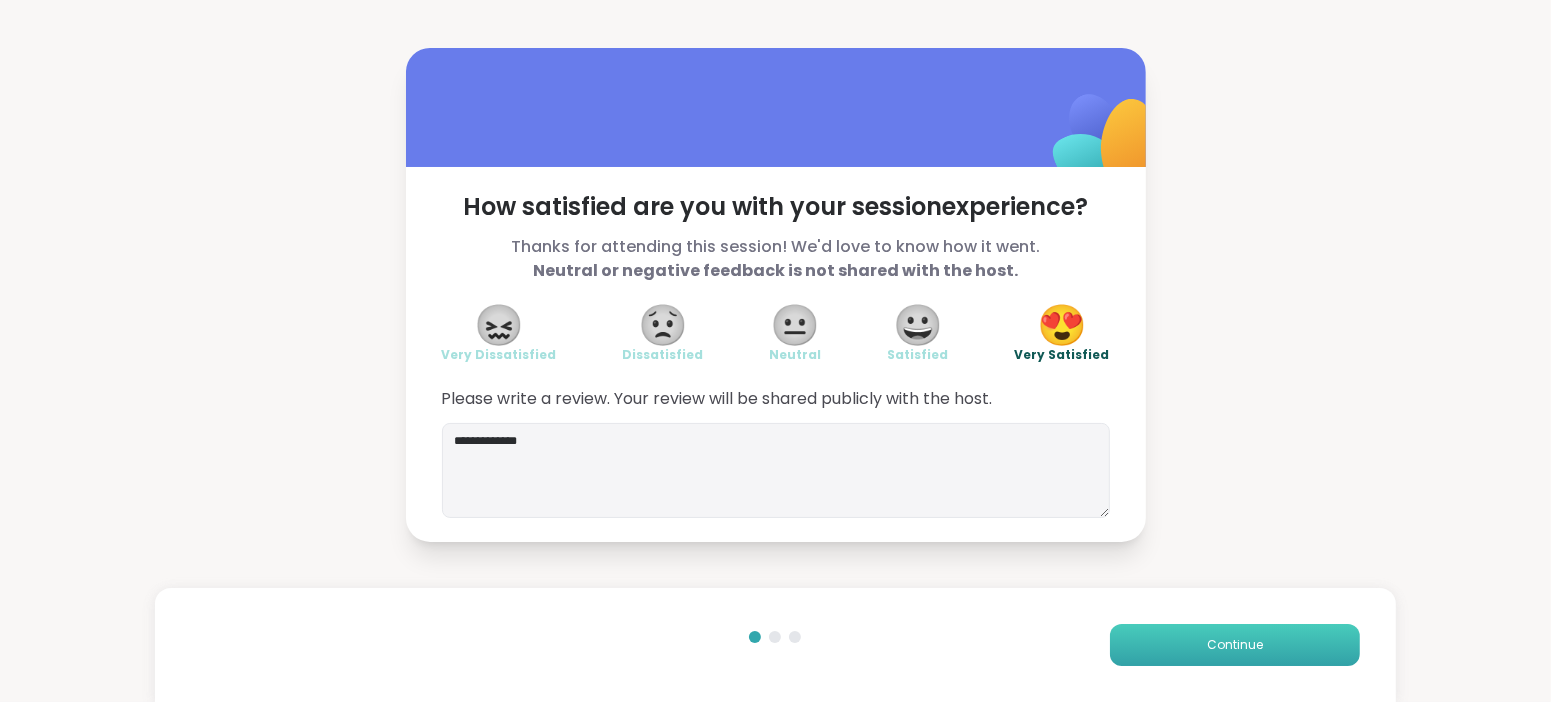 click on "Continue" at bounding box center (1235, 645) 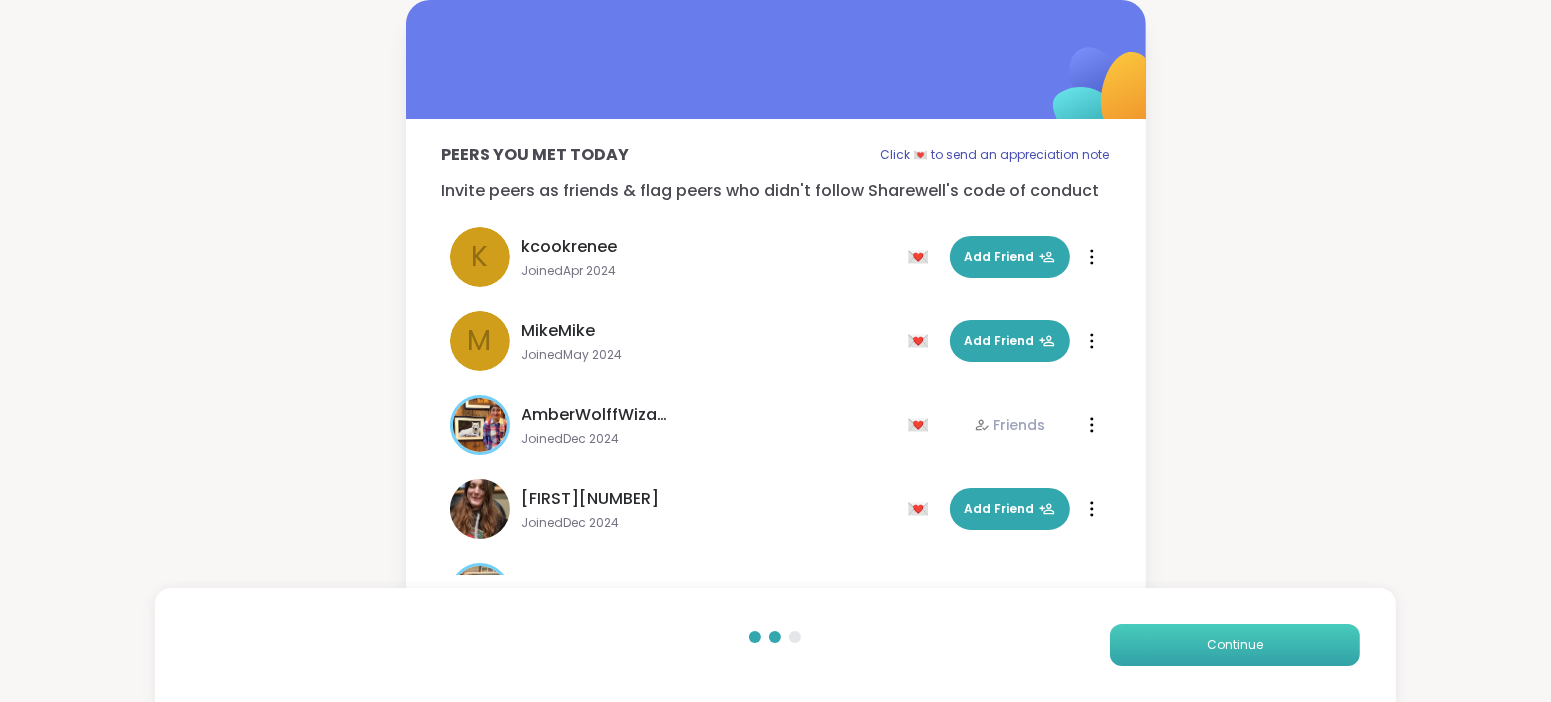click on "Continue" at bounding box center [1235, 645] 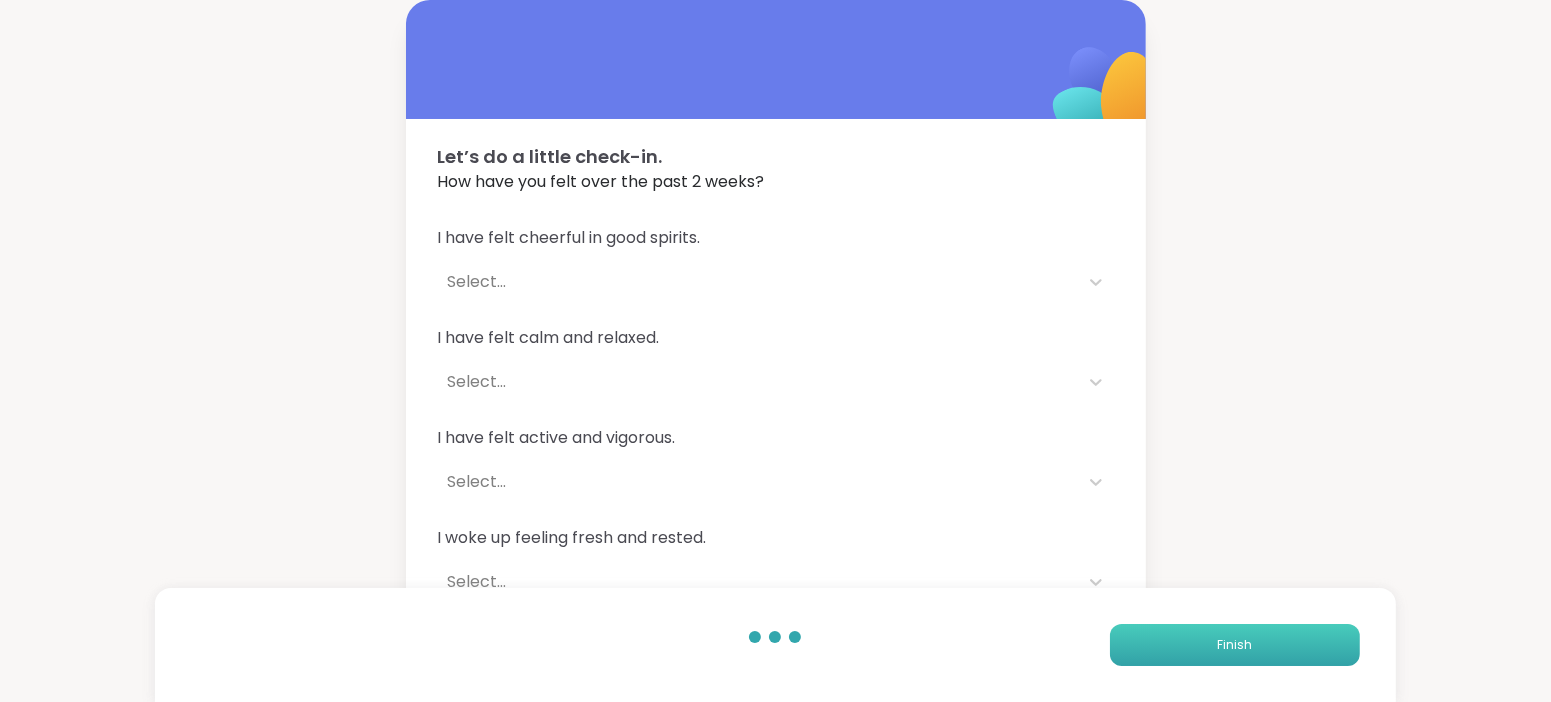 click on "Finish" at bounding box center (1234, 645) 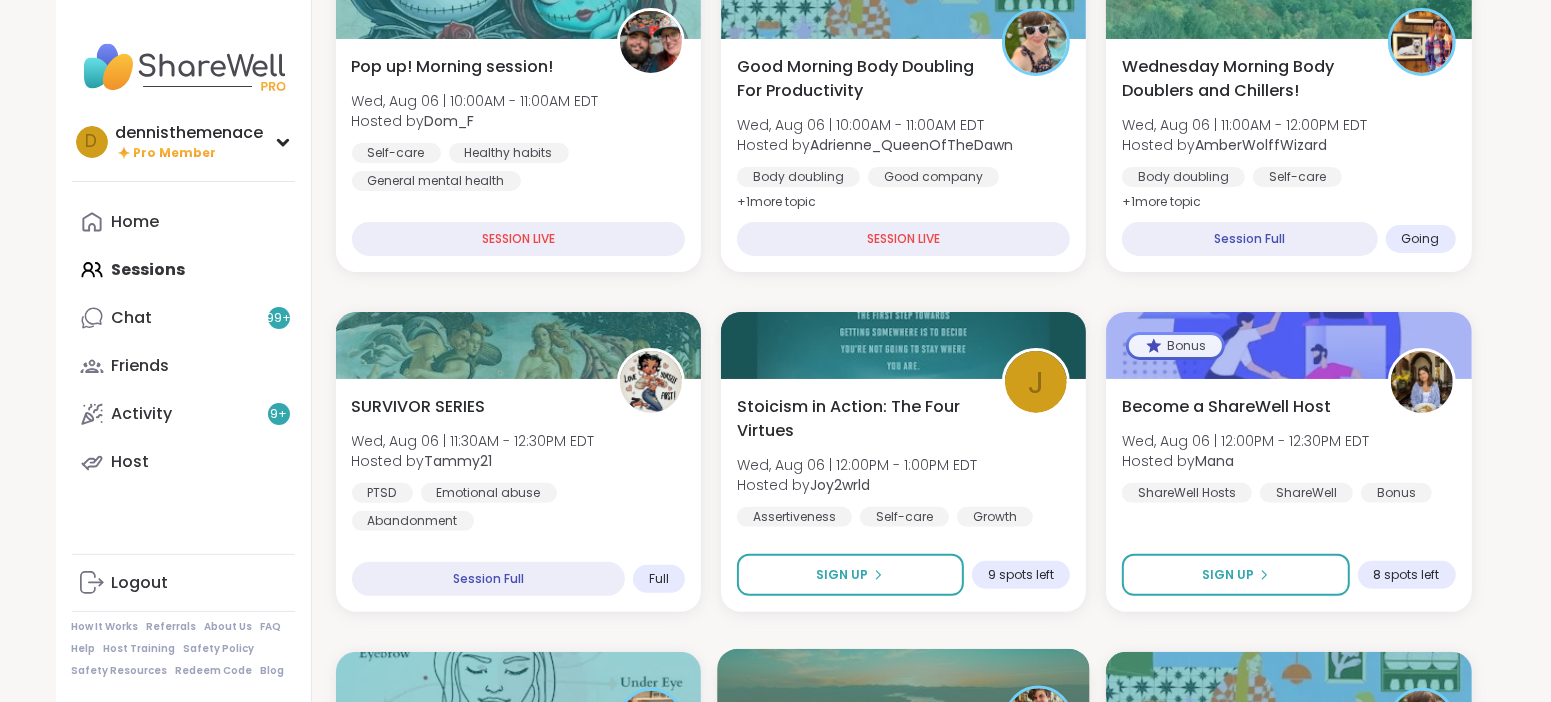scroll, scrollTop: 149, scrollLeft: 0, axis: vertical 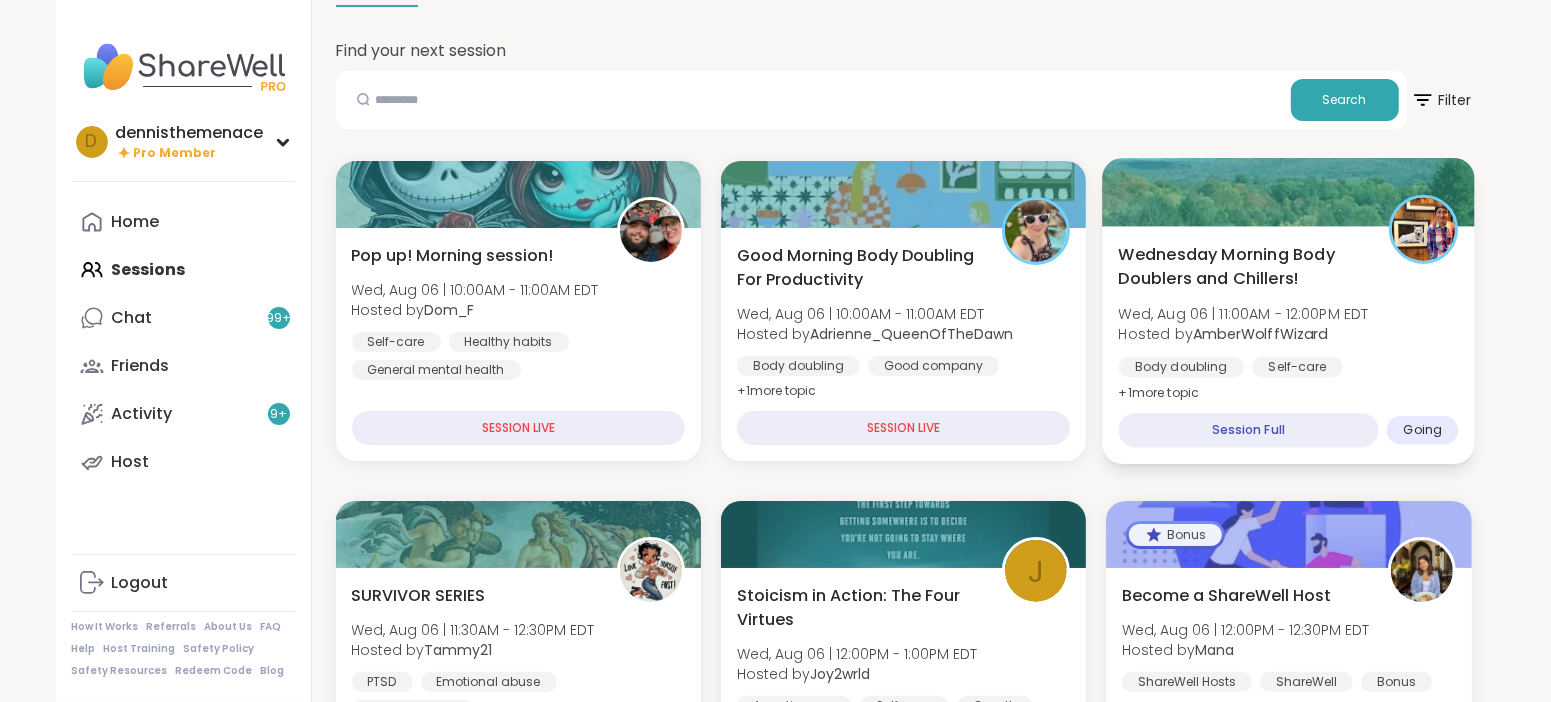 click on "Wednesday Morning Body Doublers and Chillers! Wed, Aug 06 | 11:00AM - 12:00PM EDT Hosted by  AmberWolffWizard Body doubling Self-care Good company + 1  more topic" at bounding box center (1289, 323) 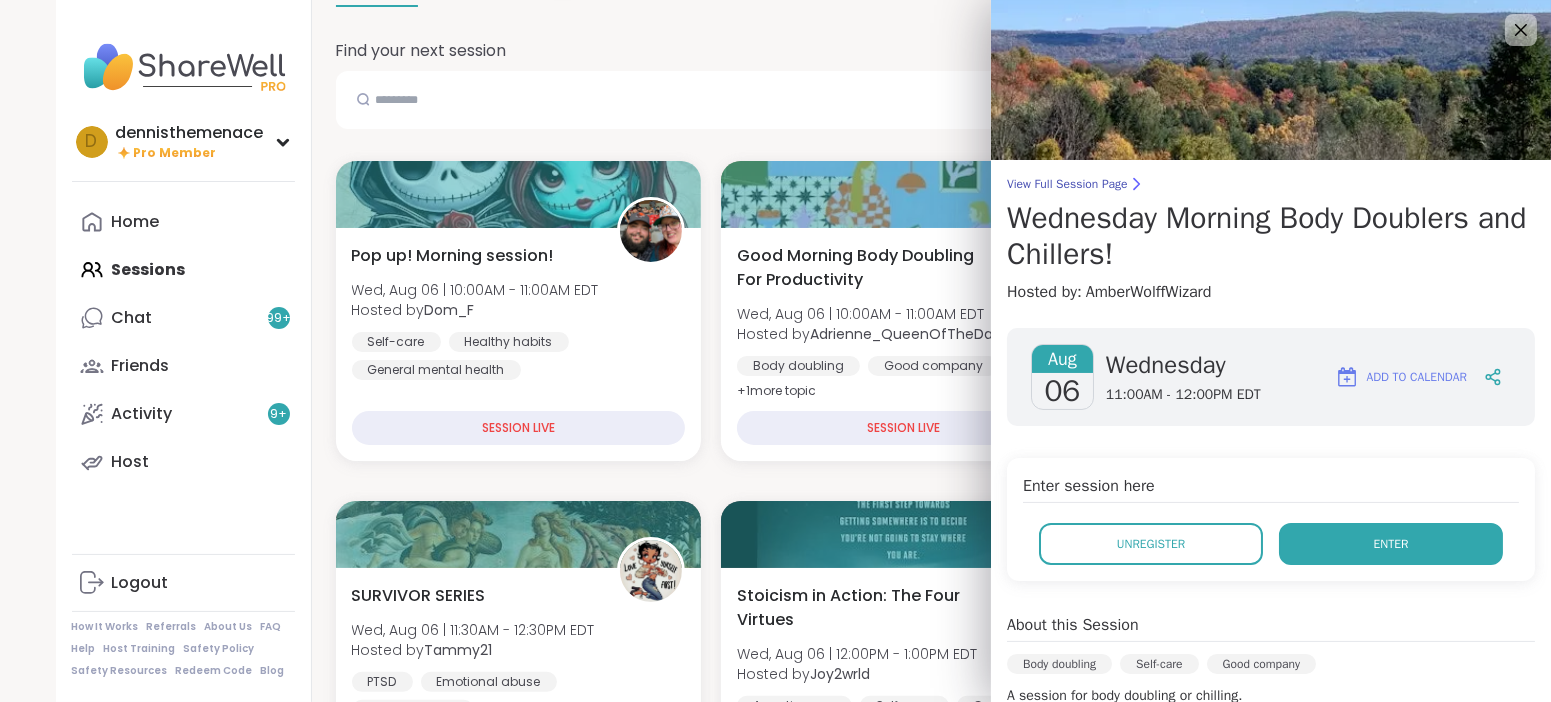 click on "Enter" at bounding box center (1391, 544) 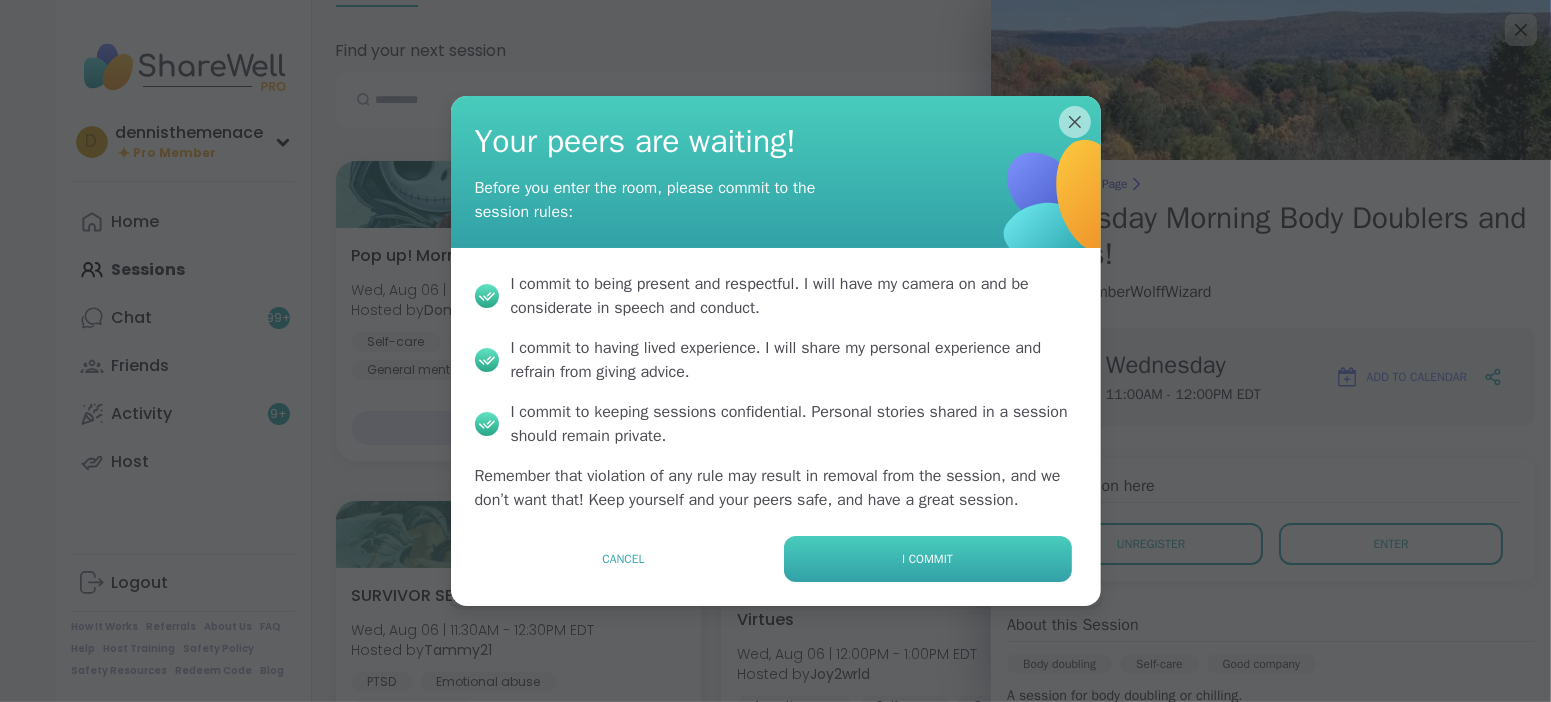 click on "I commit" at bounding box center (927, 559) 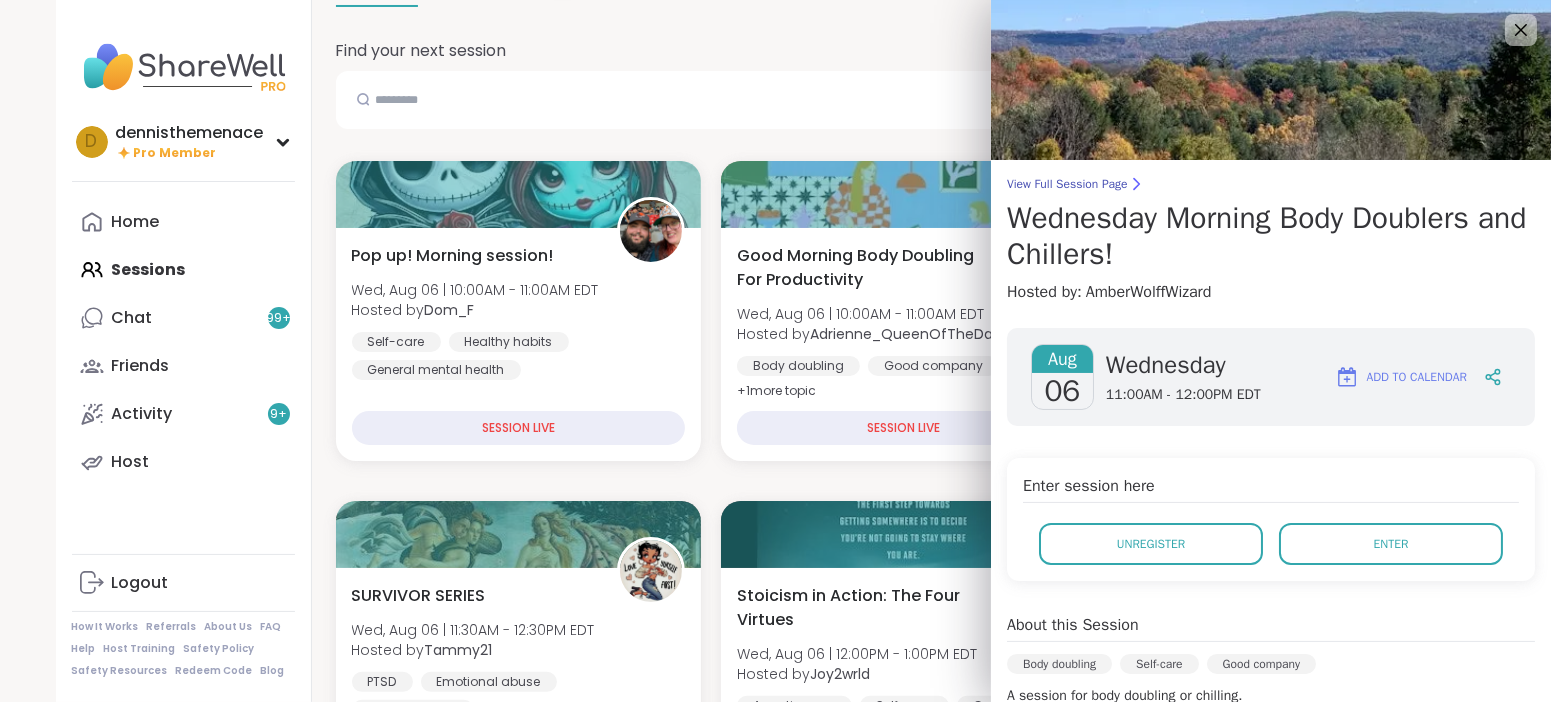 scroll, scrollTop: 0, scrollLeft: 0, axis: both 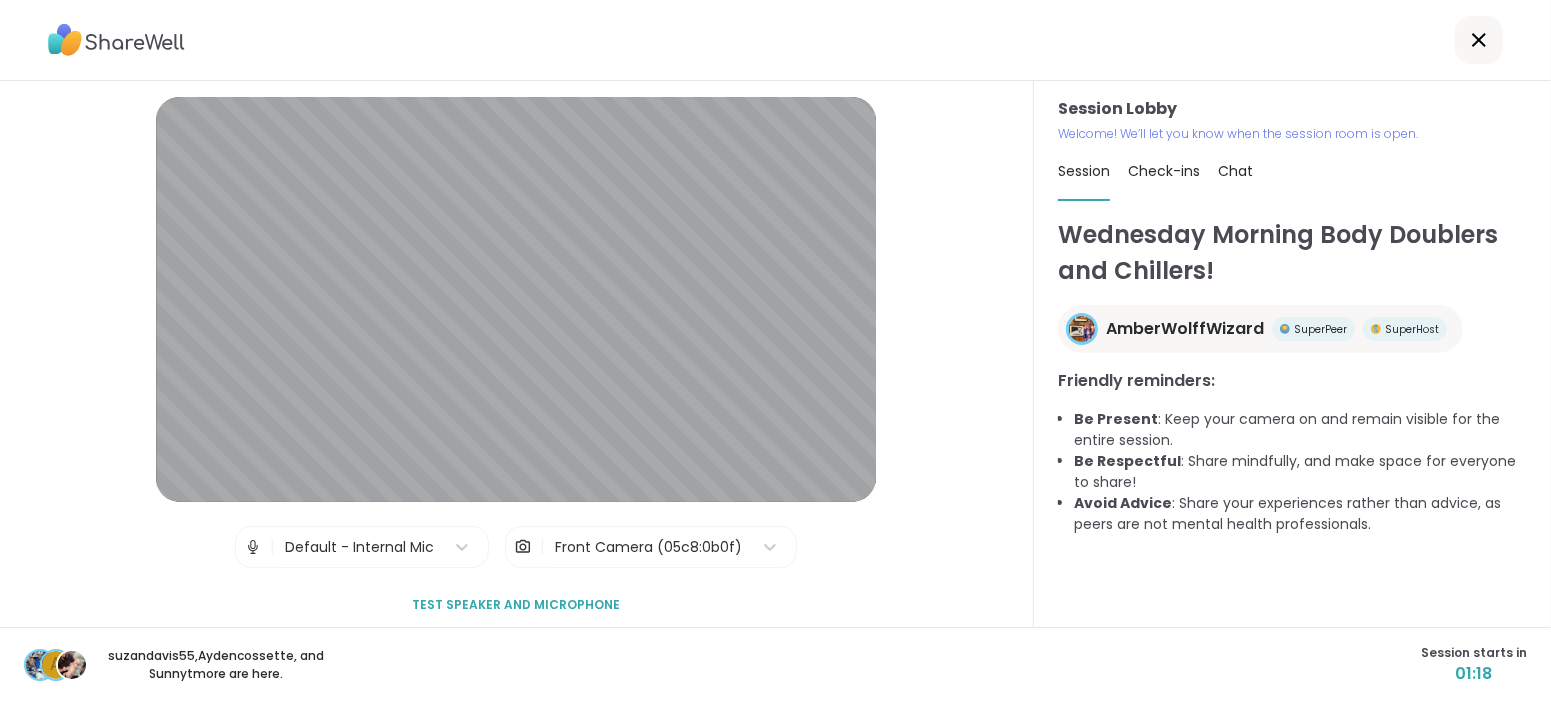 click at bounding box center [775, 40] 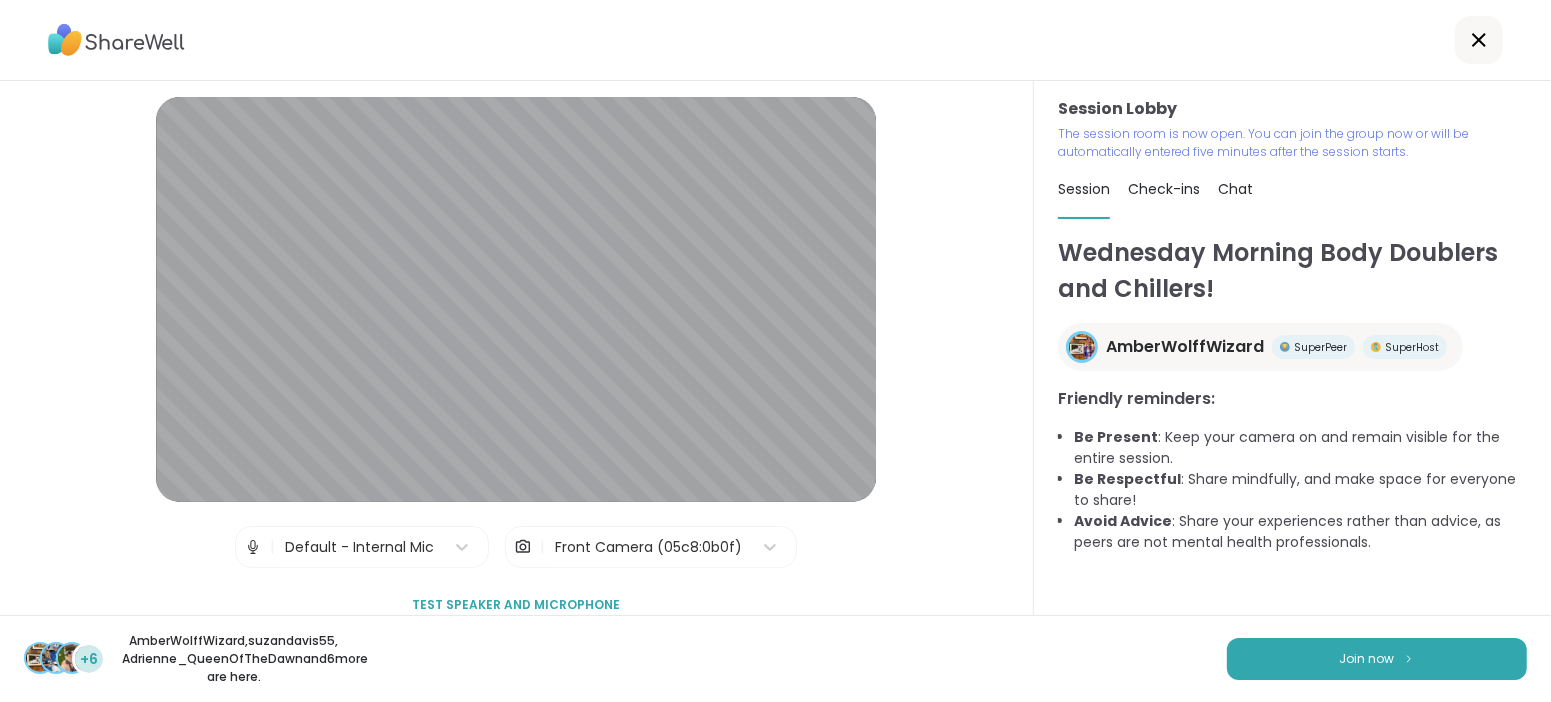scroll, scrollTop: 11, scrollLeft: 0, axis: vertical 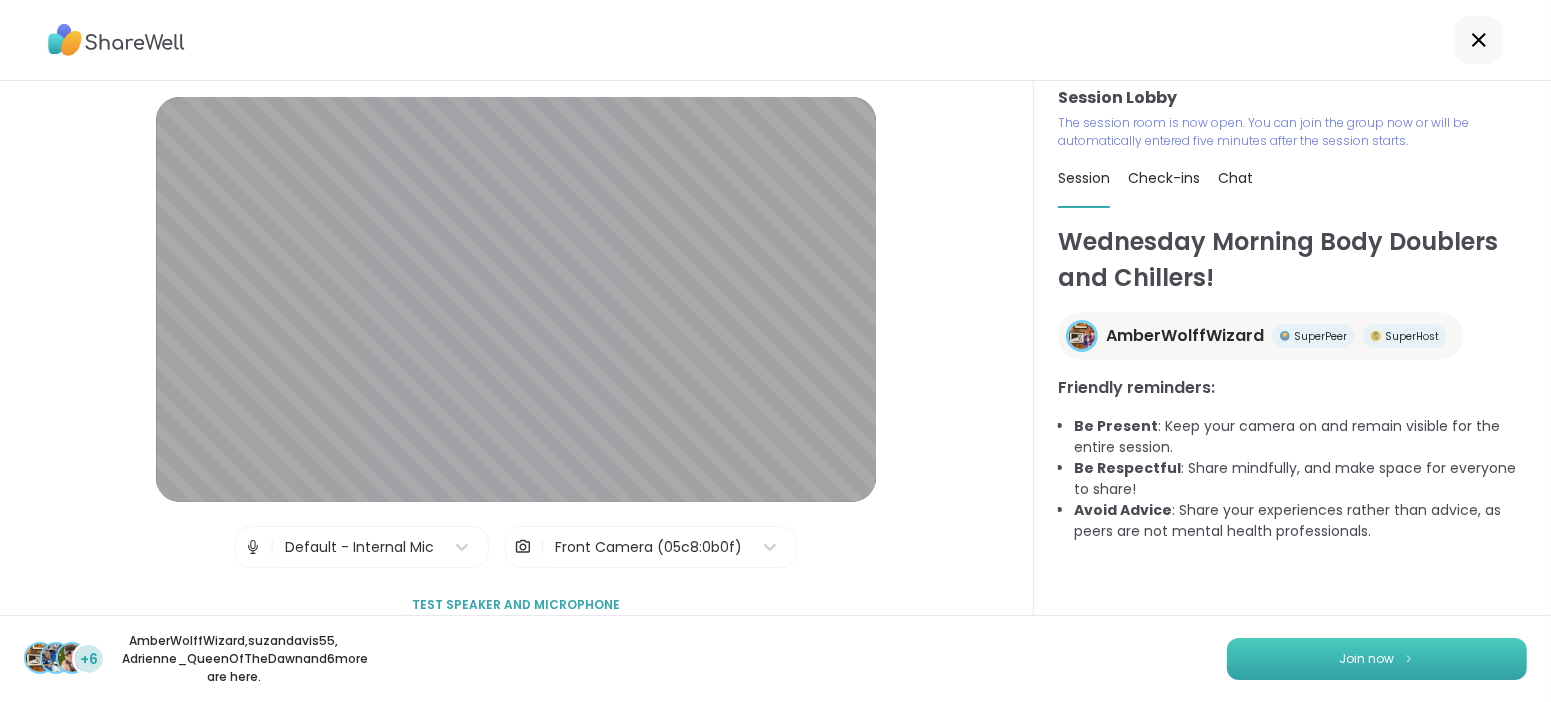 click on "Join now" at bounding box center [1377, 659] 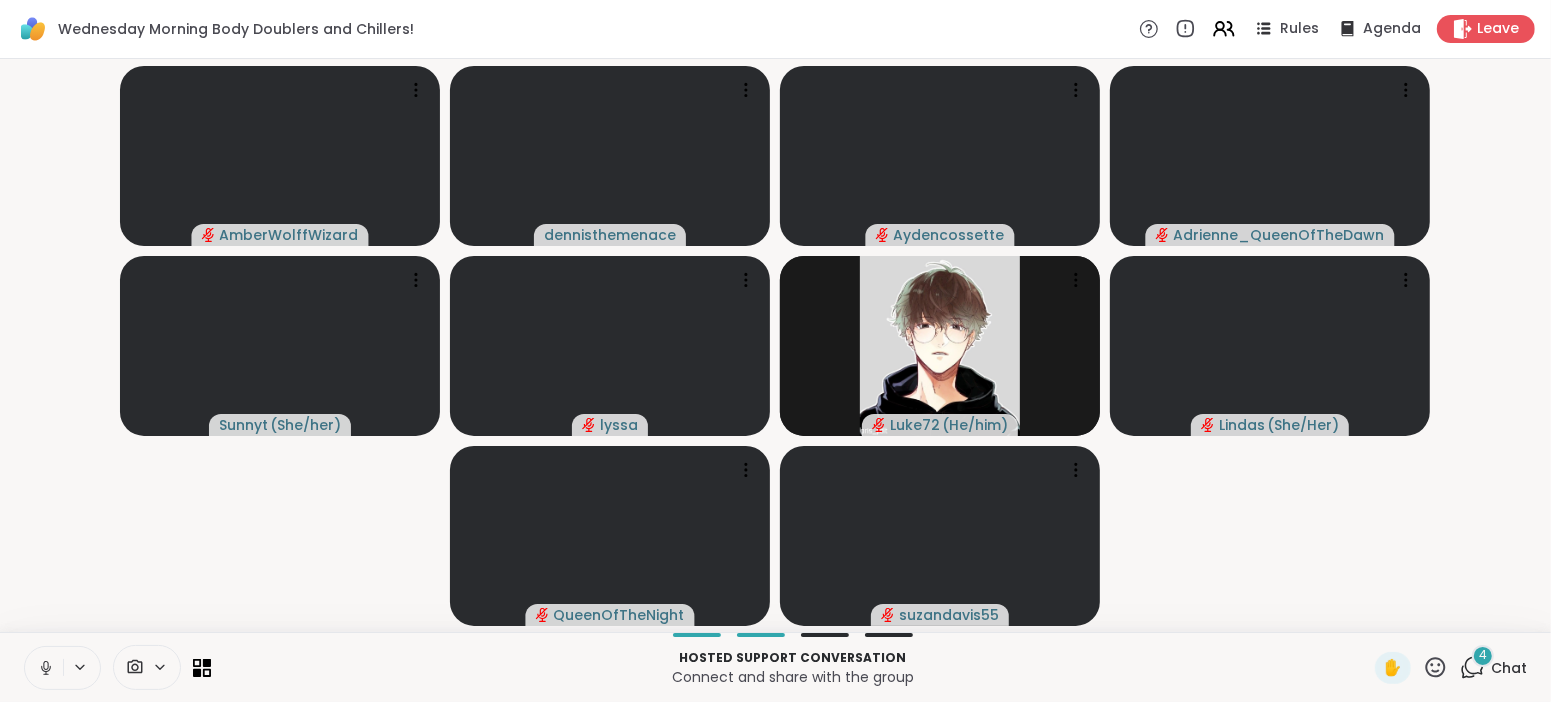 click at bounding box center (44, 668) 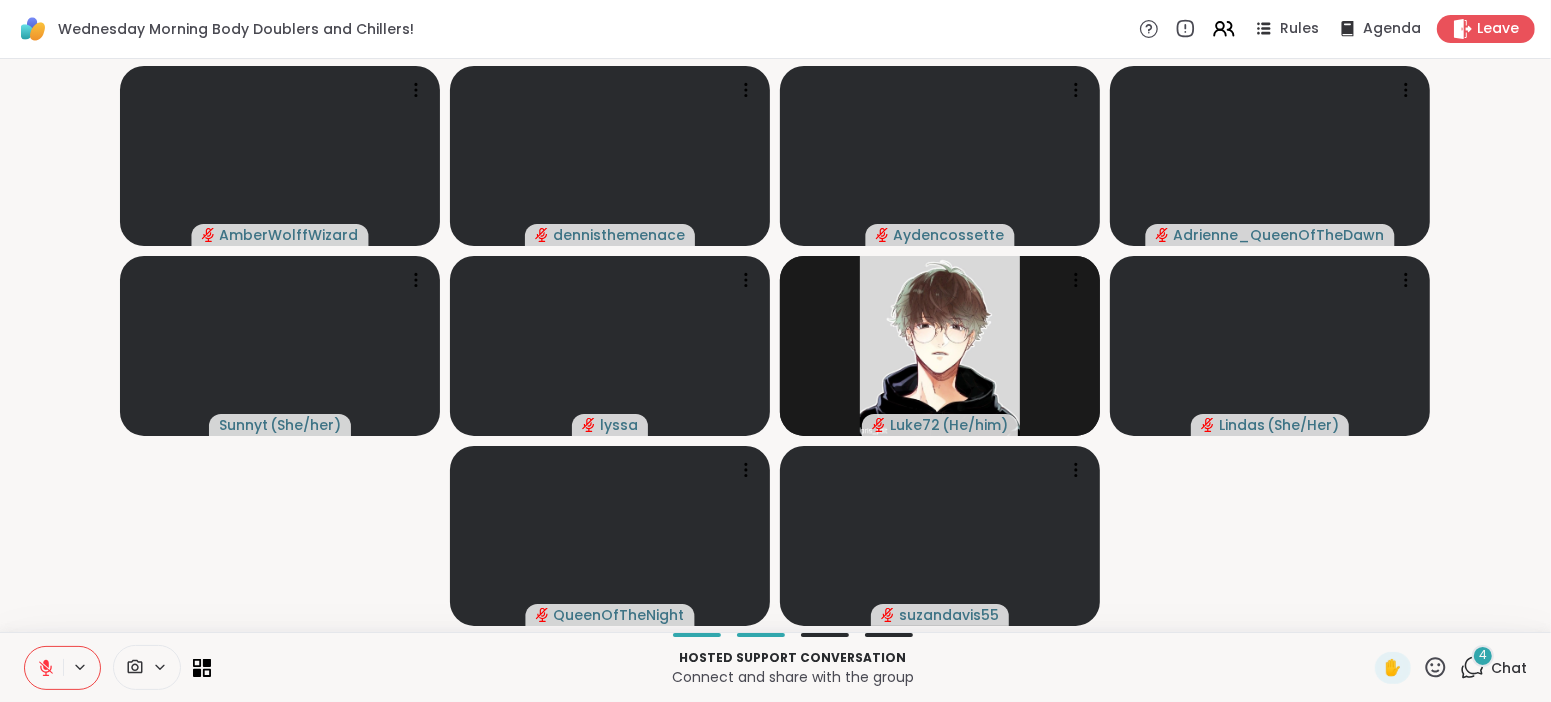 click 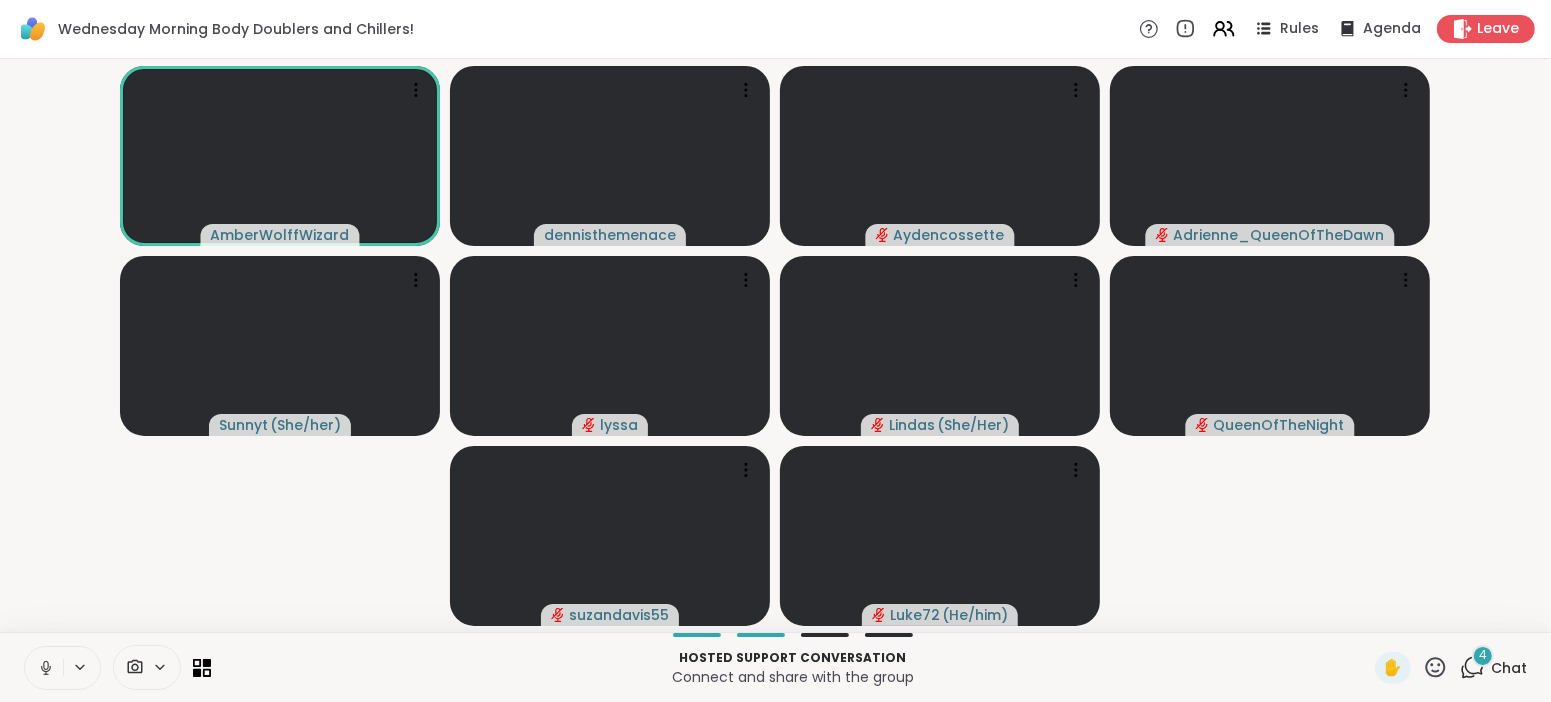 click 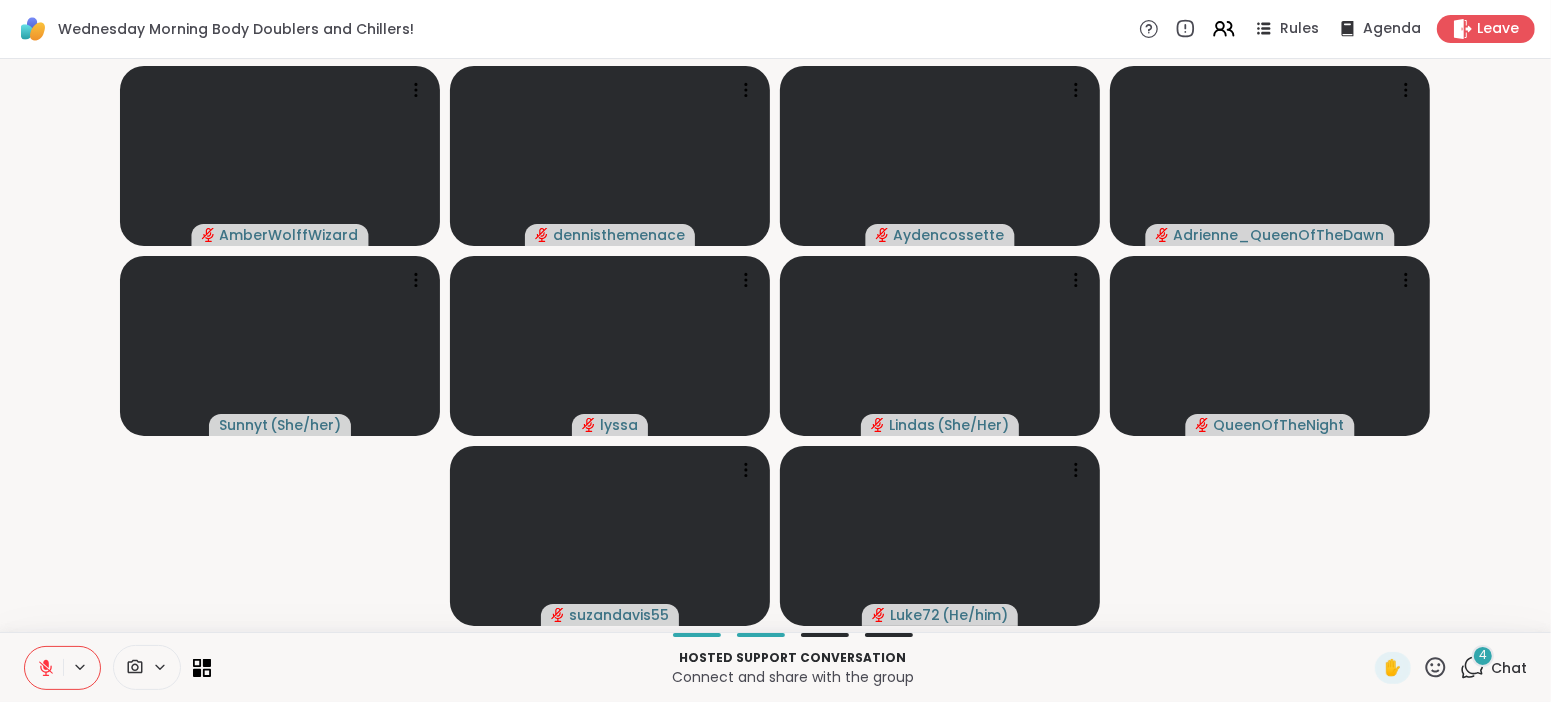 click on "Chat" at bounding box center (1509, 668) 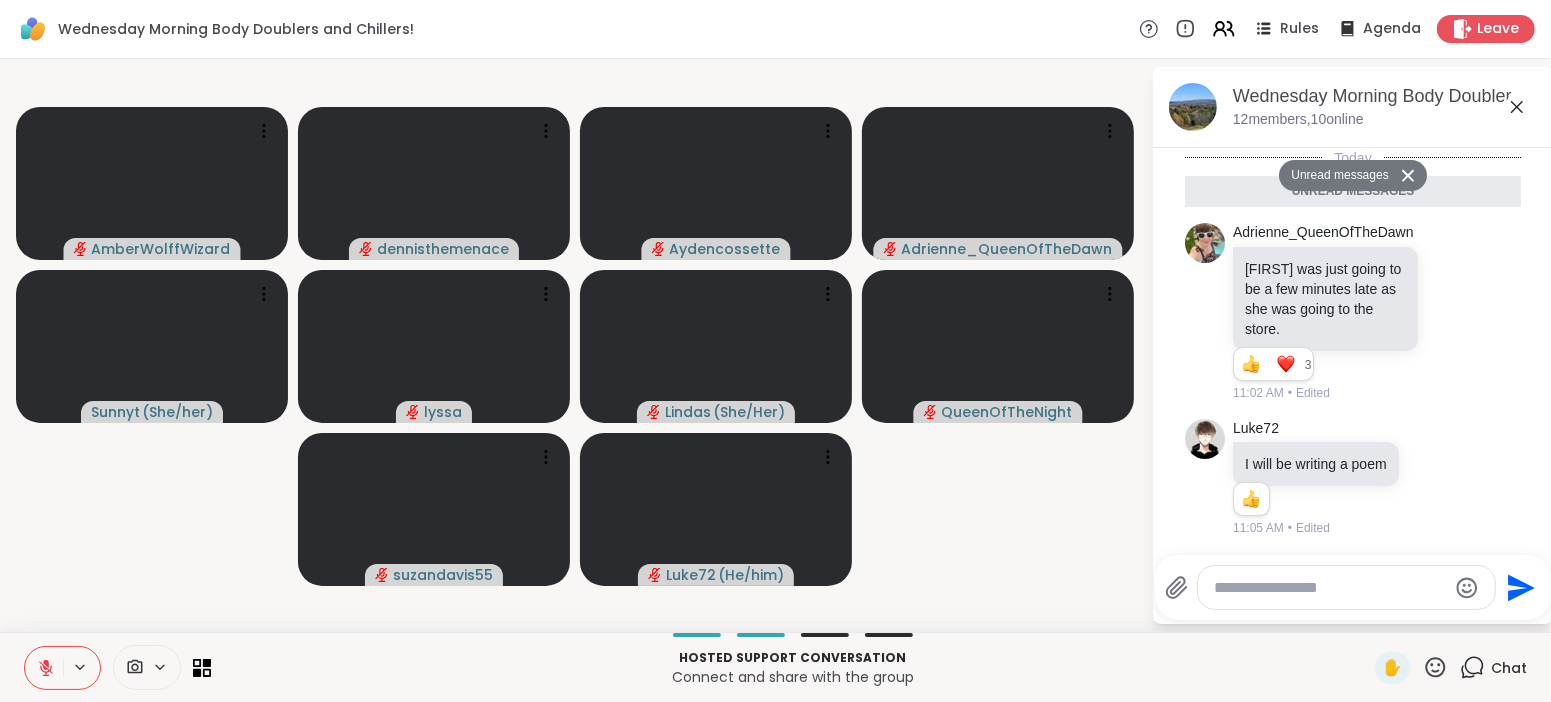 scroll, scrollTop: 324, scrollLeft: 0, axis: vertical 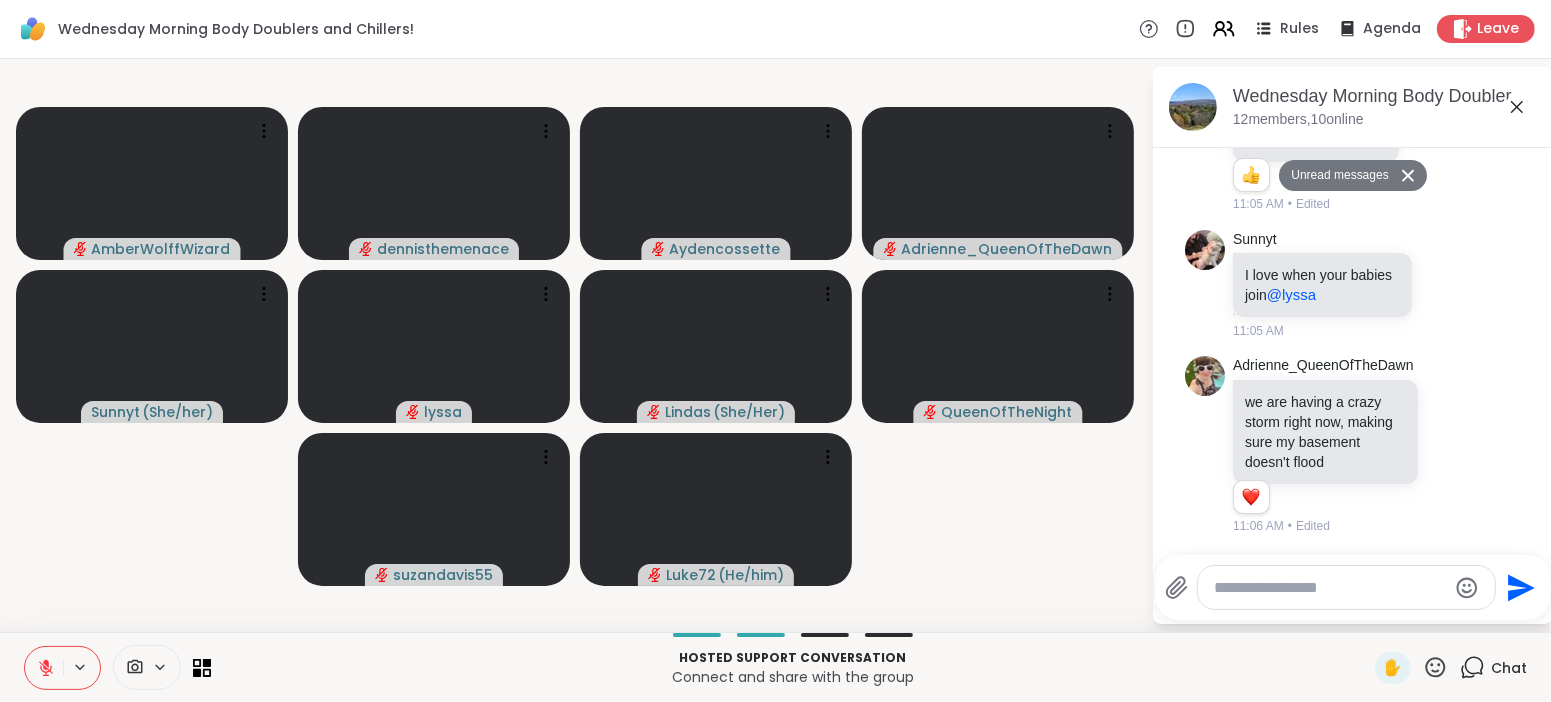 click on "Chat" at bounding box center [1509, 668] 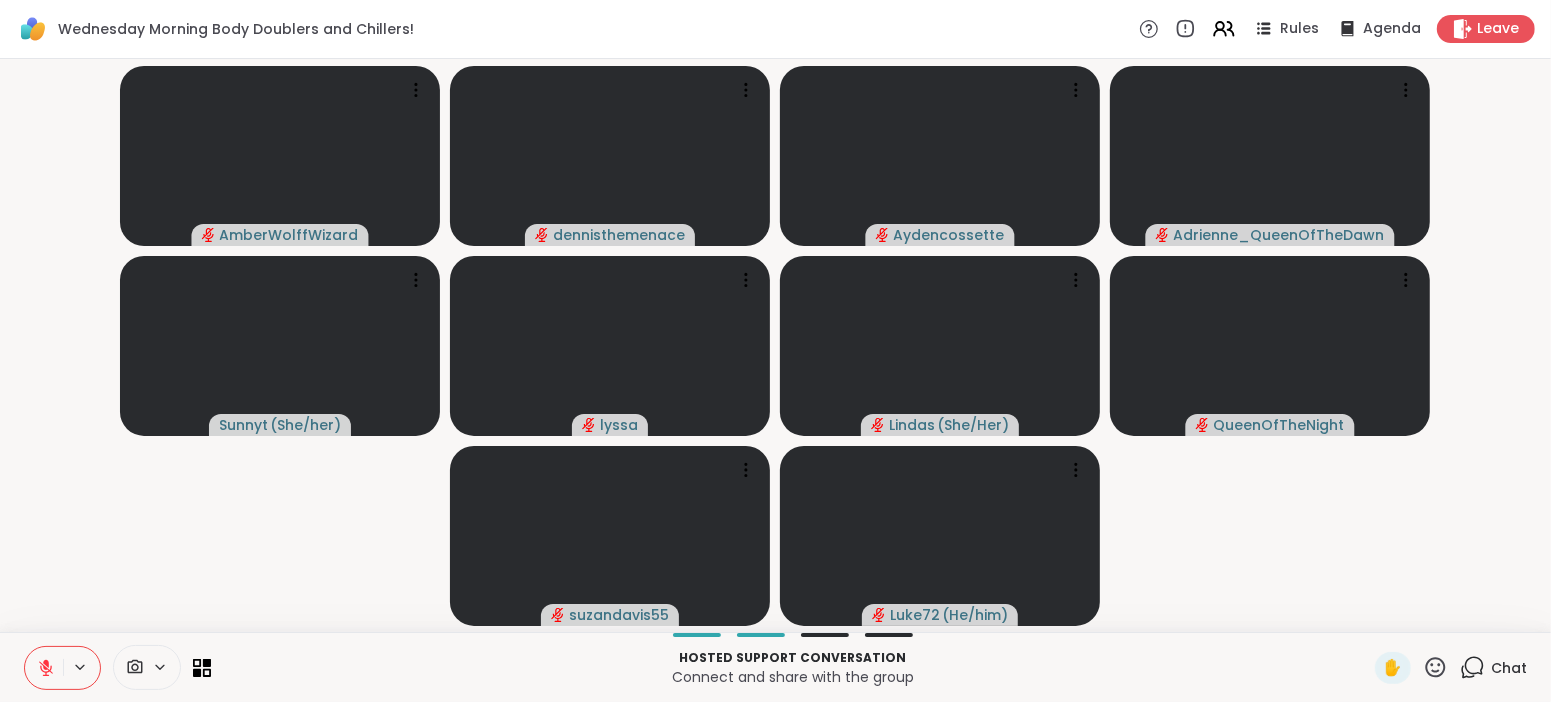 click on "Chat" at bounding box center (1509, 668) 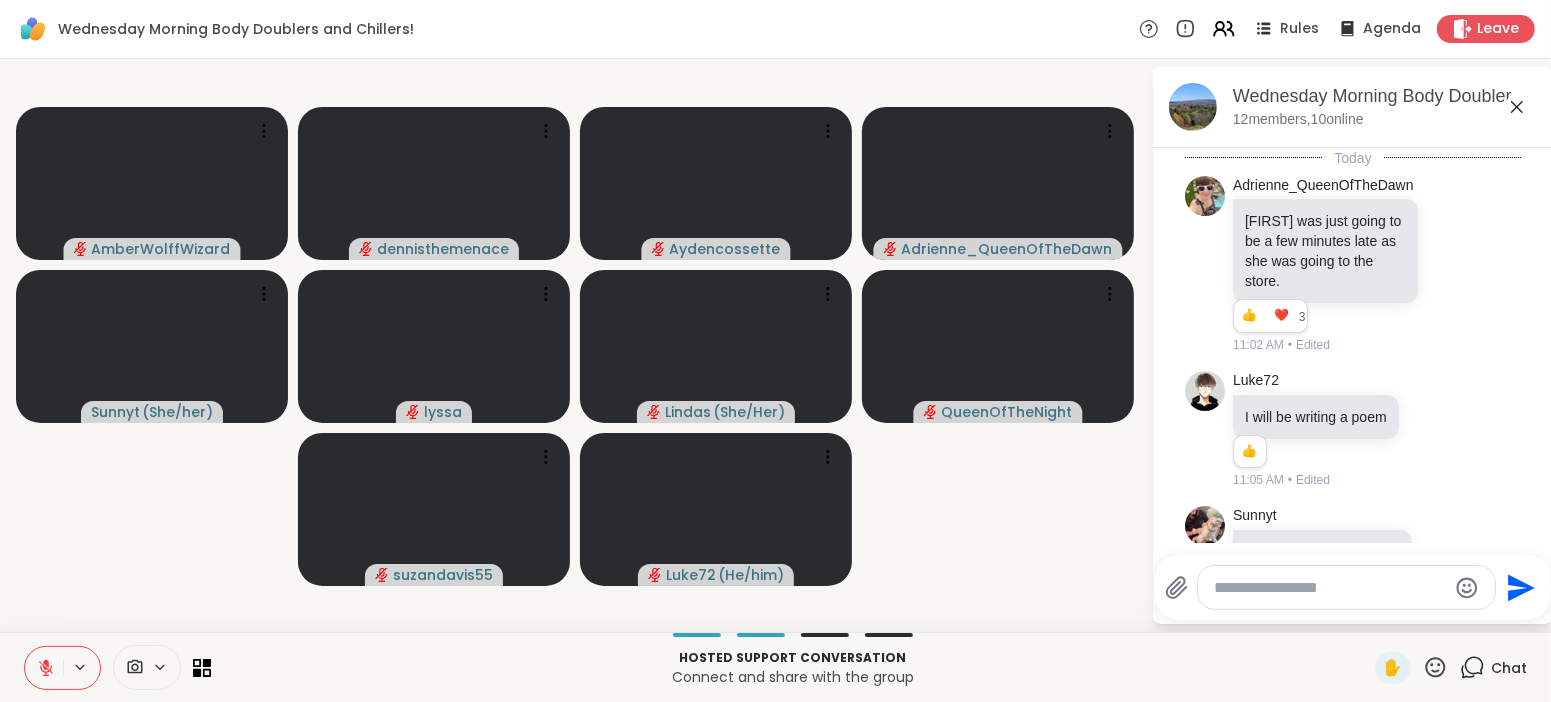 scroll, scrollTop: 278, scrollLeft: 0, axis: vertical 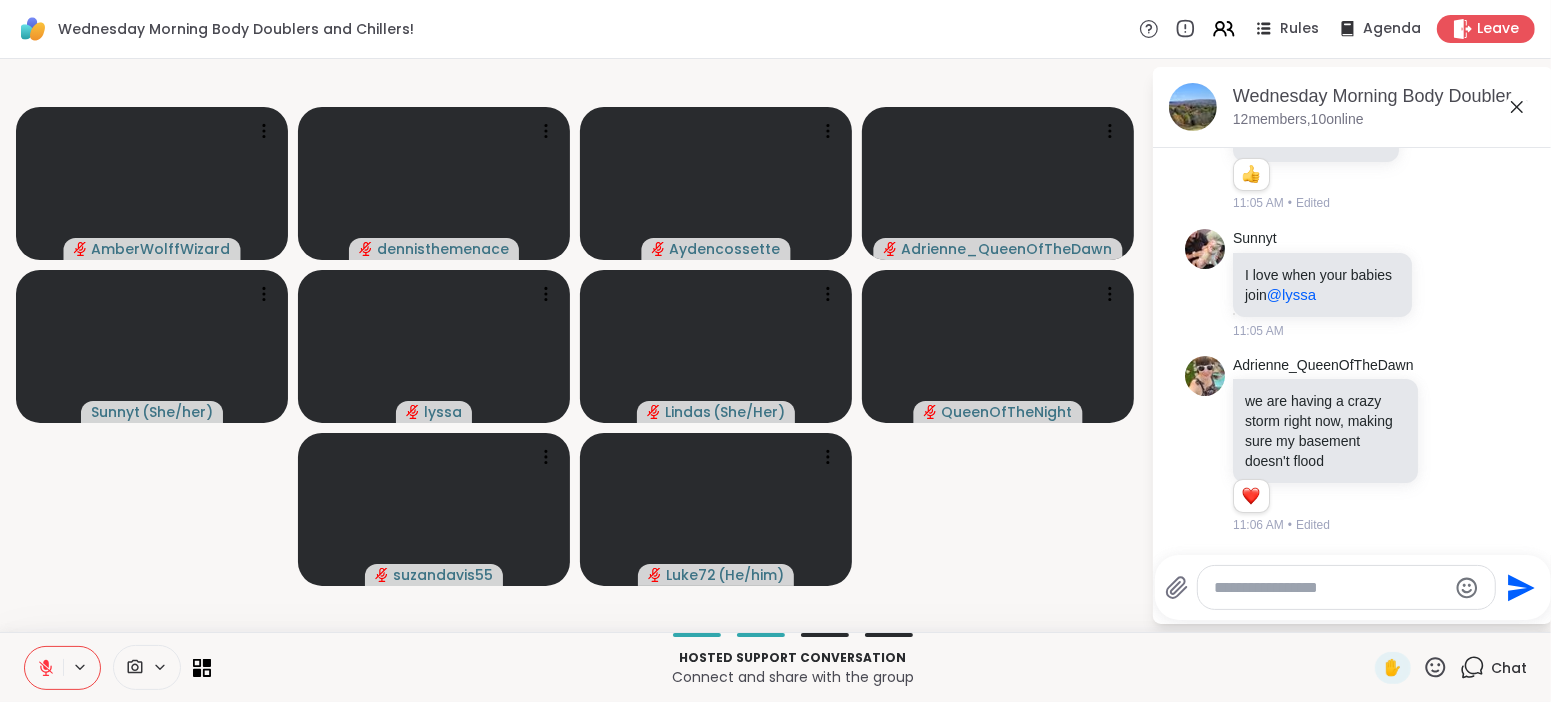 click at bounding box center [1330, 588] 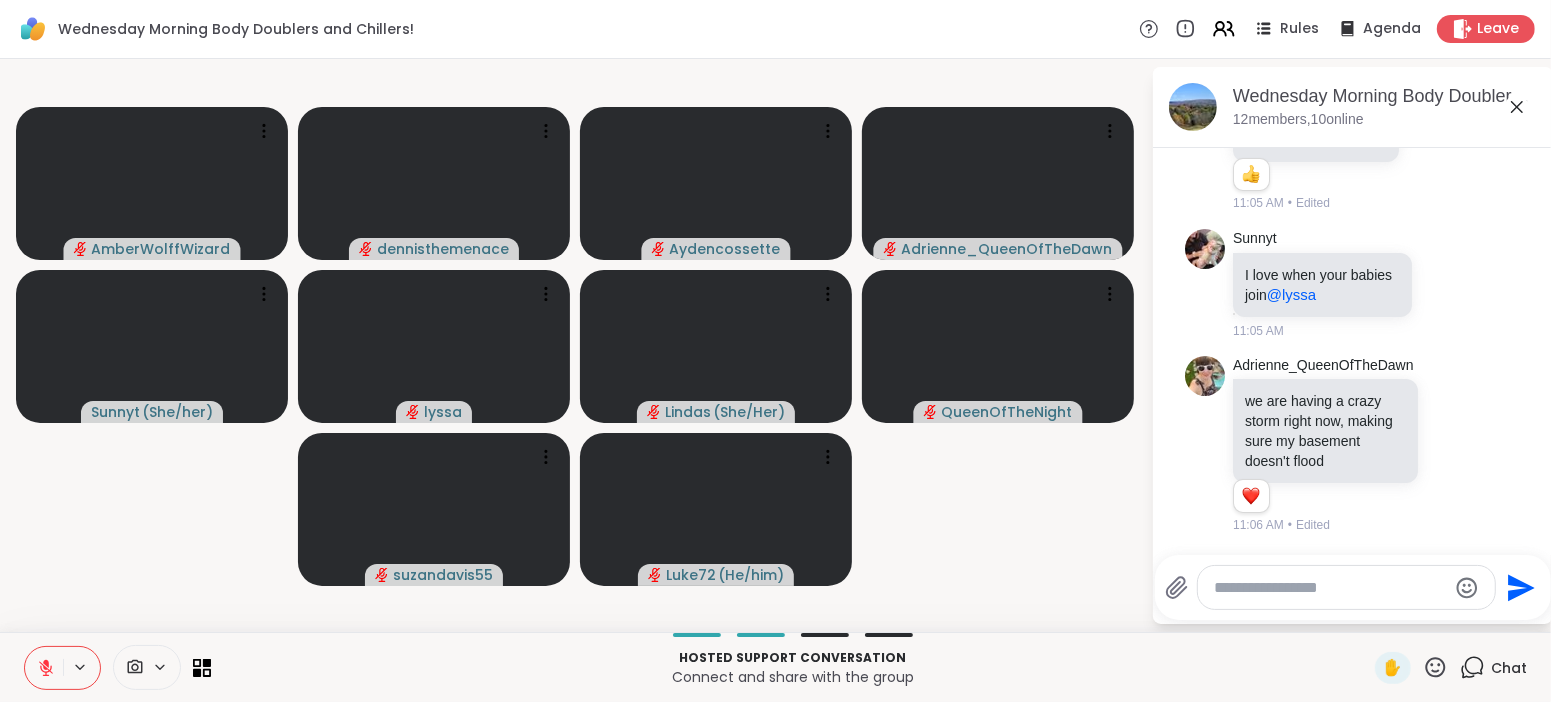 type on "*" 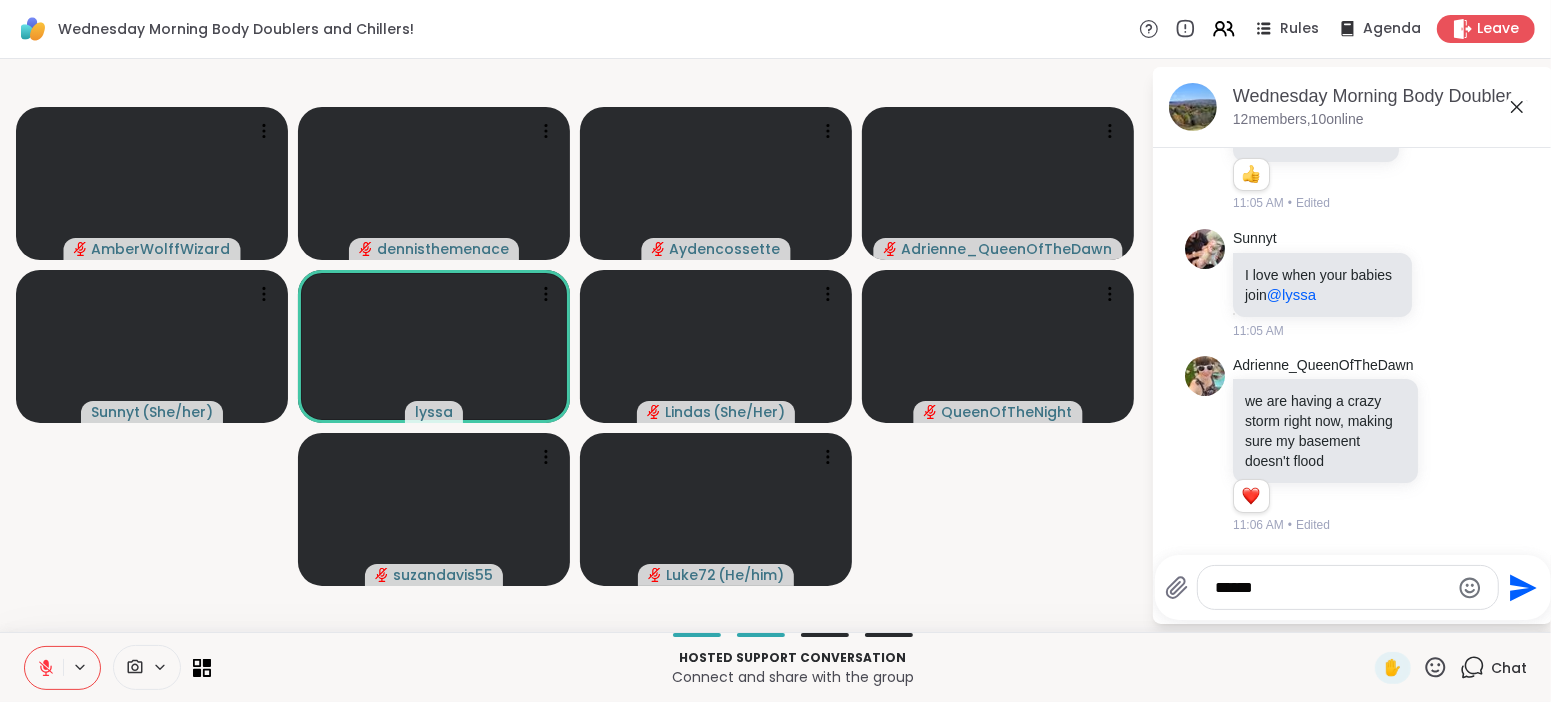type on "*******" 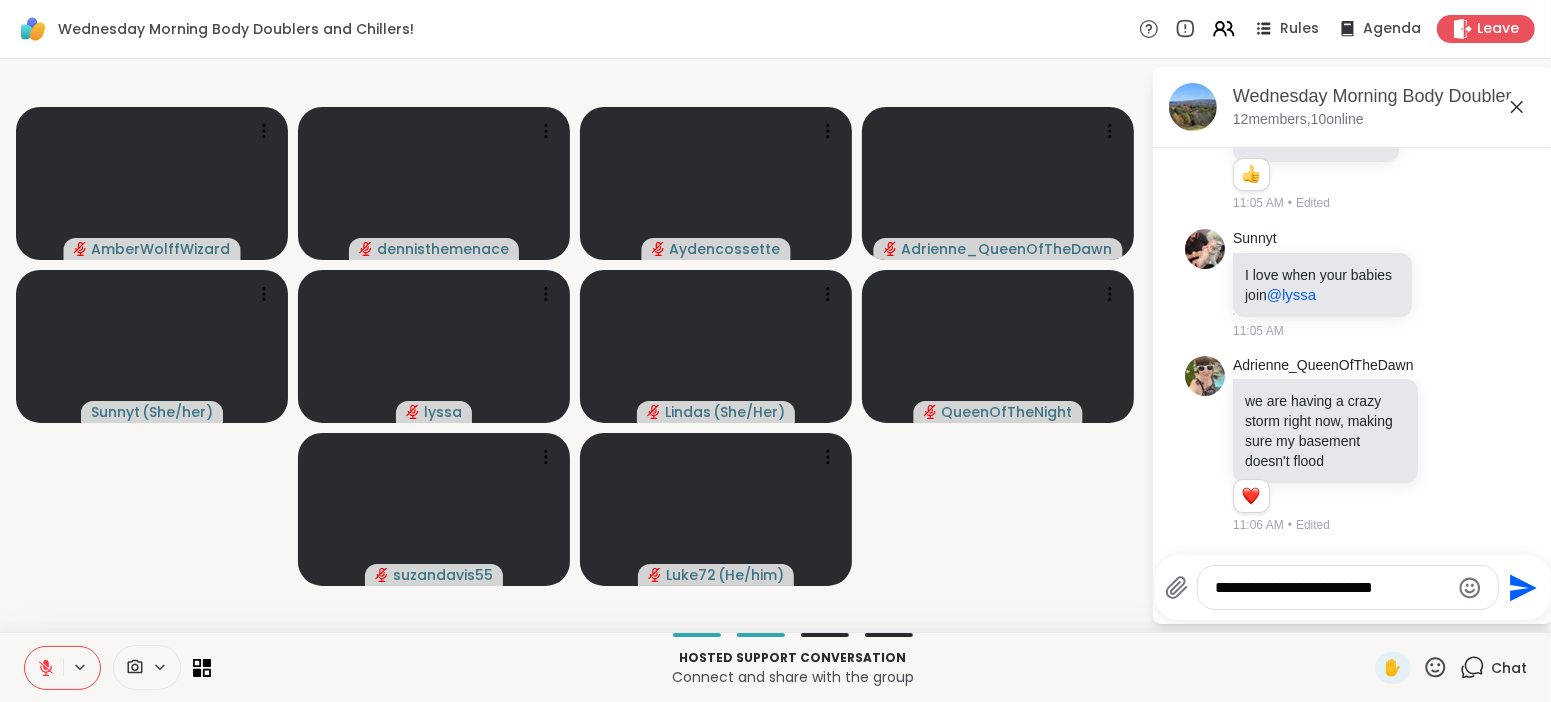 click on "**********" at bounding box center (1348, 587) 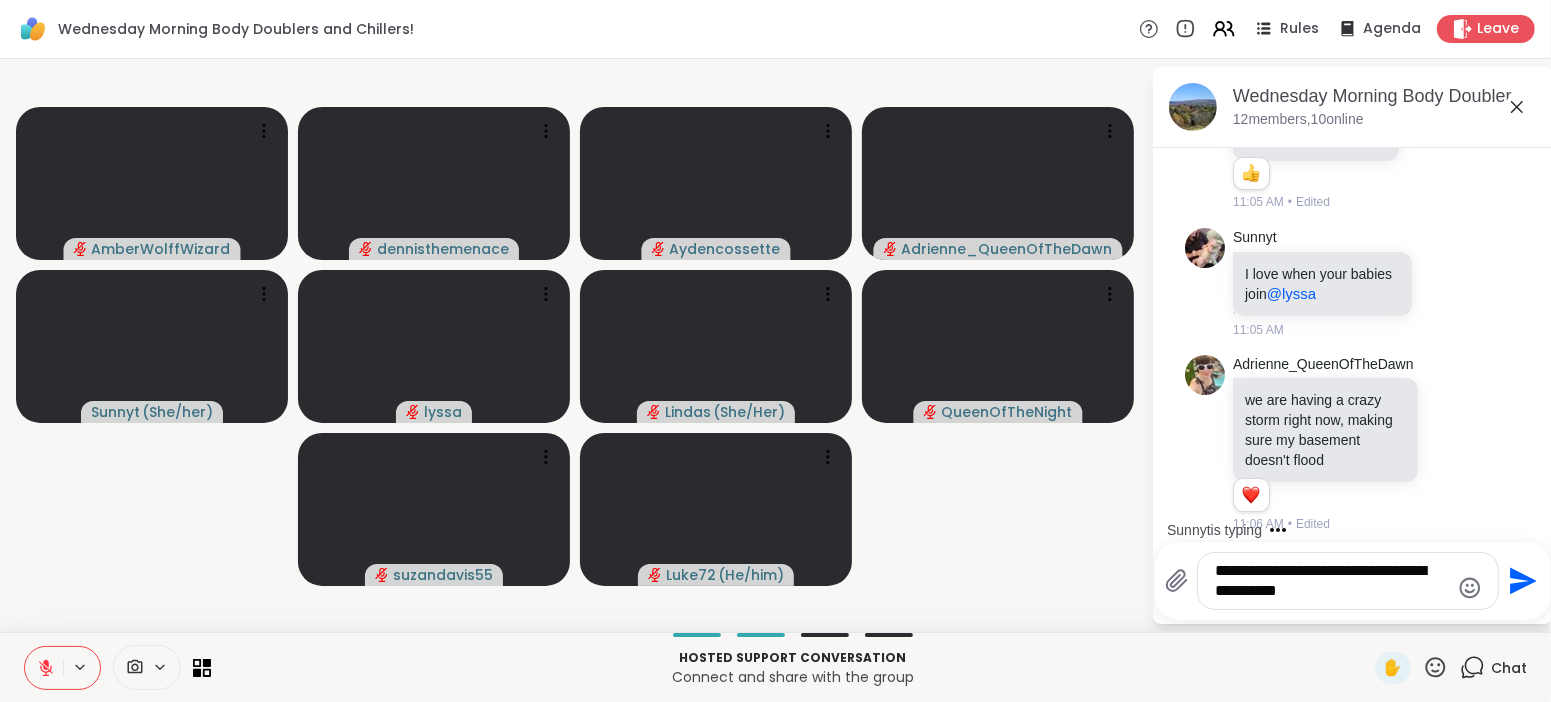 type on "**********" 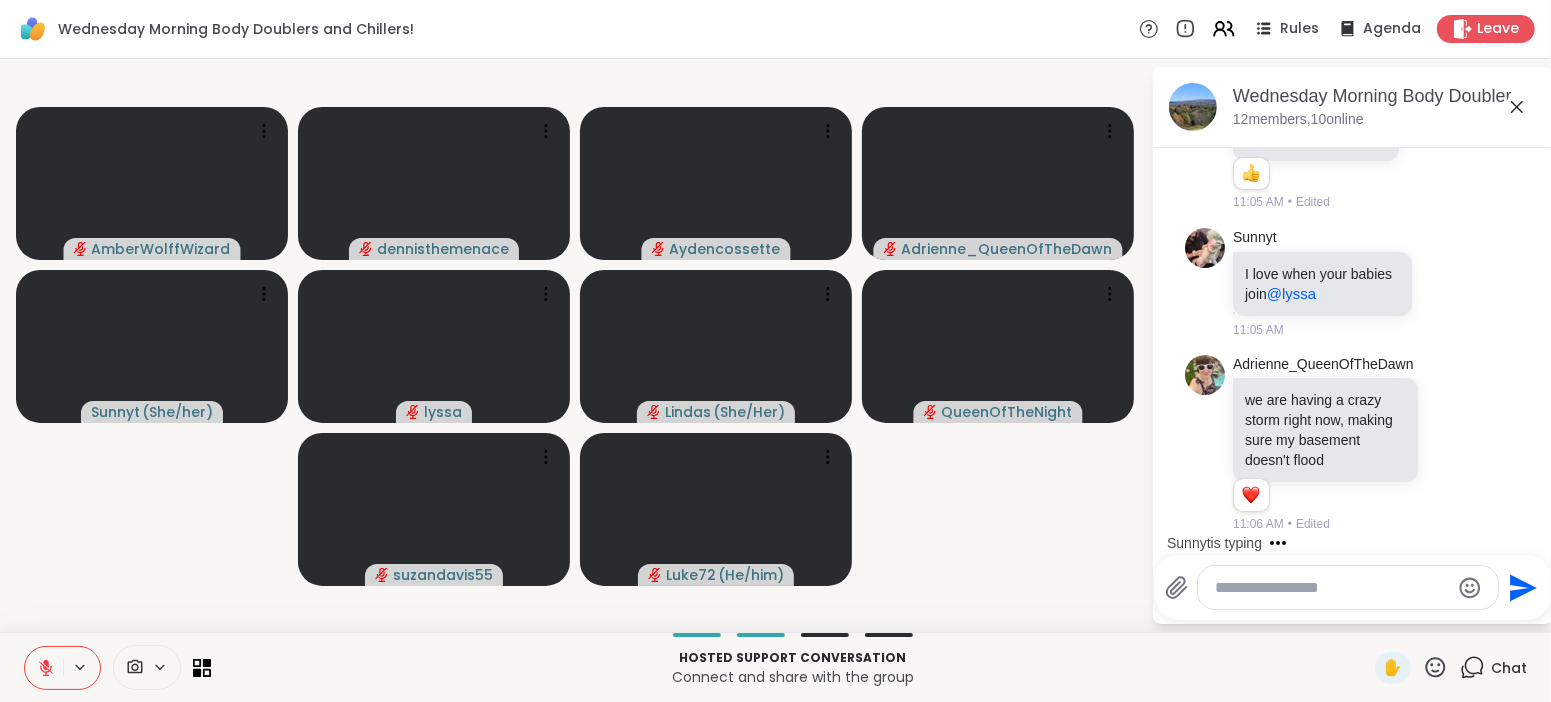 scroll, scrollTop: 404, scrollLeft: 0, axis: vertical 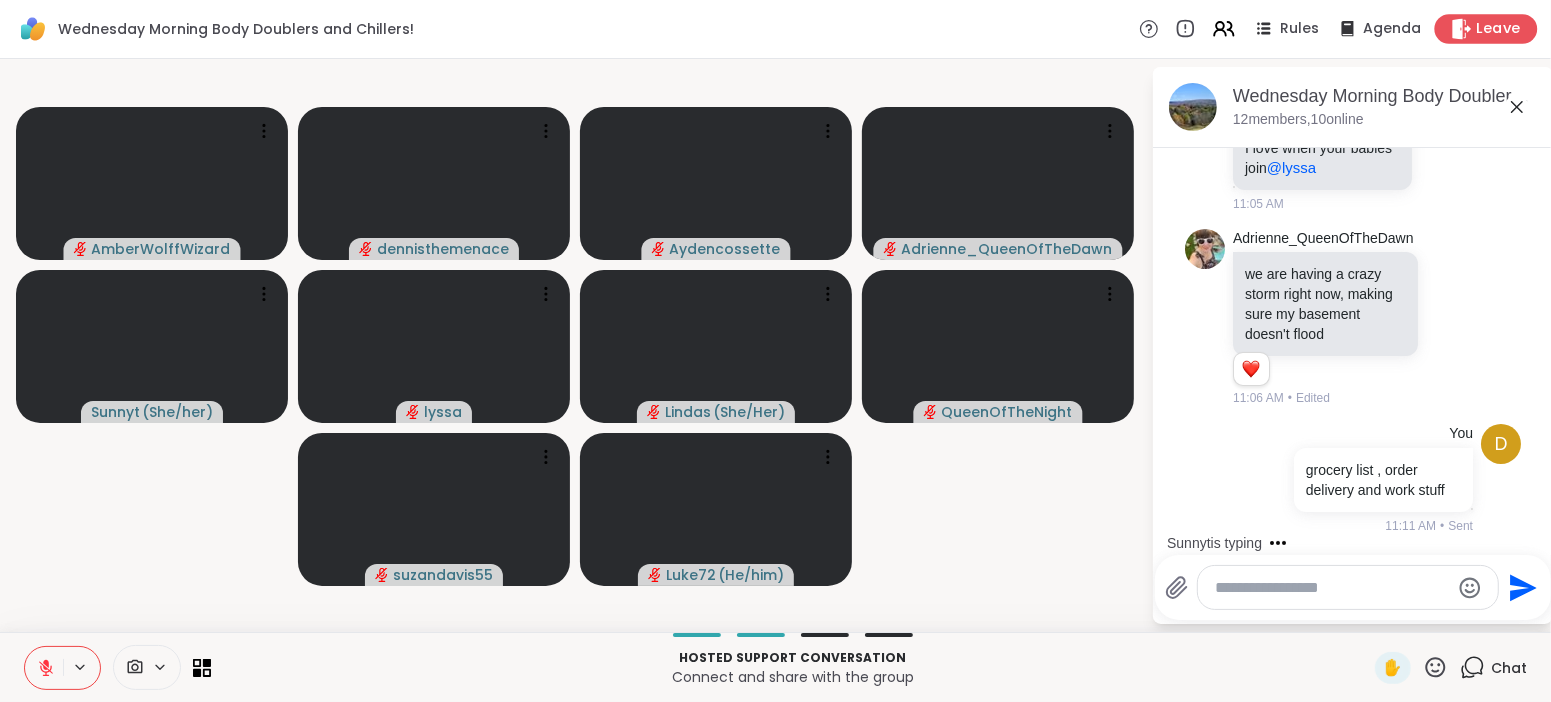 type 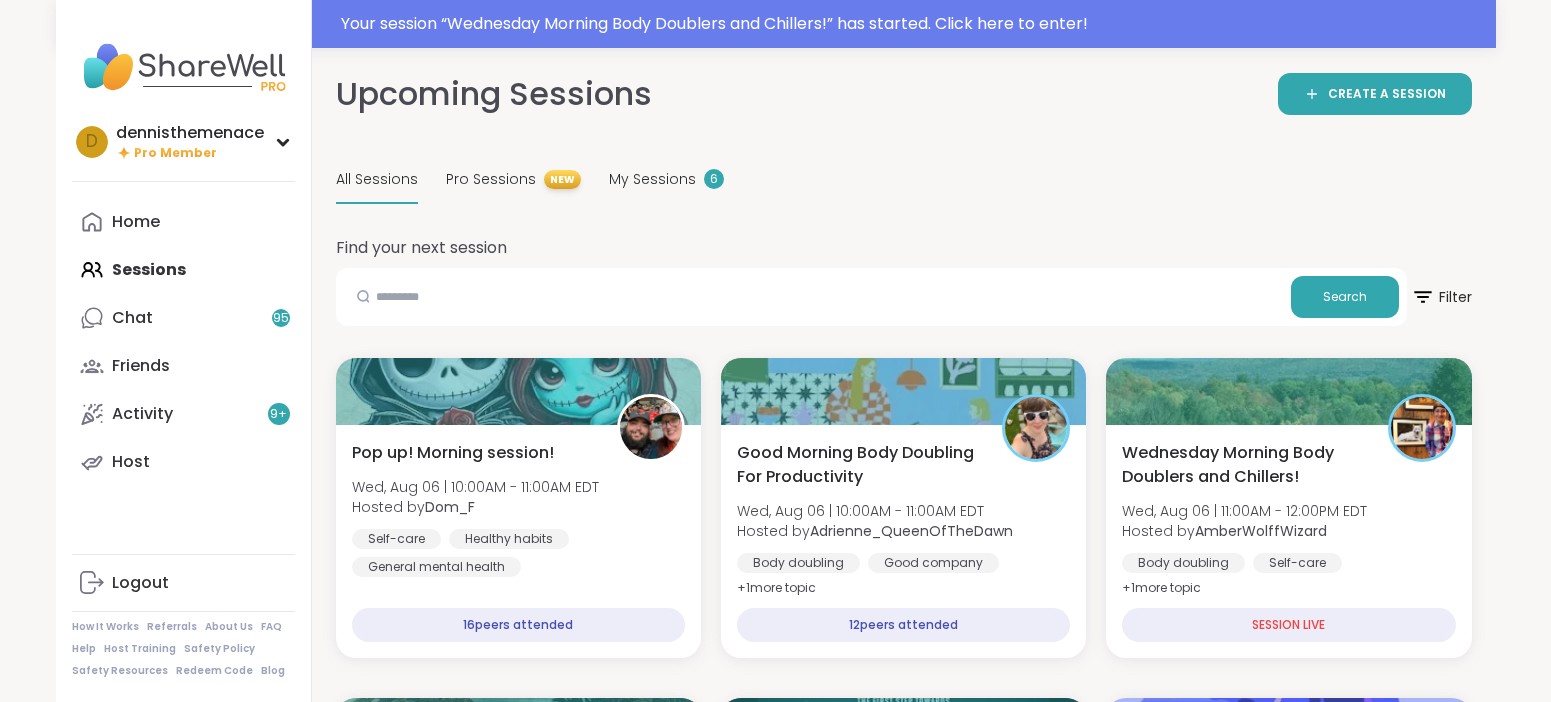 scroll, scrollTop: 597, scrollLeft: 0, axis: vertical 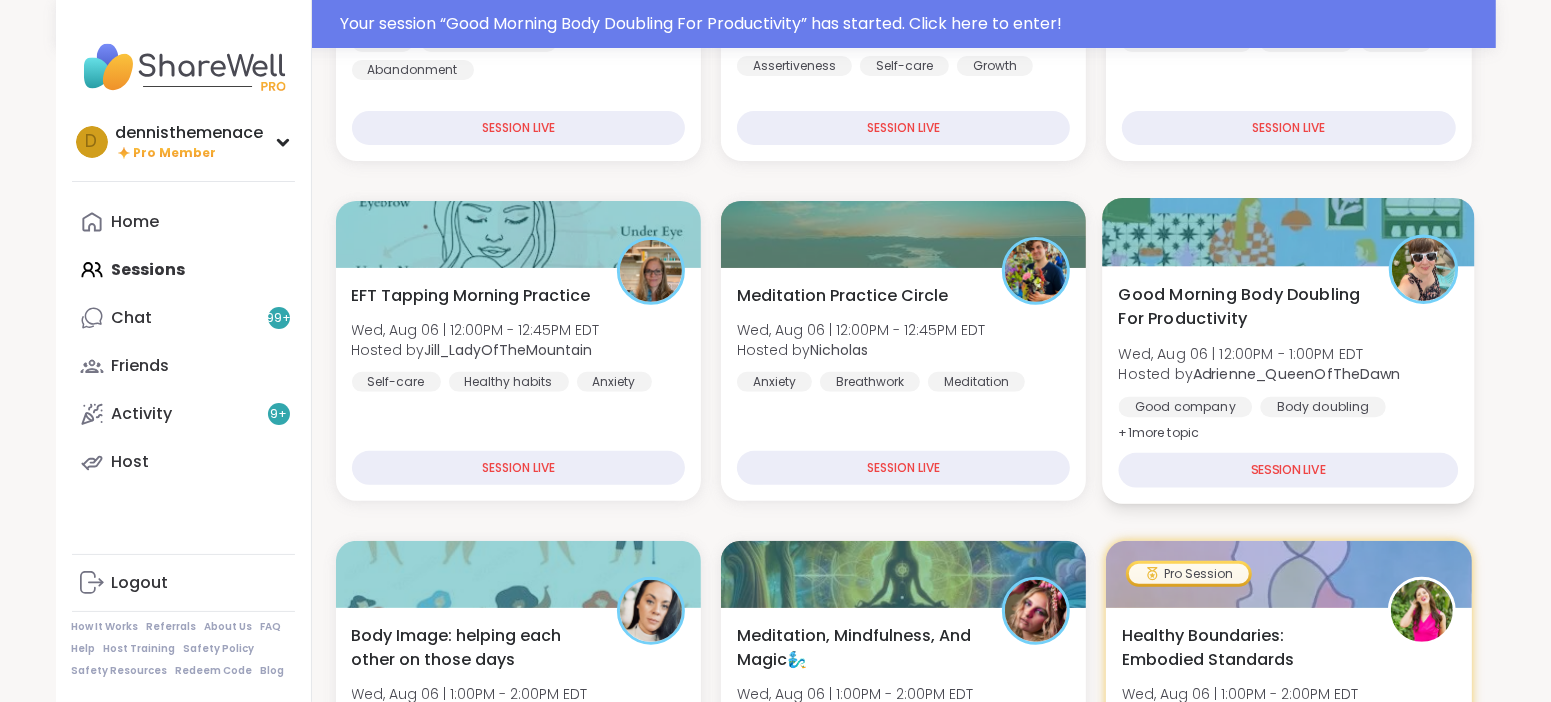 click on "Adrienne_QueenOfTheDawn" at bounding box center (1296, 374) 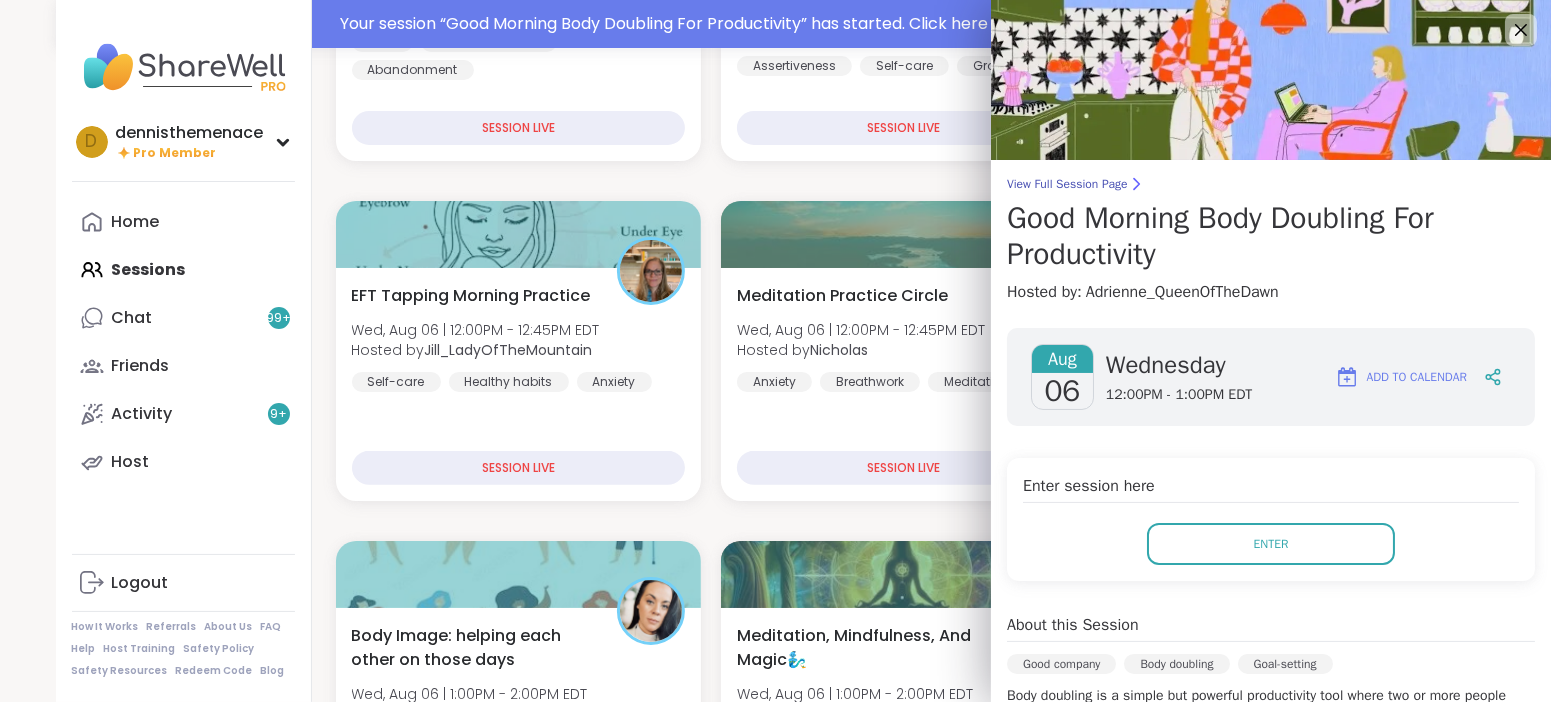click on "Enter session here Enter" at bounding box center (1271, 519) 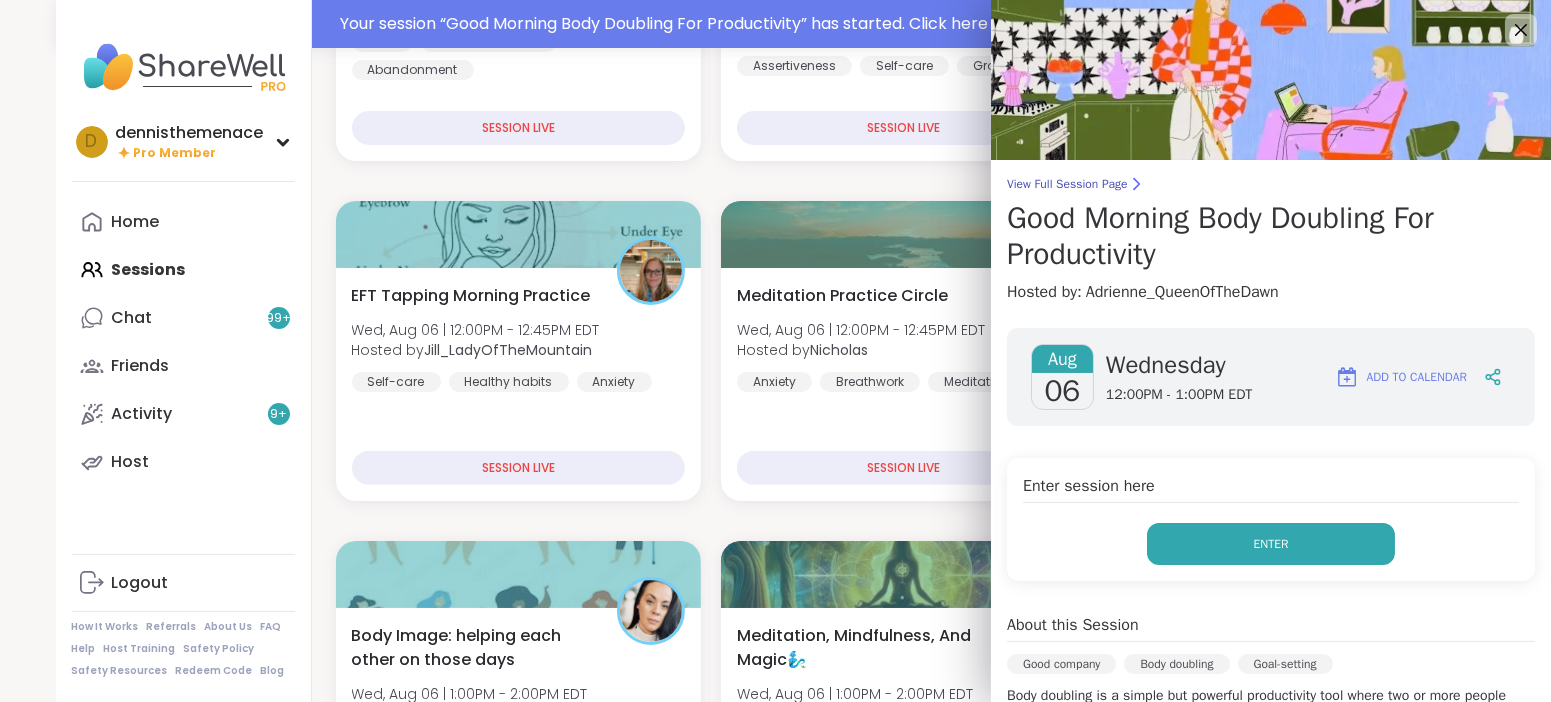 click on "Enter" at bounding box center [1271, 544] 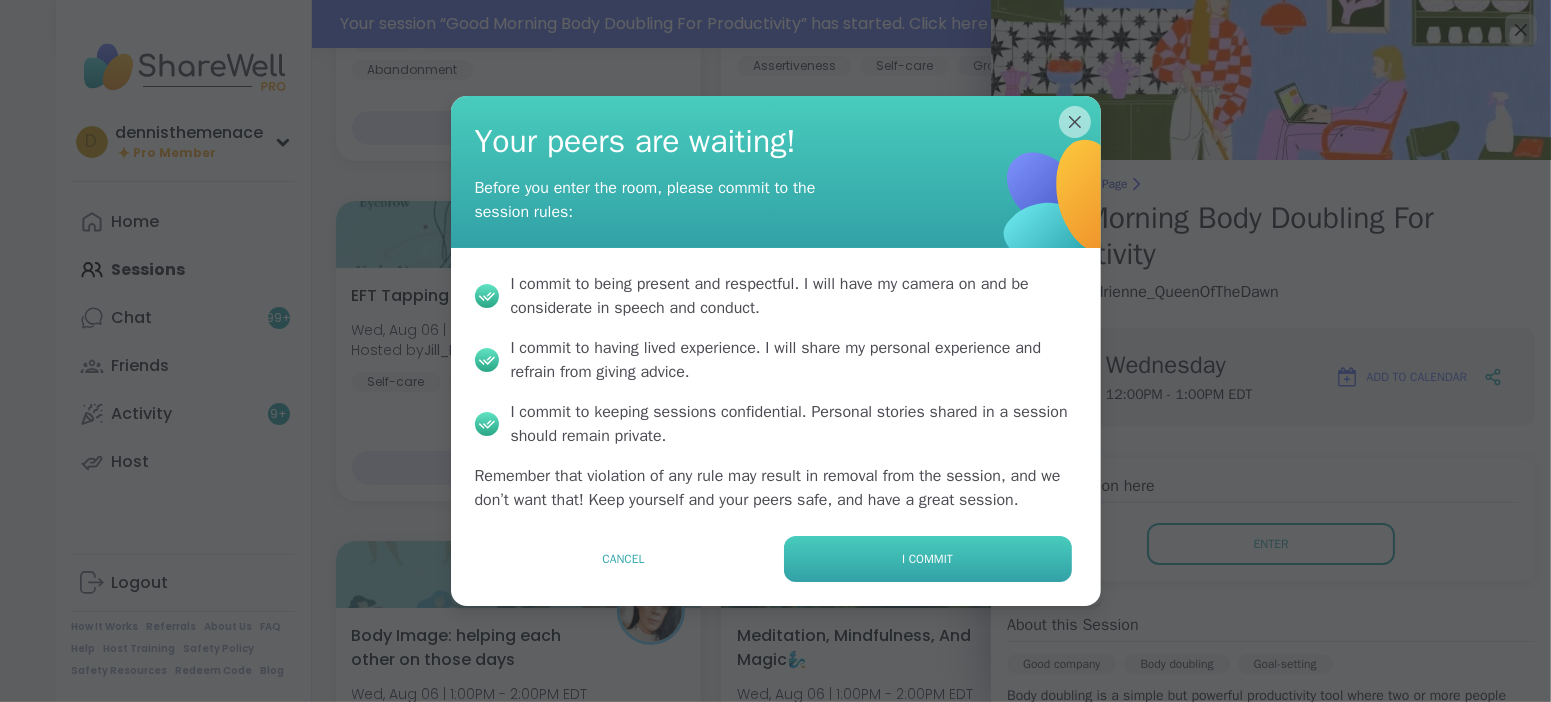 click on "I commit" at bounding box center (928, 559) 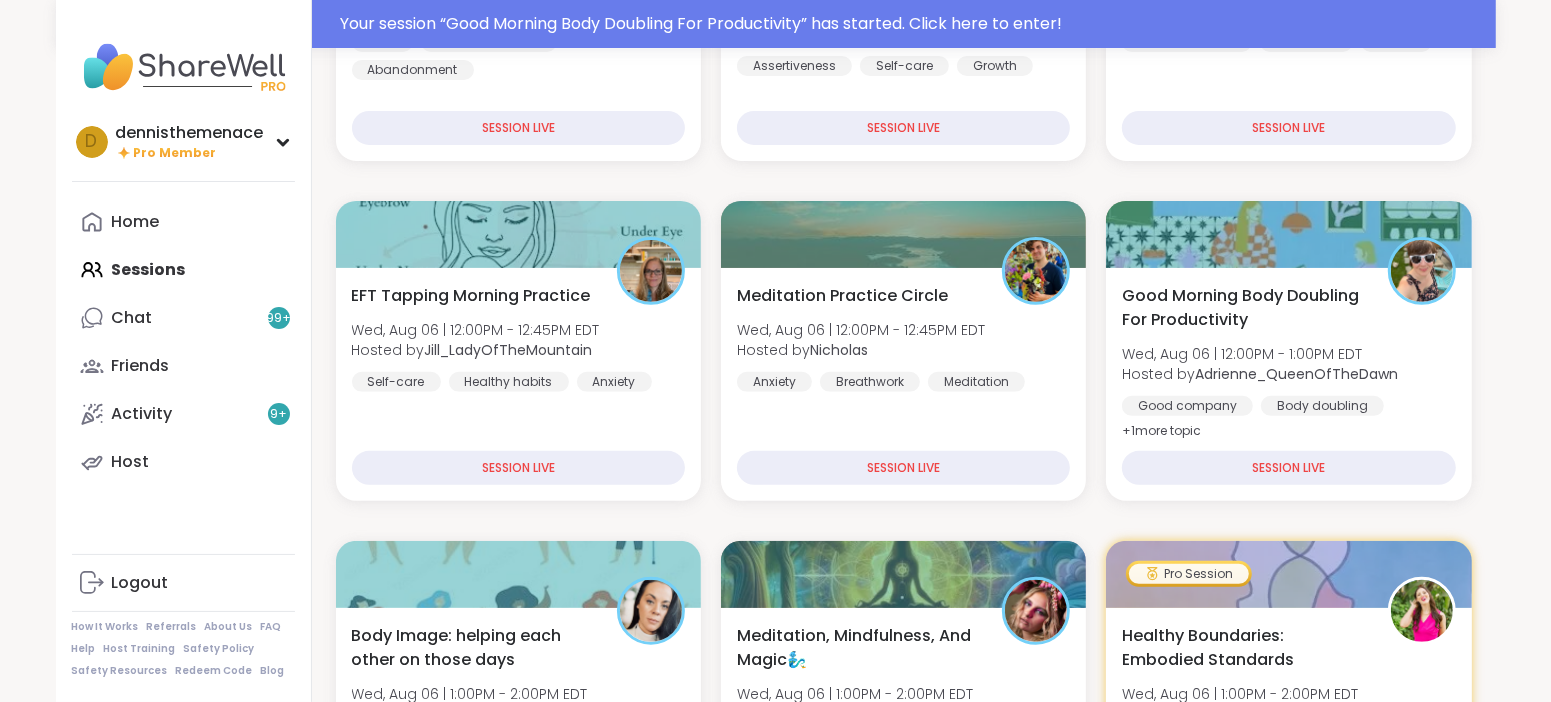 scroll, scrollTop: 0, scrollLeft: 0, axis: both 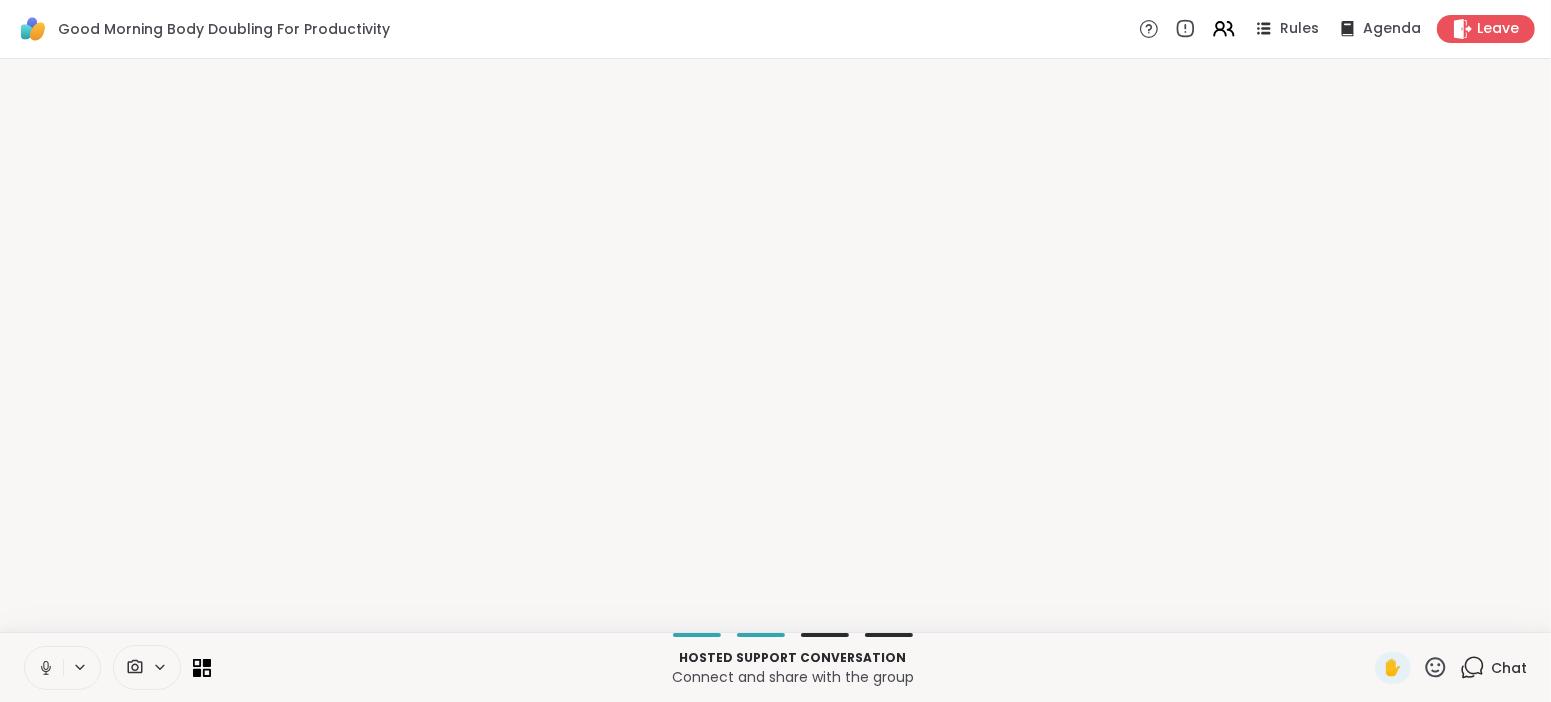 click on "✋" at bounding box center (1393, 668) 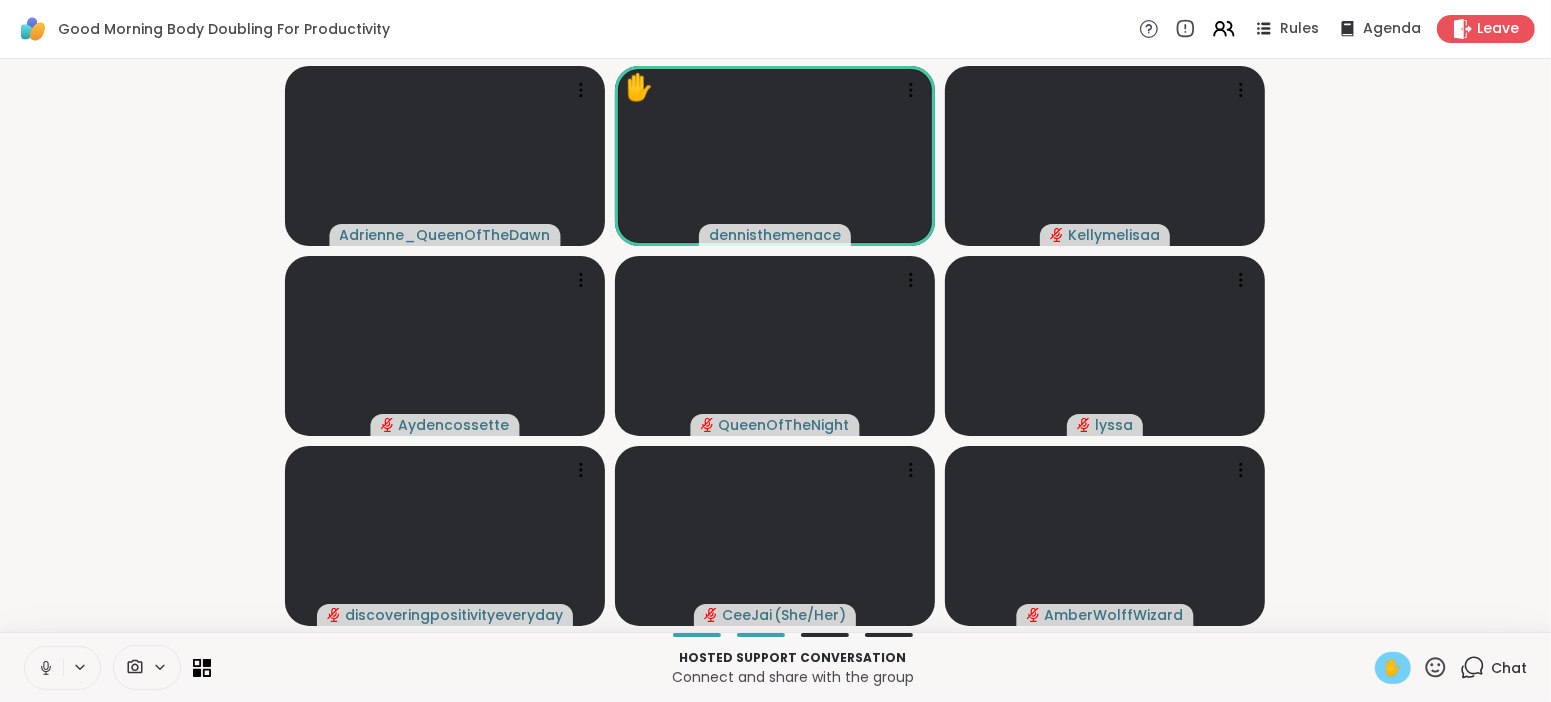 click on "✋" at bounding box center (1393, 668) 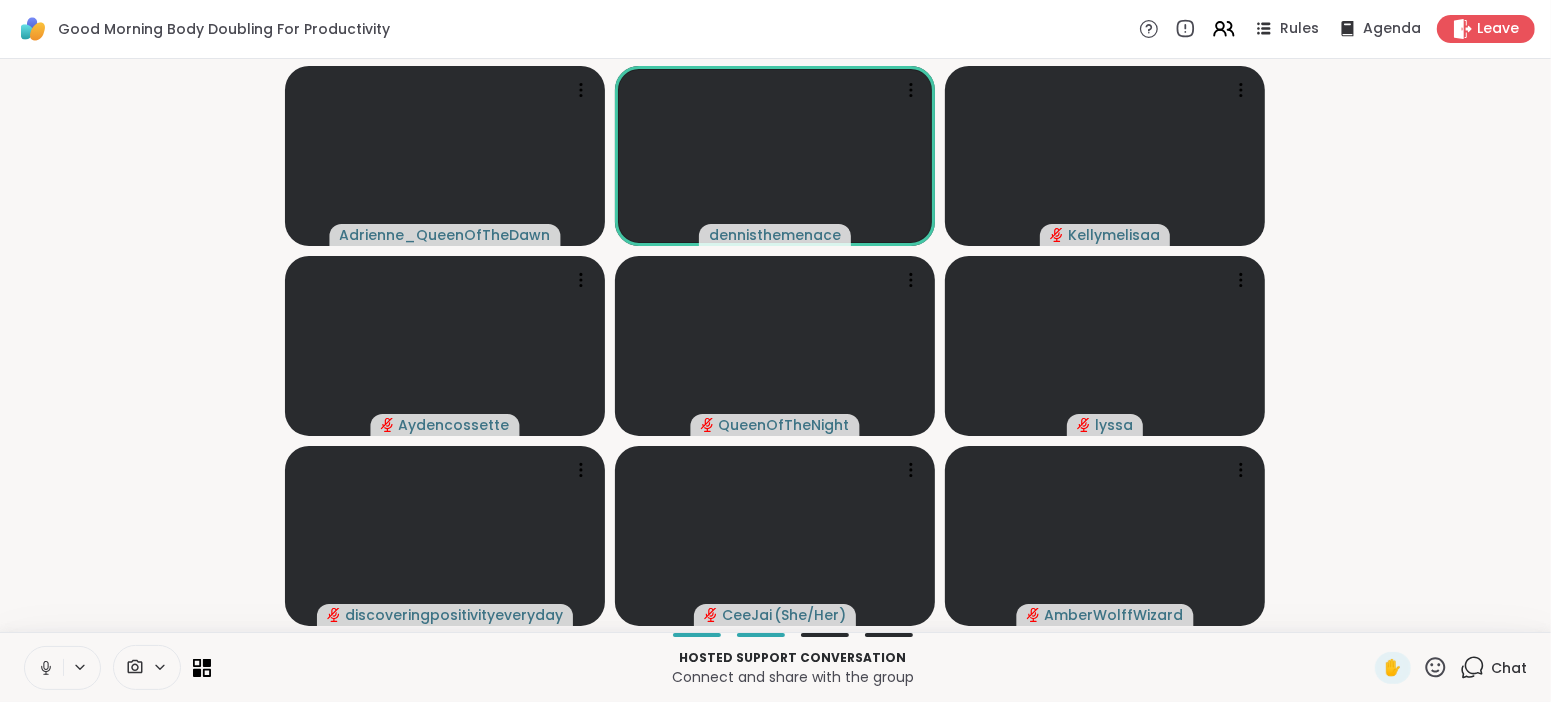 click 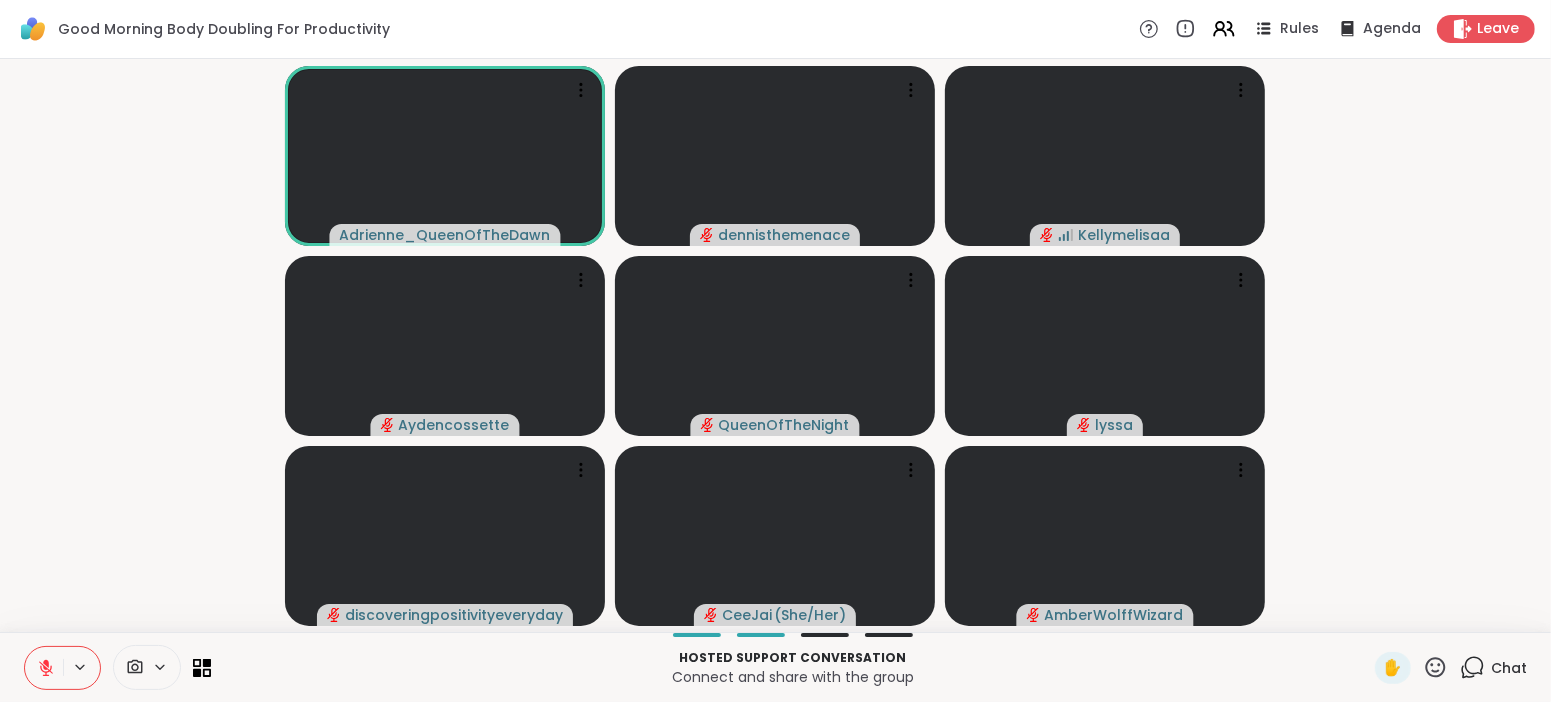 click on "Chat" at bounding box center [1509, 668] 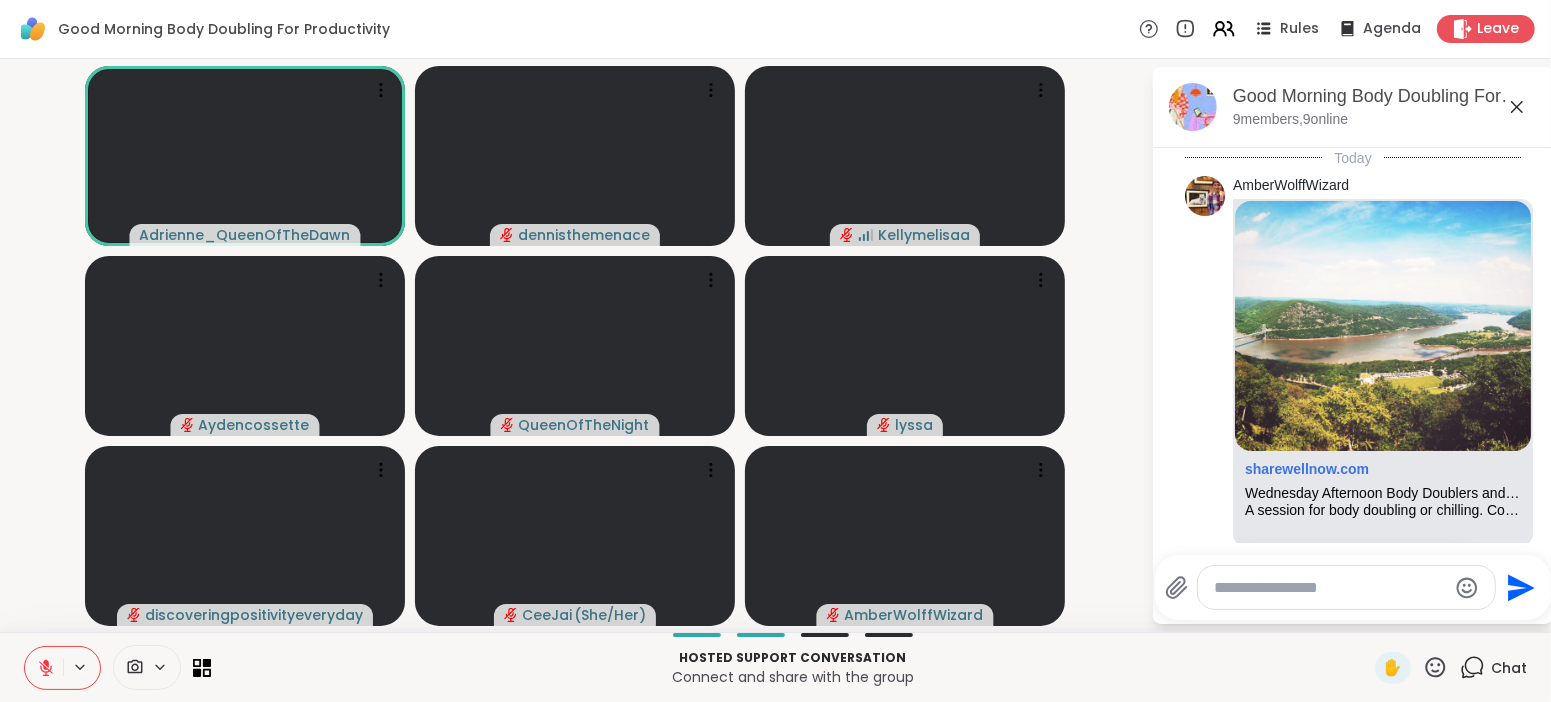 scroll, scrollTop: 118, scrollLeft: 0, axis: vertical 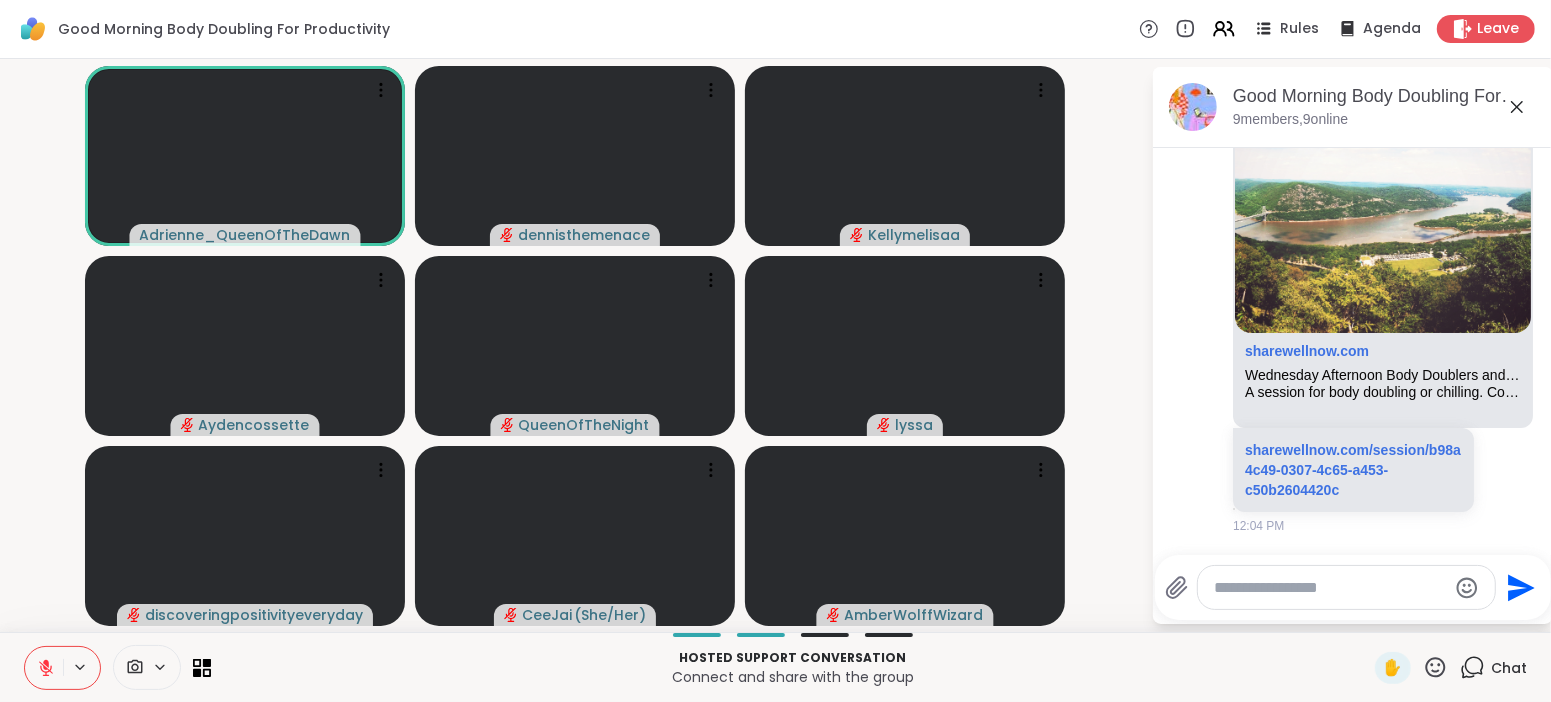 click at bounding box center [1330, 588] 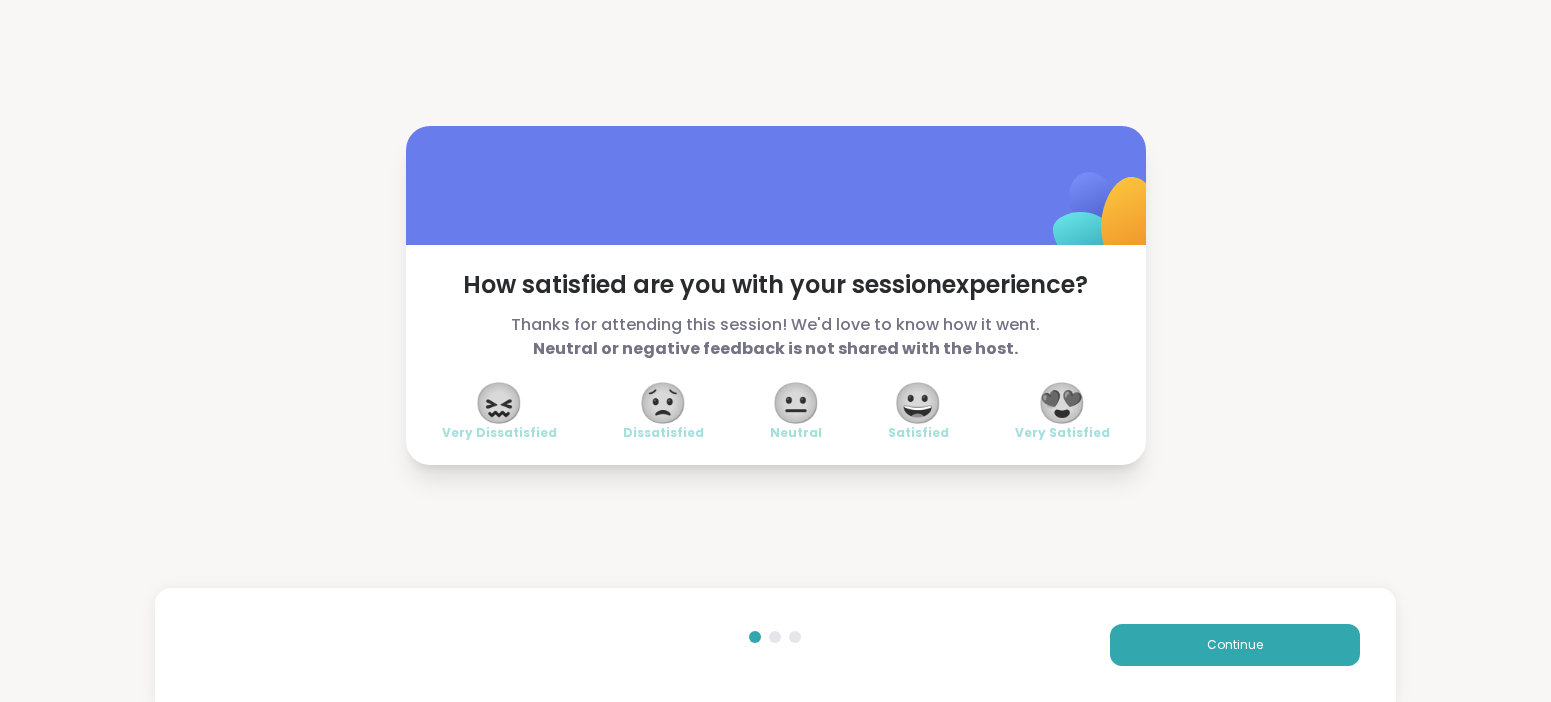 scroll, scrollTop: 0, scrollLeft: 0, axis: both 